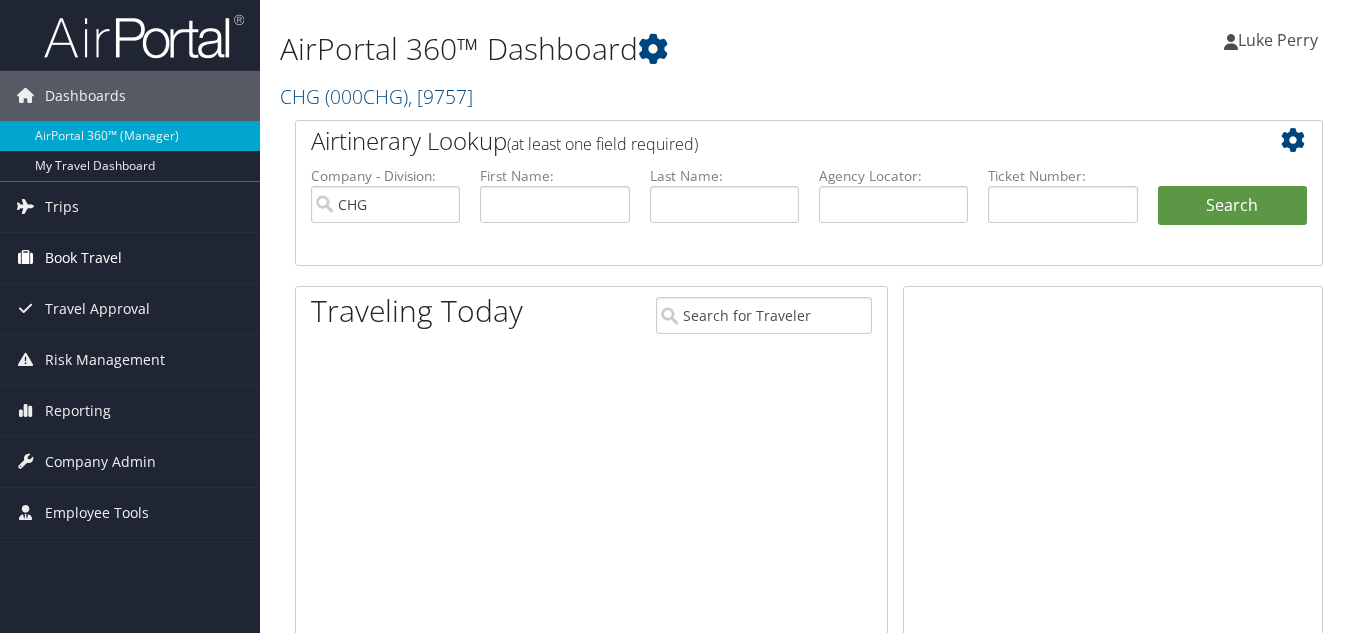 scroll, scrollTop: 0, scrollLeft: 0, axis: both 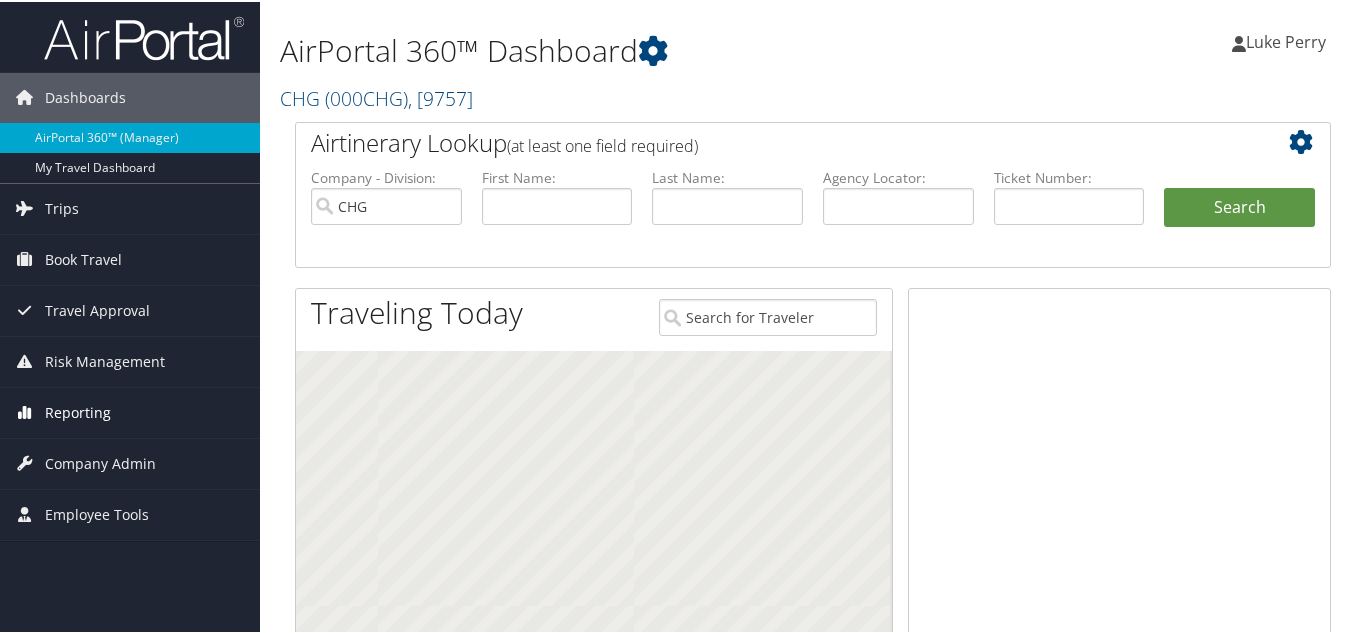 click on "Reporting" at bounding box center (78, 411) 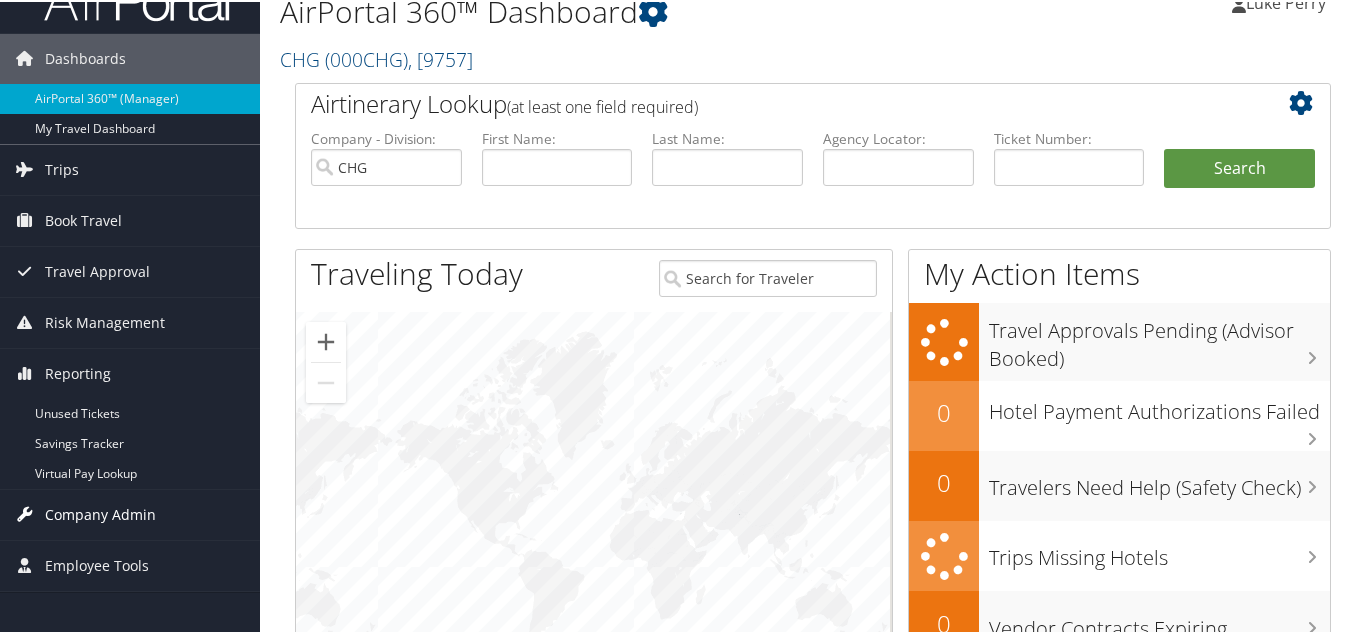 scroll, scrollTop: 100, scrollLeft: 0, axis: vertical 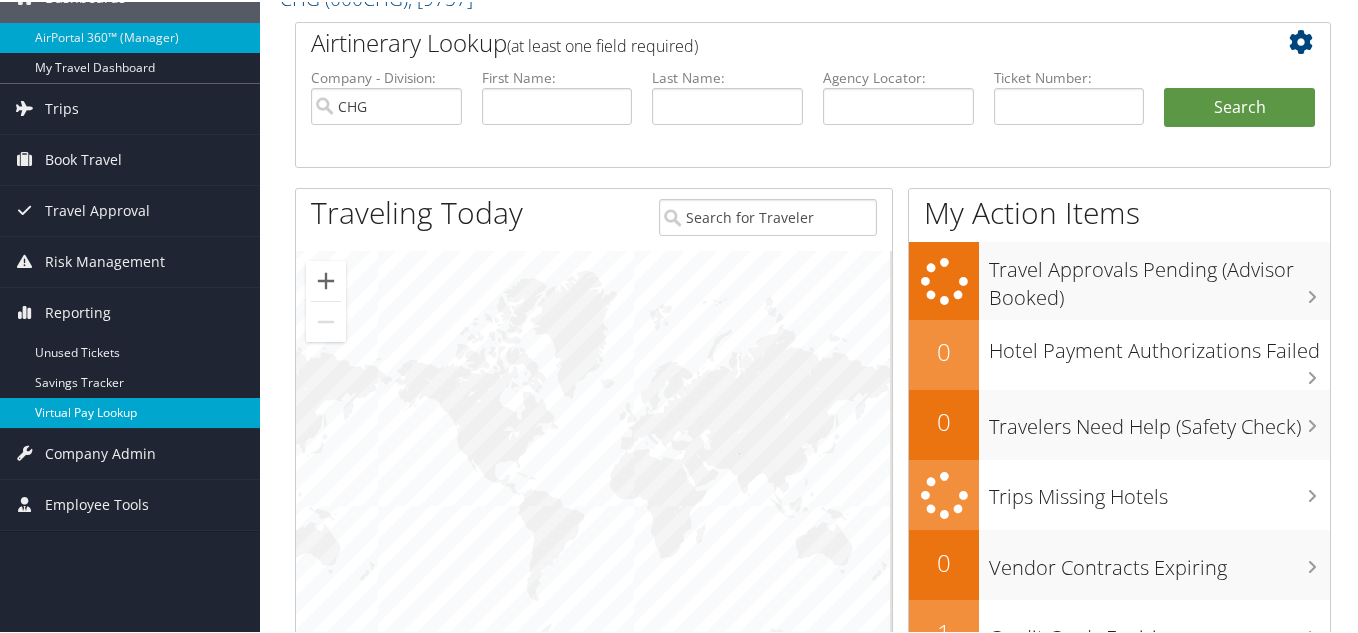 click on "Virtual Pay Lookup" at bounding box center (130, 411) 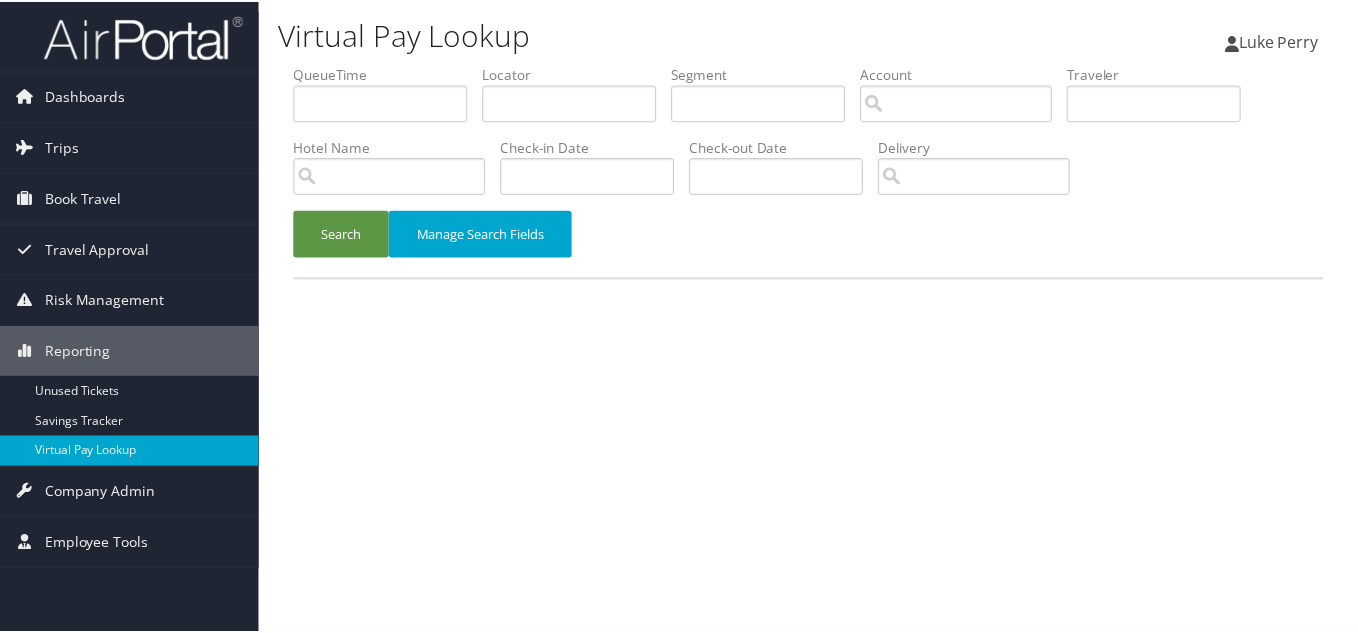 scroll, scrollTop: 0, scrollLeft: 0, axis: both 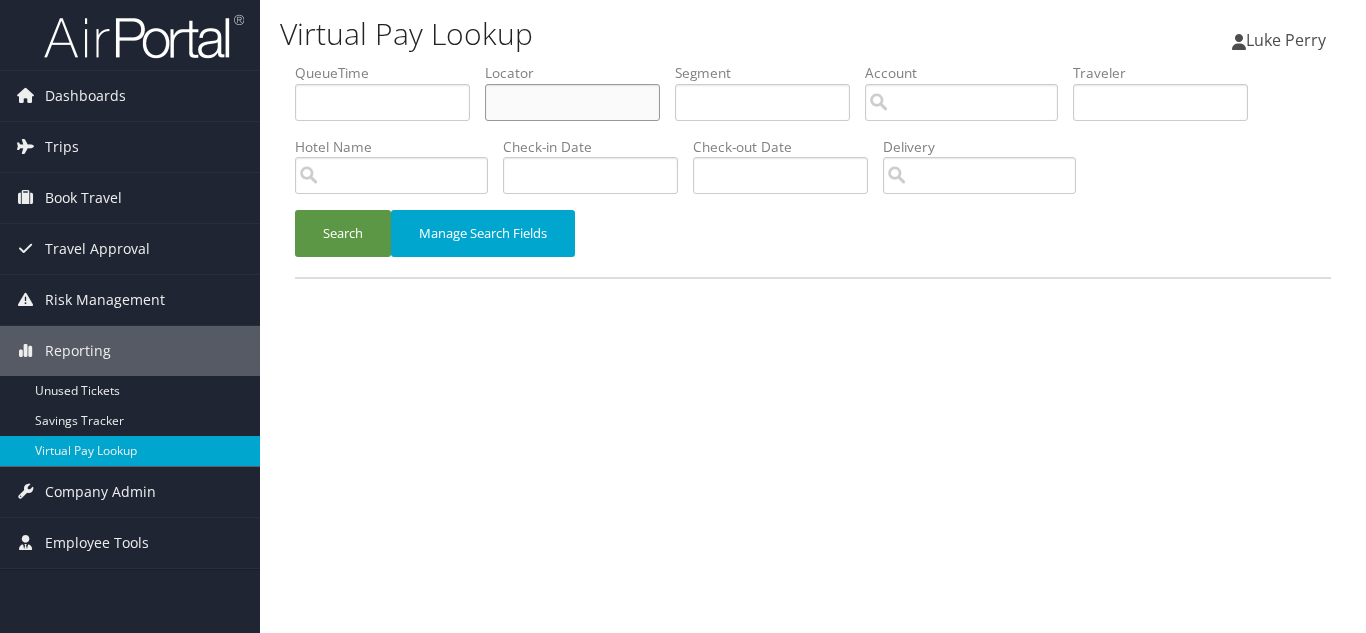 click at bounding box center [572, 102] 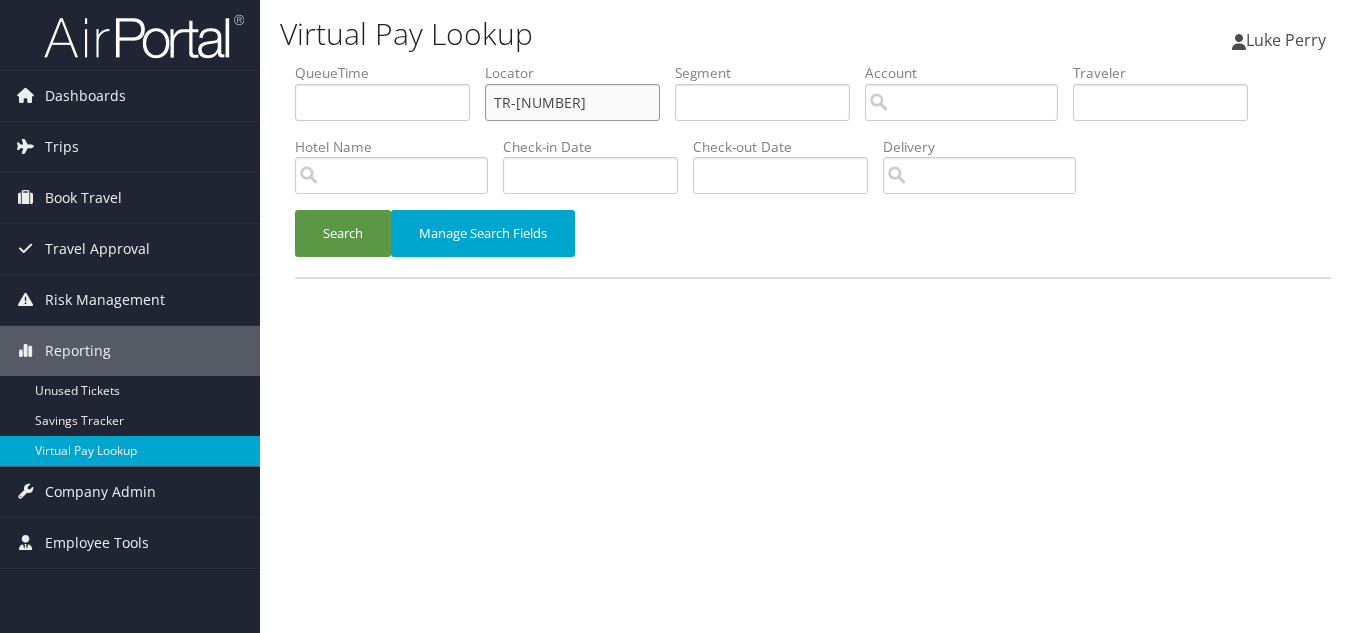 click on "Search" at bounding box center (343, 233) 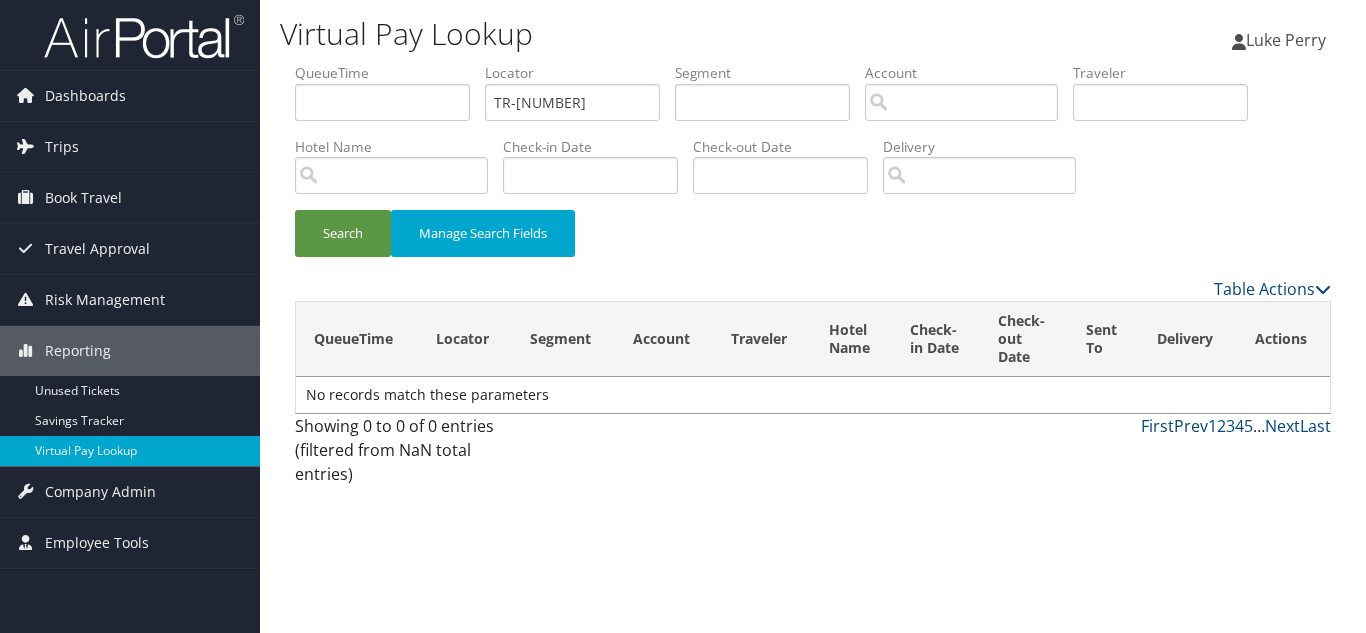 click on "Search Manage Search Fields" at bounding box center (813, 243) 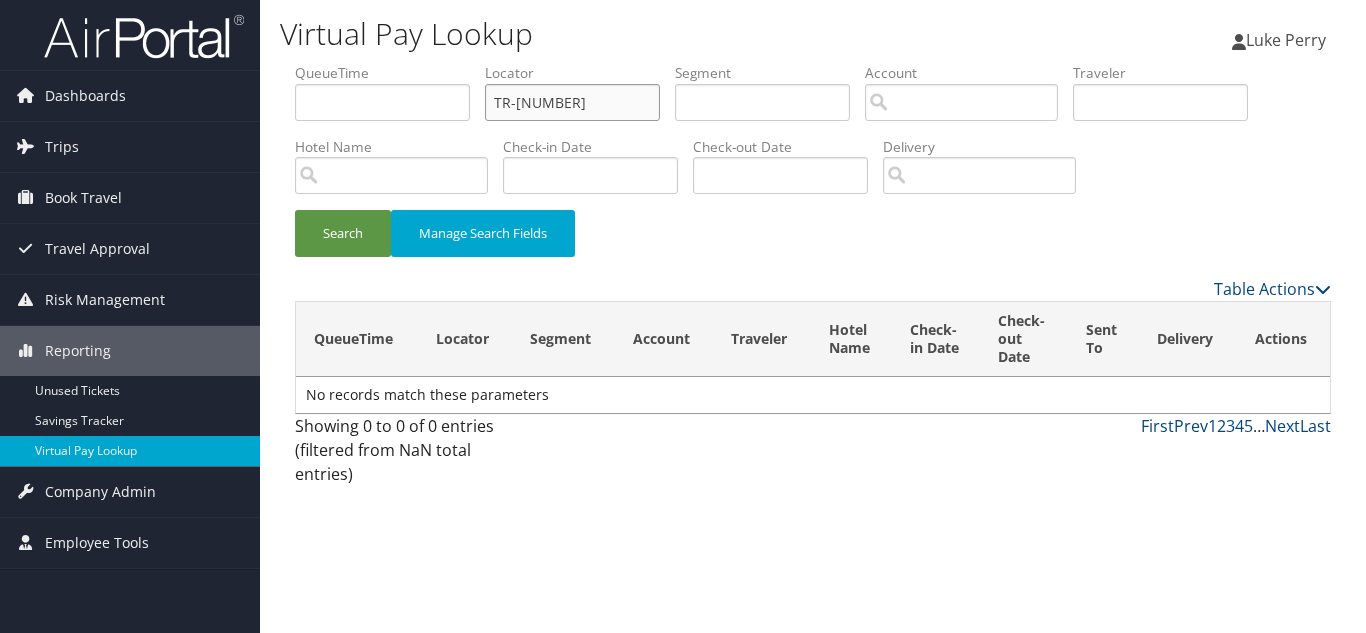 click on "TR-[NUMBER]" at bounding box center (572, 102) 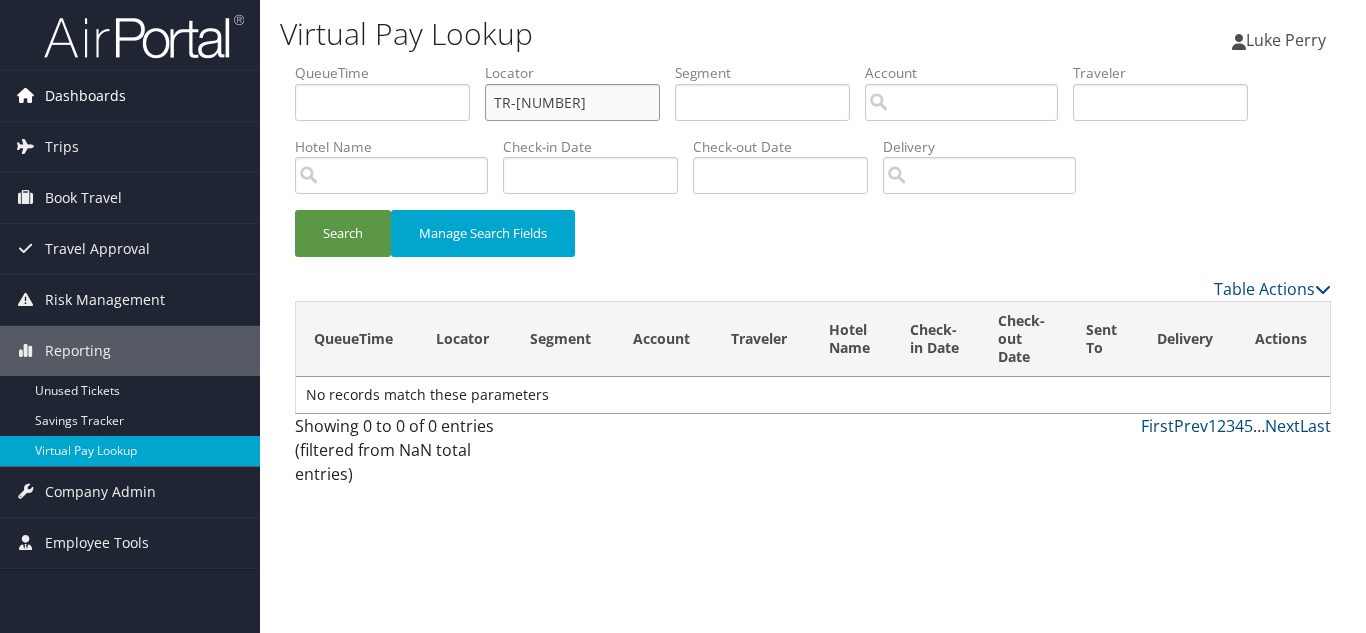 drag, startPoint x: 601, startPoint y: 113, endPoint x: 67, endPoint y: 113, distance: 534 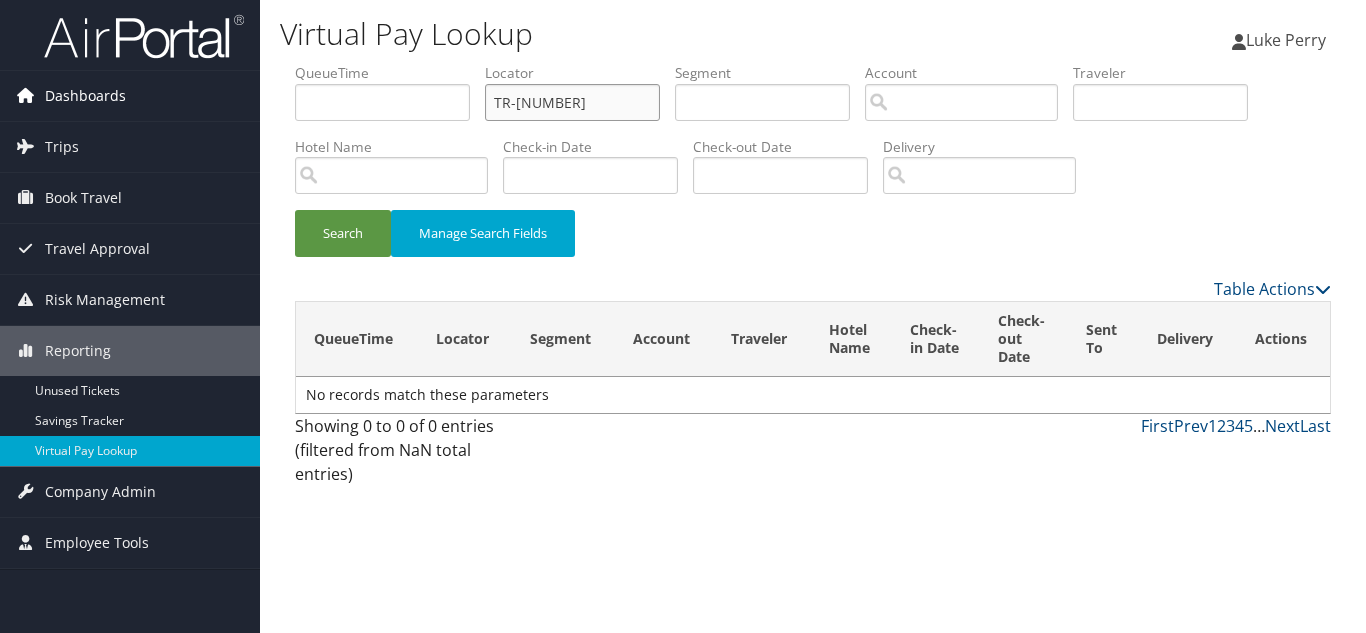 click on "Dashboards AirPortal 360™ (Manager) My Travel Dashboard   Trips Airtinerary® Lookup Current/Future Trips Past Trips Trips Missing Hotels Hotel Check-ins   Book Travel Approval Request (Beta)   Travel Approval Pending Trip Approvals Approved Trips Canceled Trips Approvals (Beta)   Risk Management SecurityLogic® Map Assistance Requests Travel Alerts Notifications   Reporting Unused Tickets Savings Tracker Virtual Pay Lookup   Company Admin Company Information Configure Approval Types (Beta) People Users (Beta) Vendor Contracts Travel Policy Service Fees  Reporting Fields (Beta) Report Settings Virtual Pay Settings   Employee Tools Help Desk" at bounding box center [683, 316] 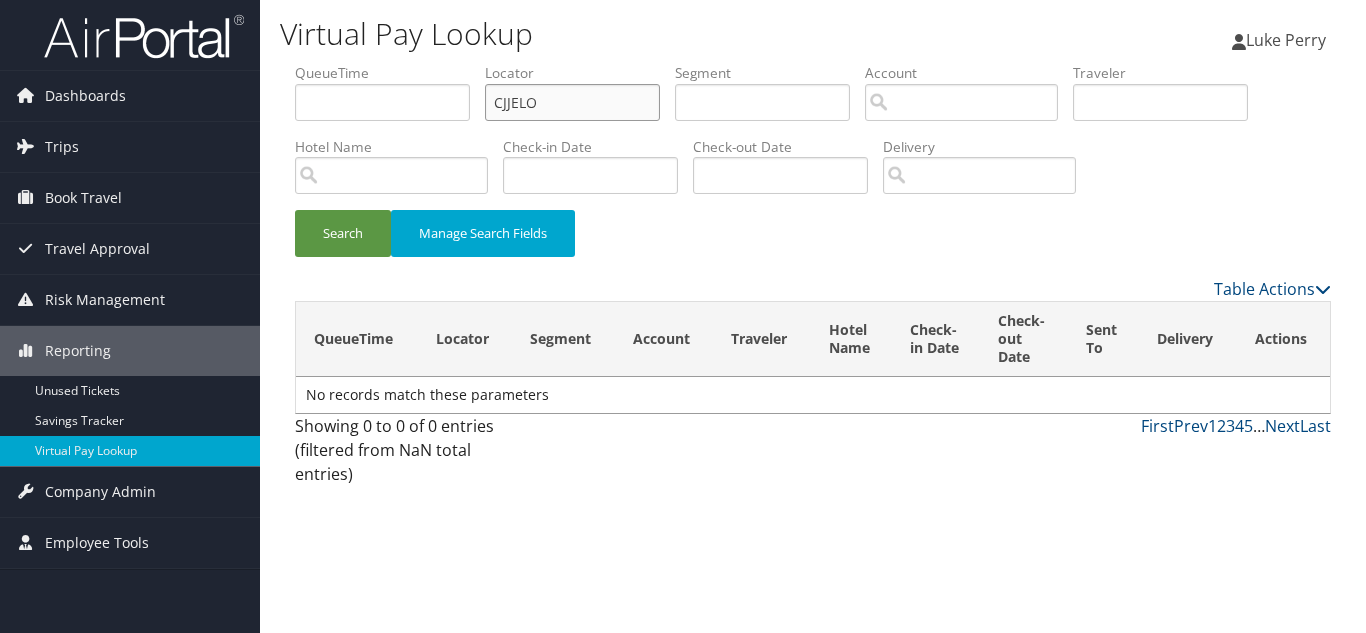 click on "CJJELO" at bounding box center [572, 102] 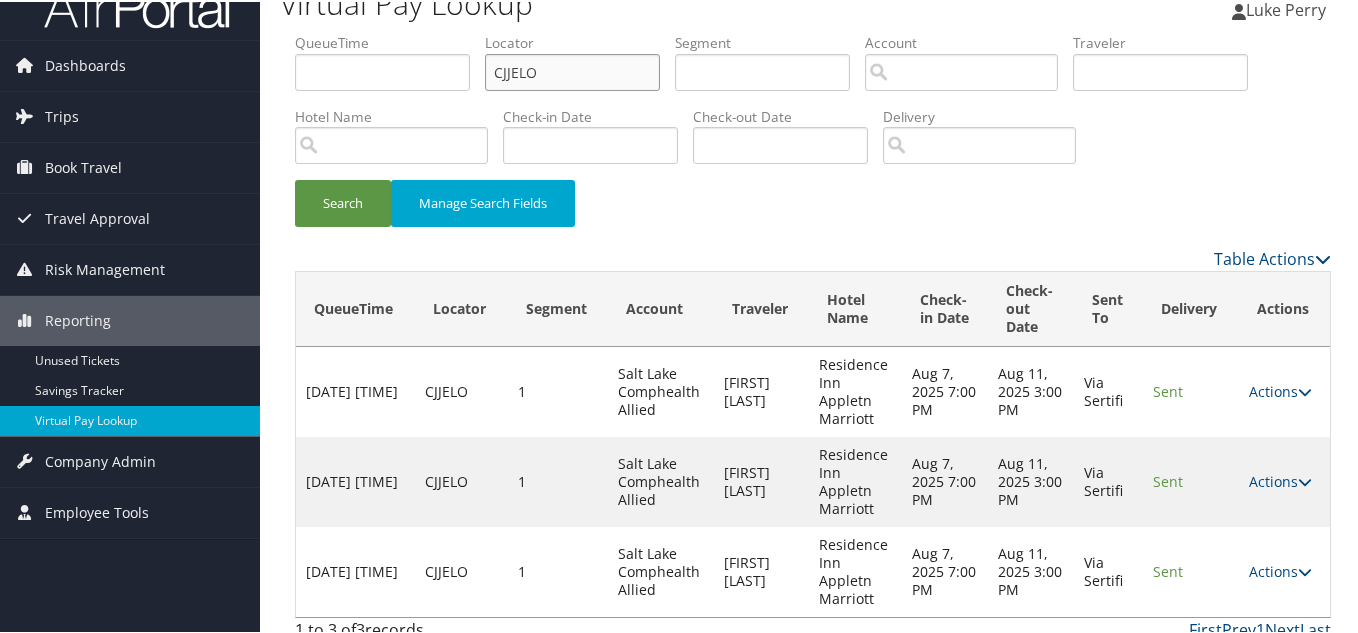 scroll, scrollTop: 49, scrollLeft: 0, axis: vertical 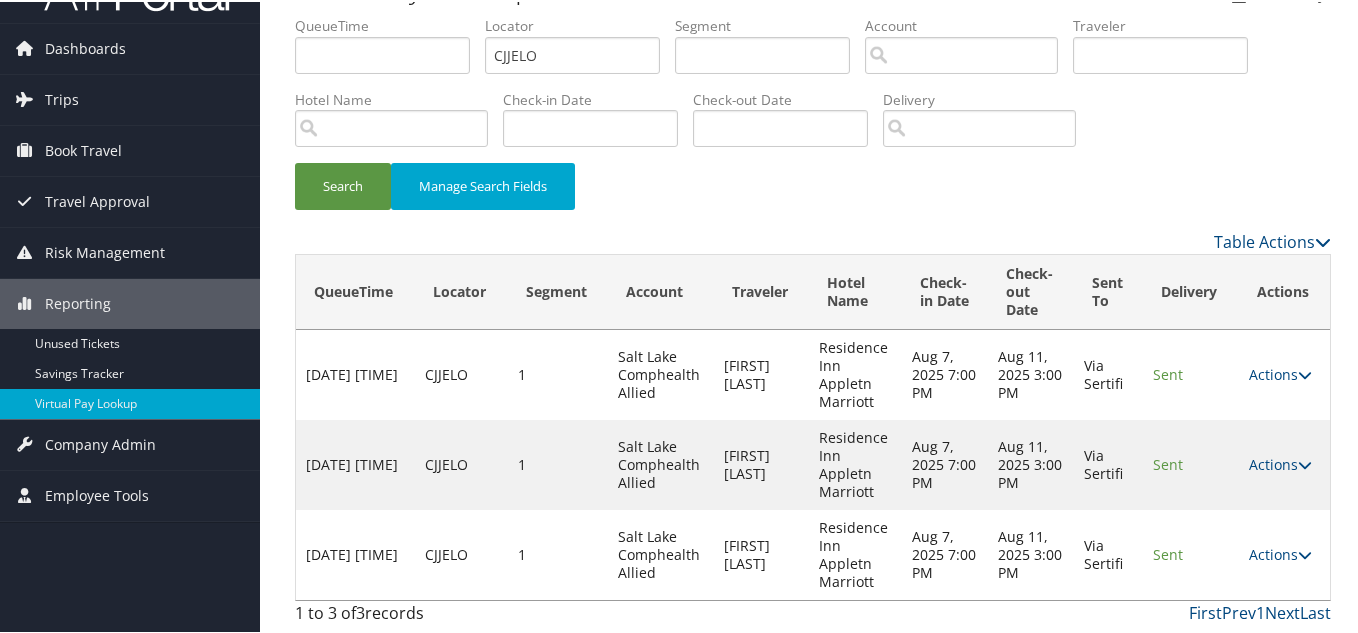 click on "Actions" at bounding box center (1280, 552) 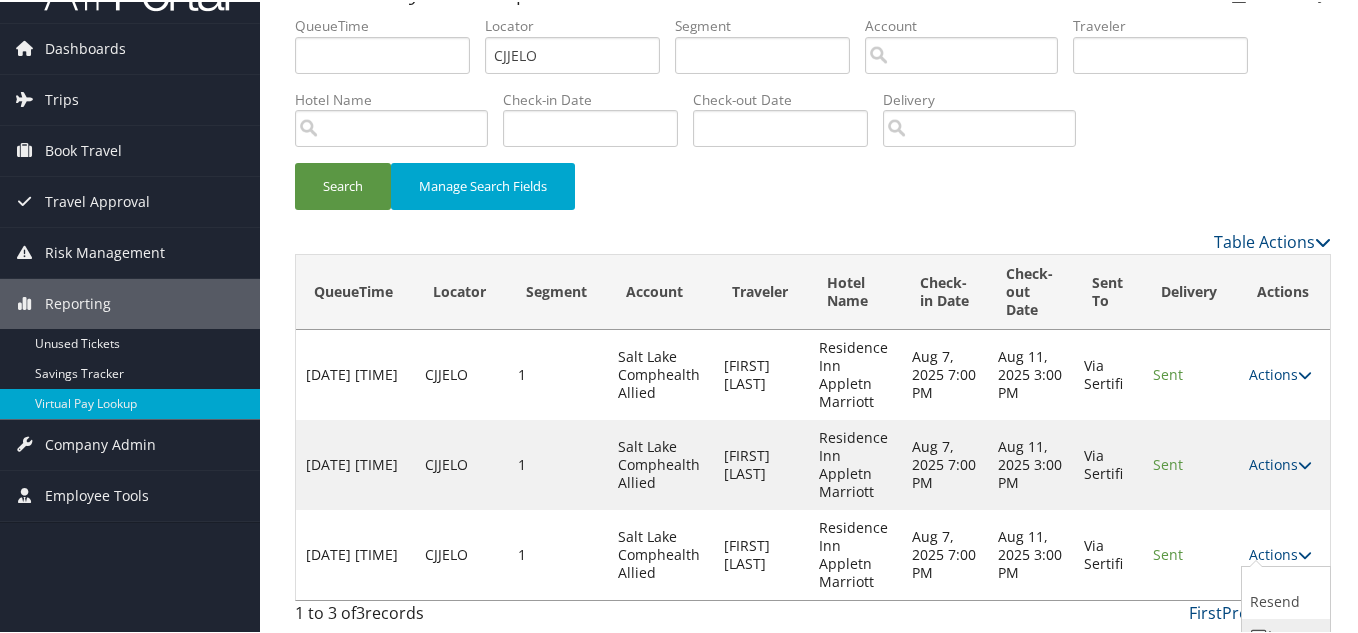 scroll, scrollTop: 120, scrollLeft: 0, axis: vertical 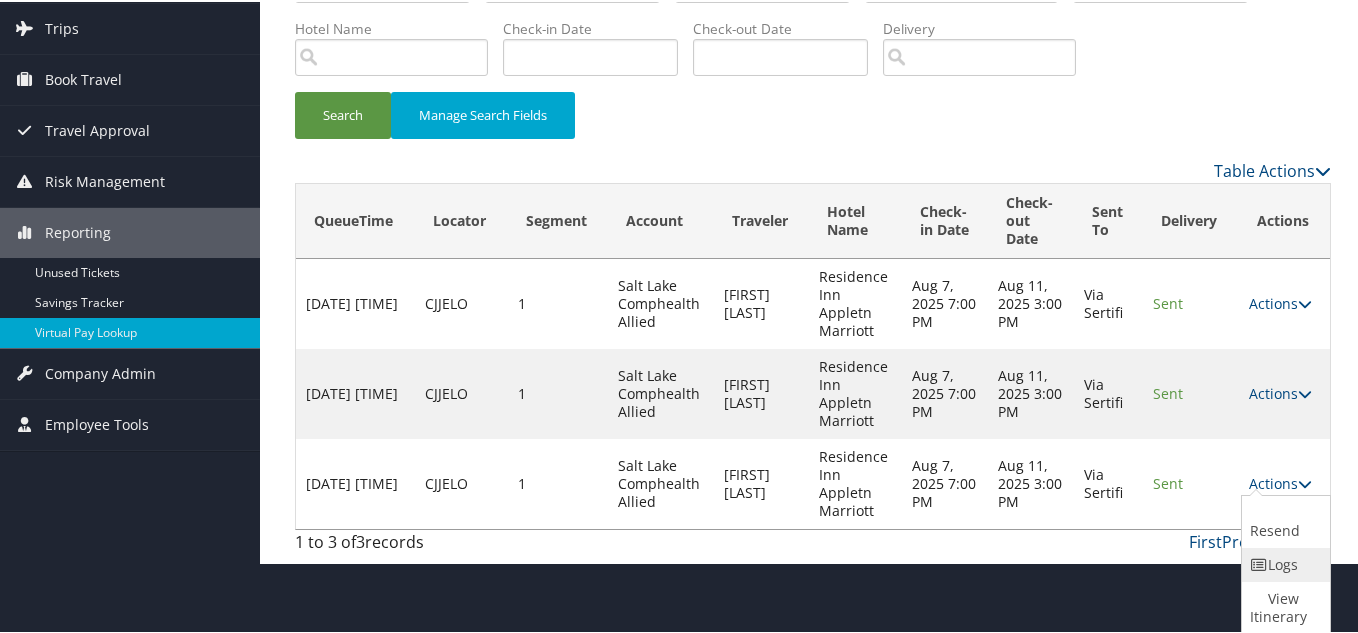 click on "Logs" at bounding box center (1283, 563) 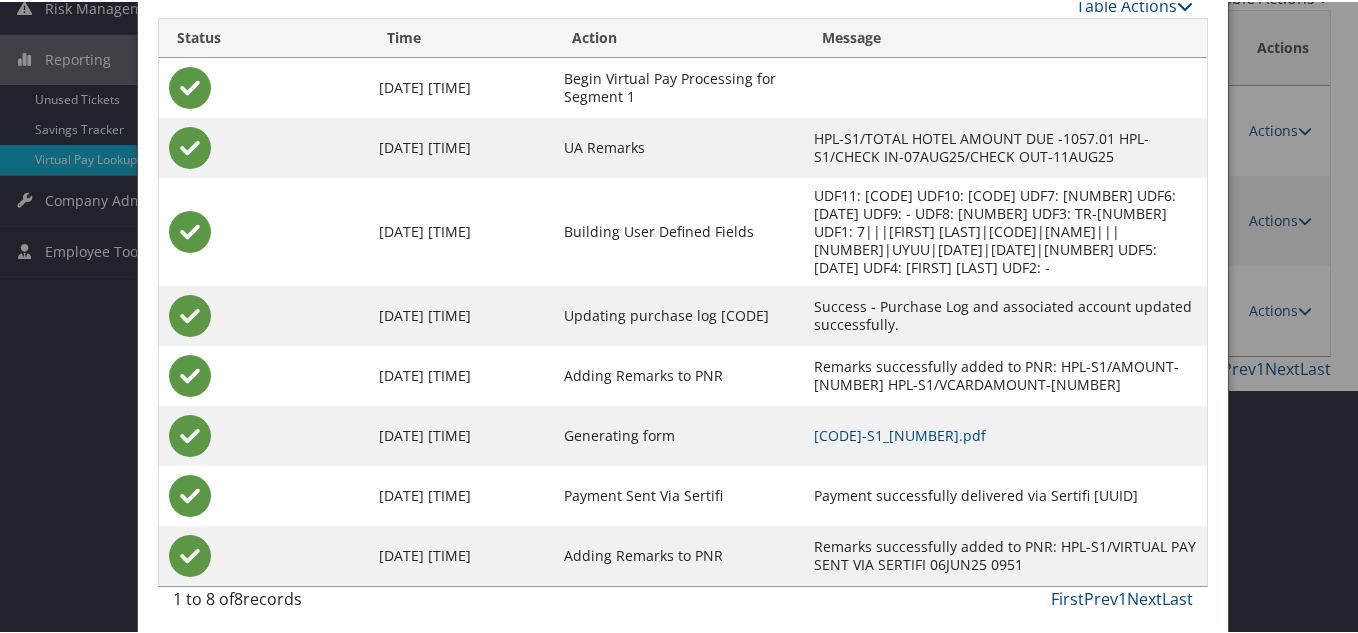 scroll, scrollTop: 300, scrollLeft: 0, axis: vertical 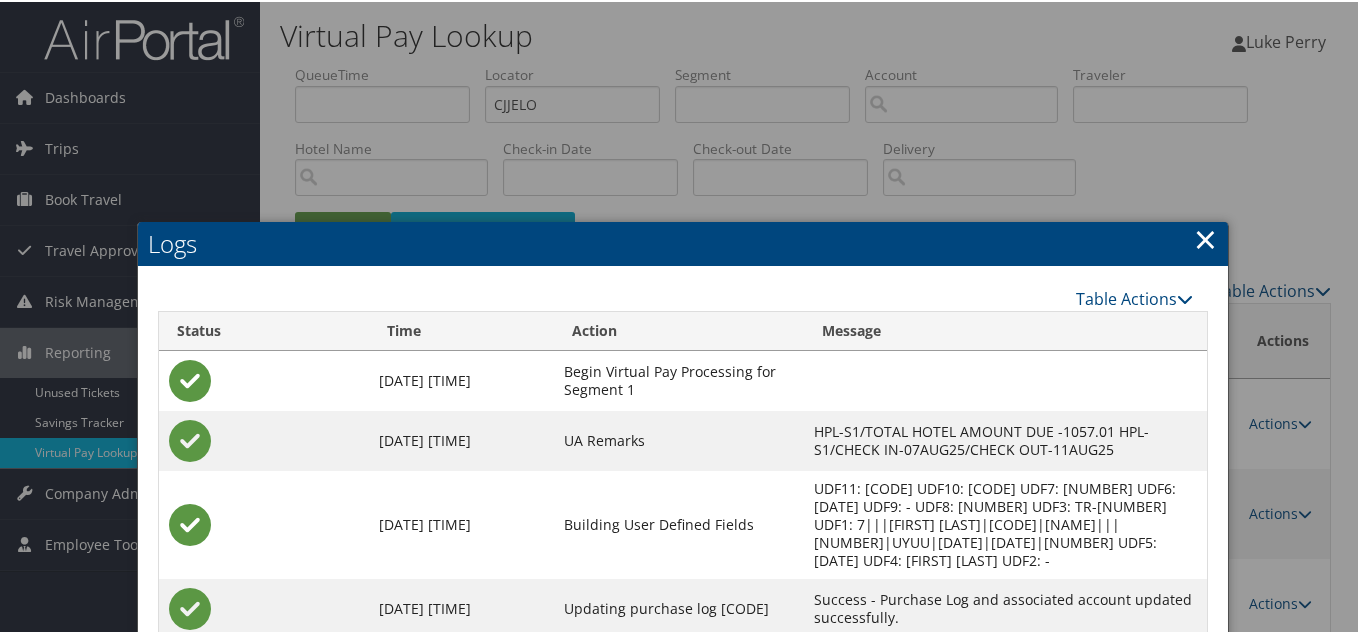 click on "×" at bounding box center [1205, 237] 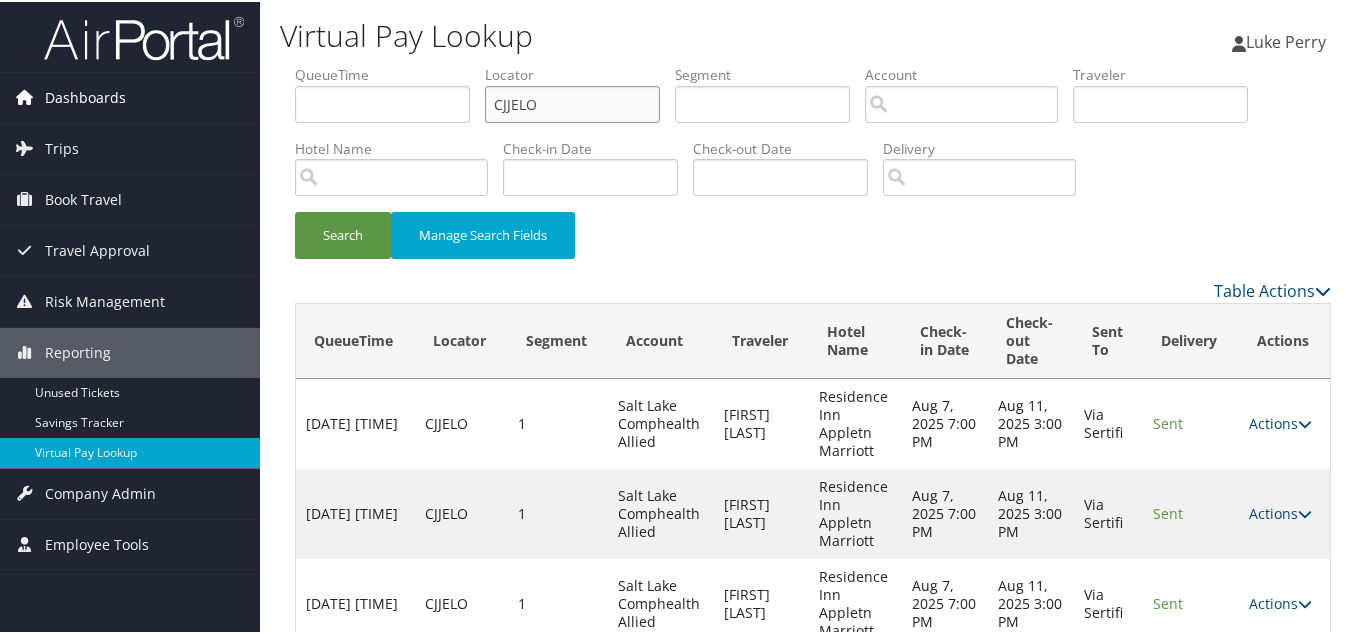 drag, startPoint x: 578, startPoint y: 103, endPoint x: 127, endPoint y: 97, distance: 451.03992 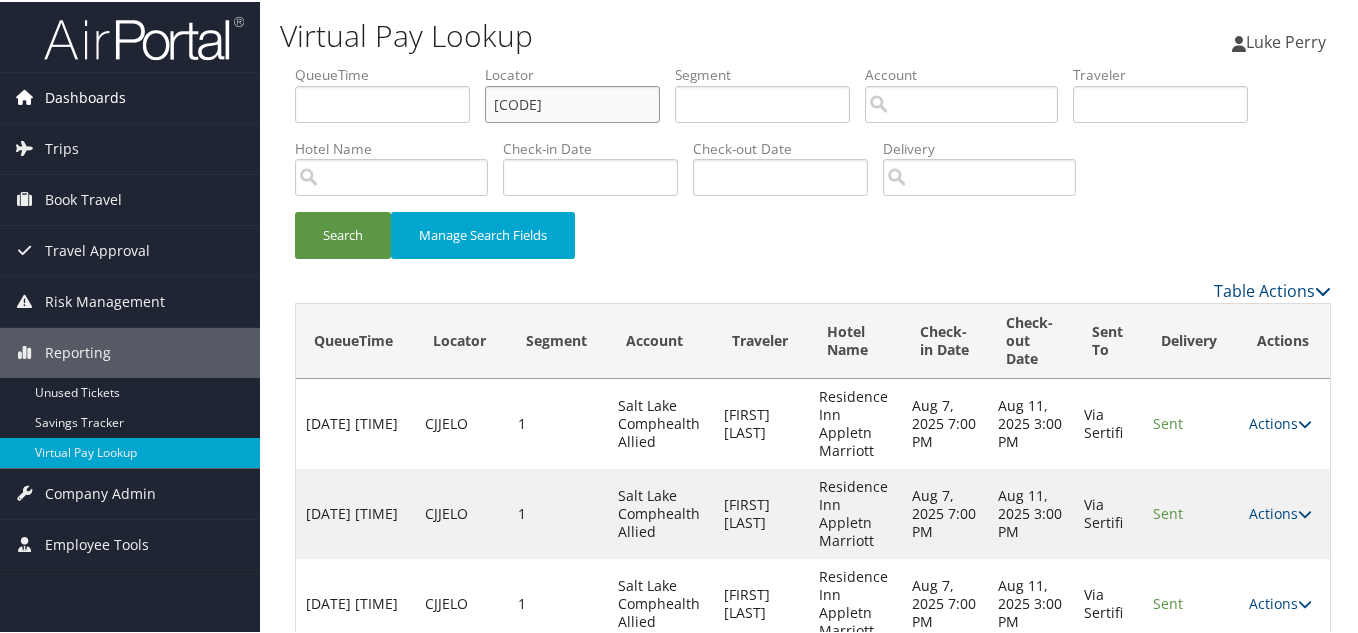 click on "Search" at bounding box center [343, 233] 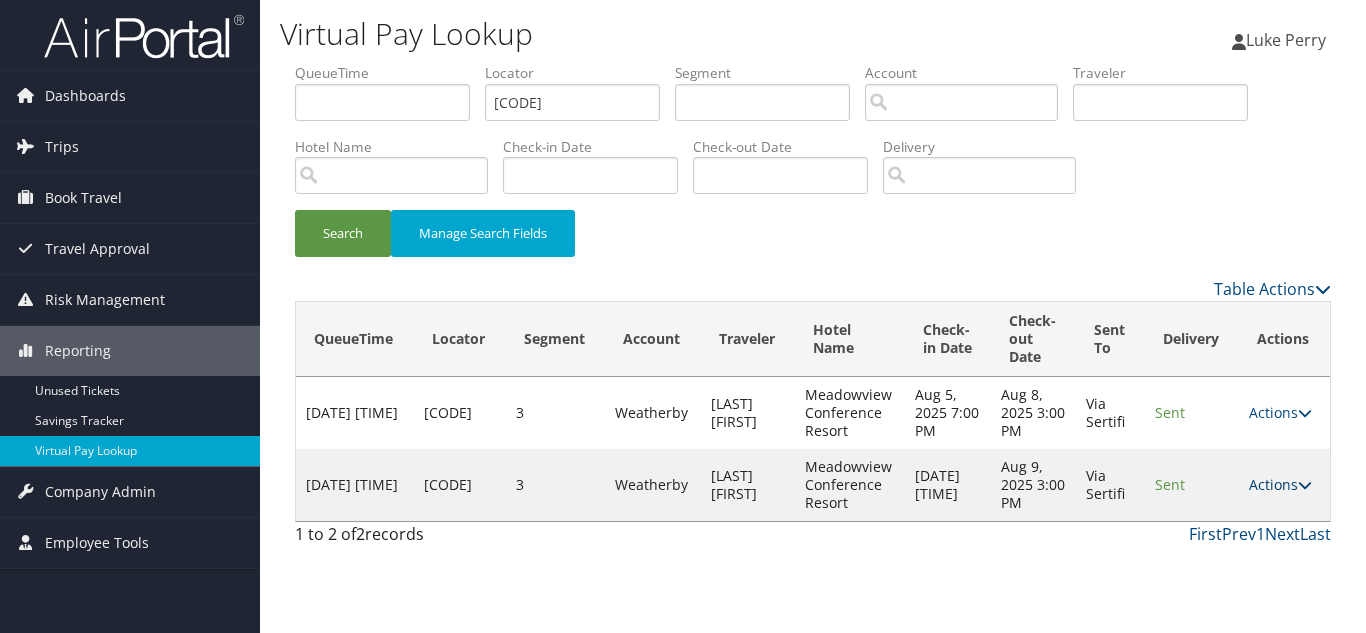 click on "Actions" at bounding box center (1280, 484) 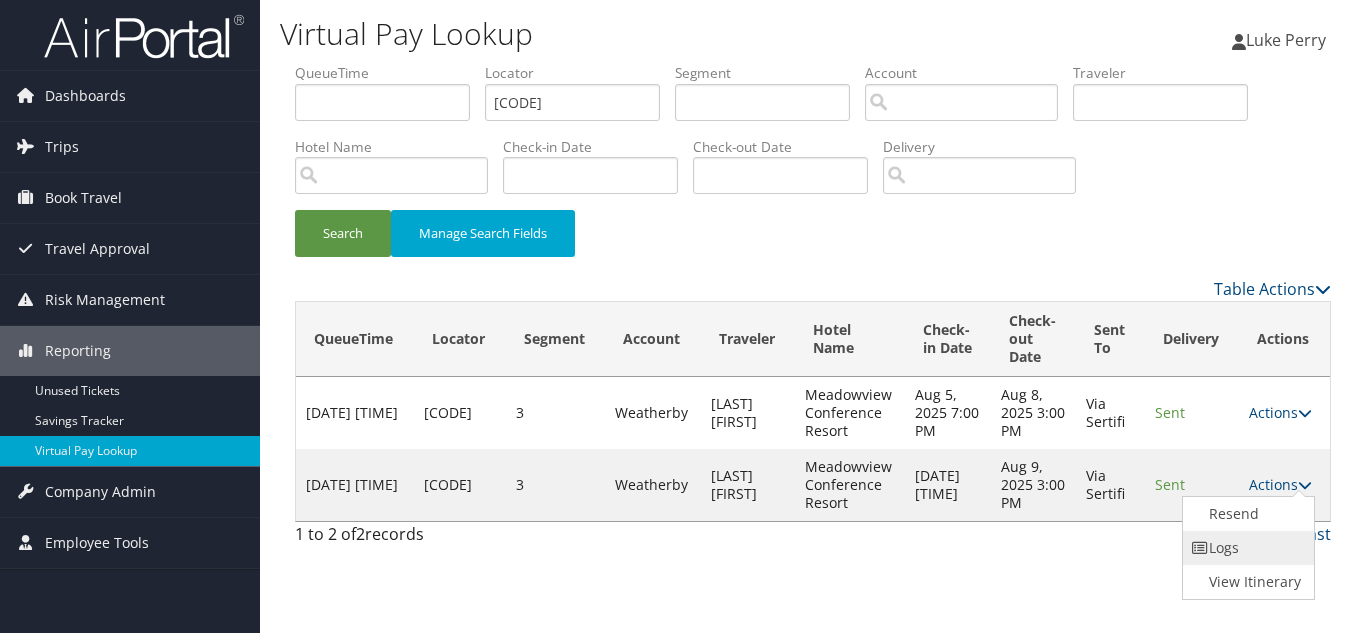 click on "Logs" at bounding box center [1246, 548] 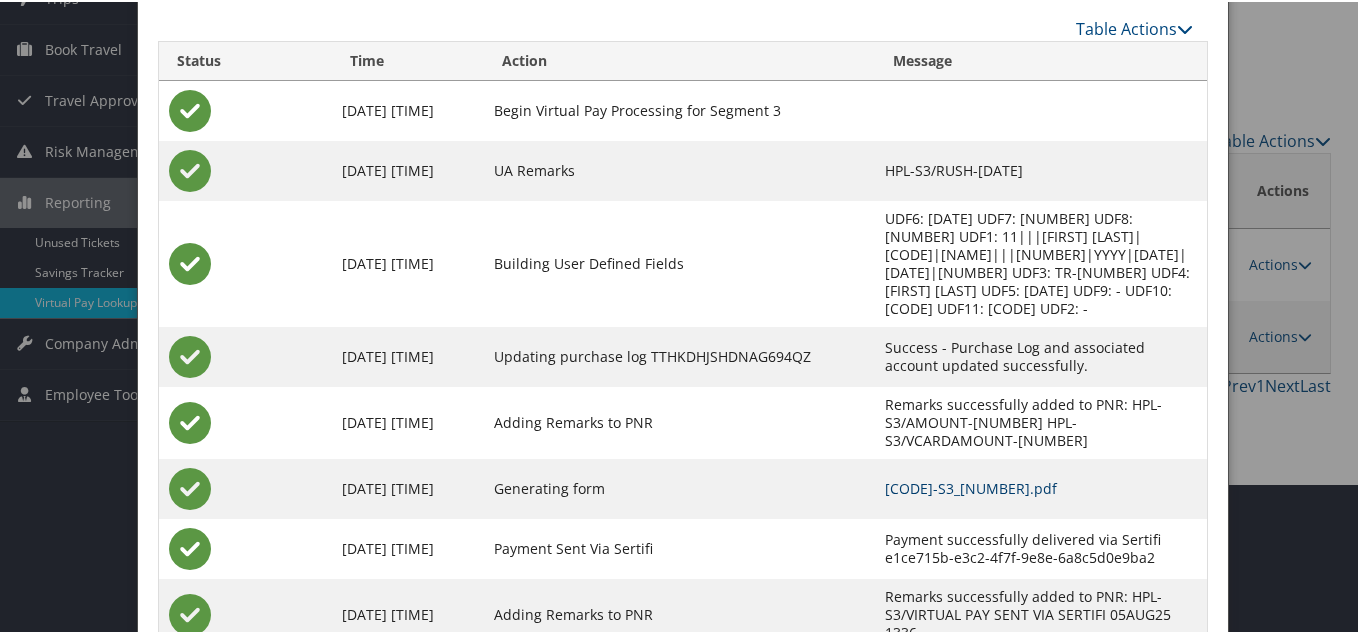scroll, scrollTop: 198, scrollLeft: 0, axis: vertical 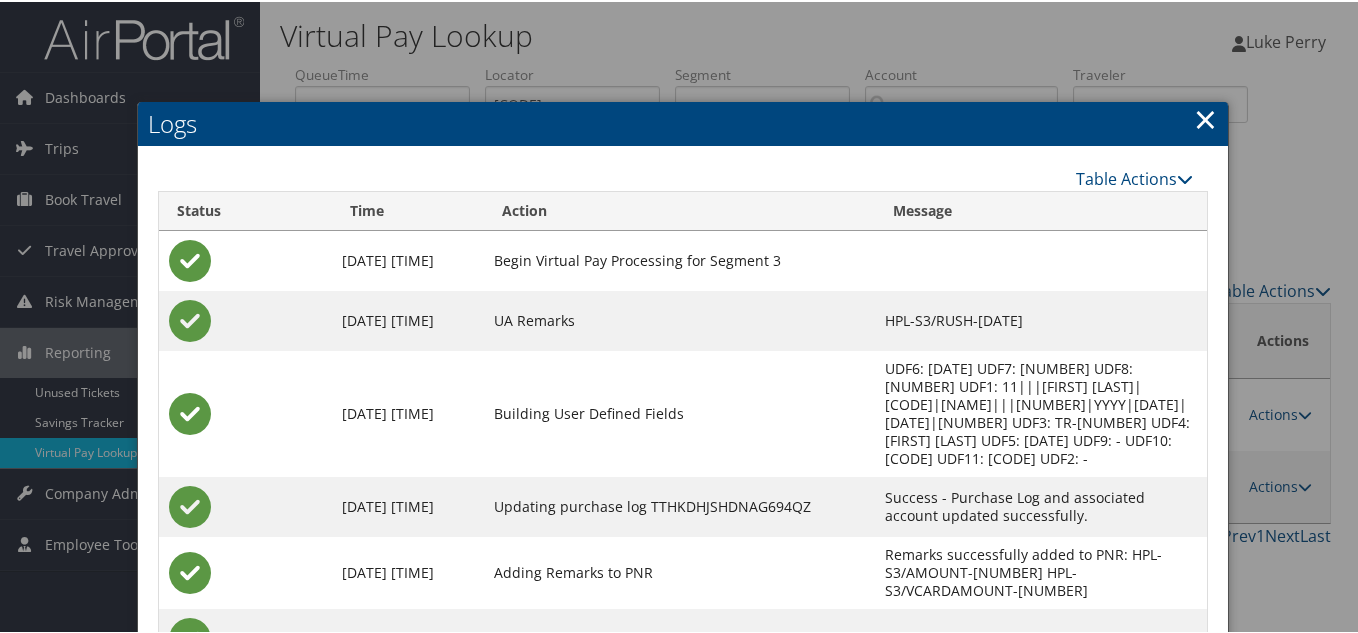 click on "×" at bounding box center [1205, 117] 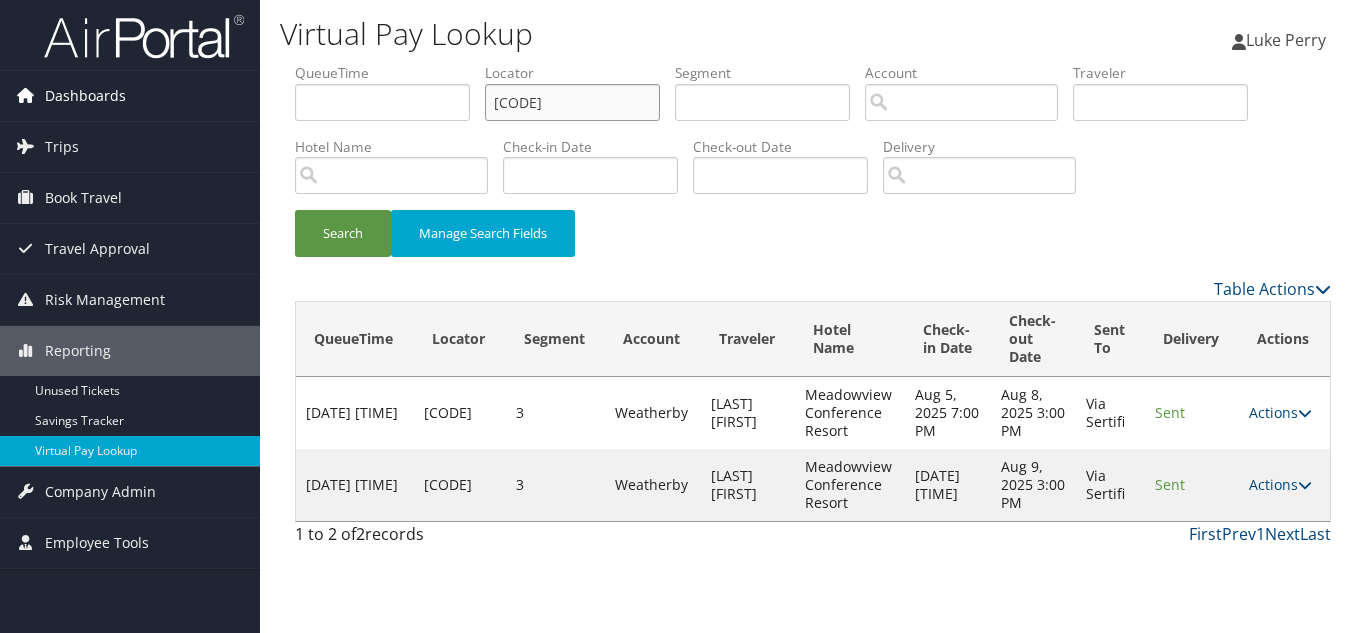 drag, startPoint x: 577, startPoint y: 107, endPoint x: 156, endPoint y: 105, distance: 421.00476 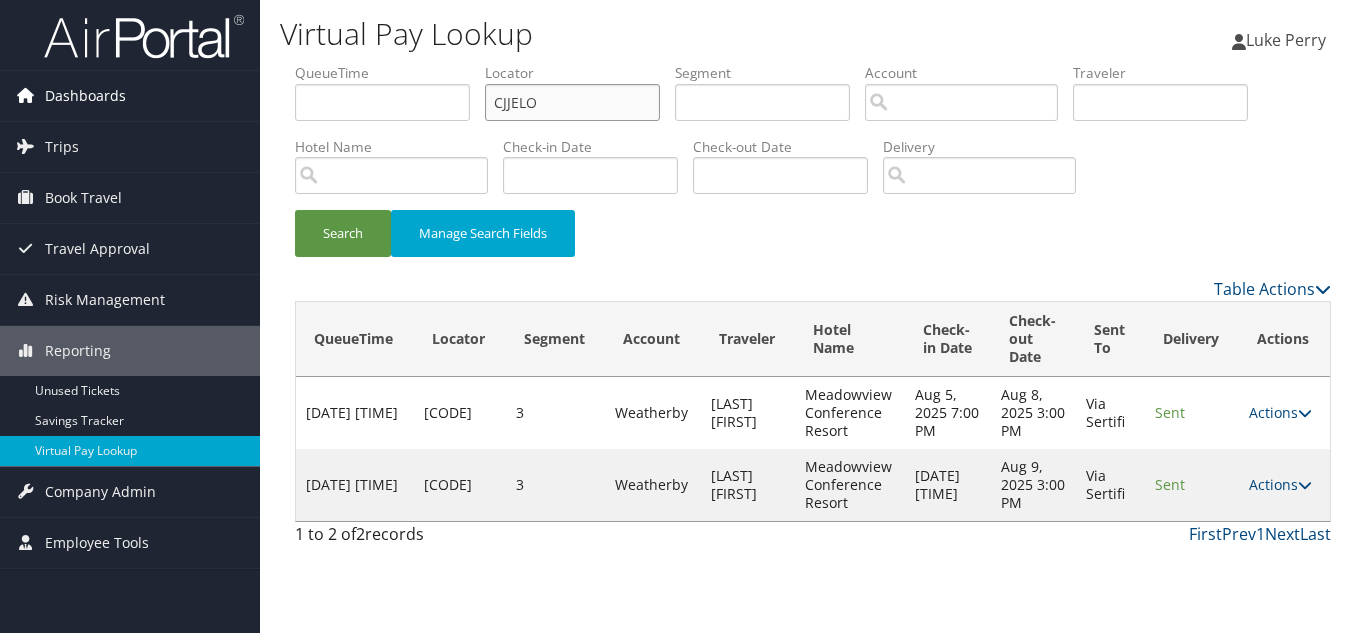 click on "Search" at bounding box center (343, 233) 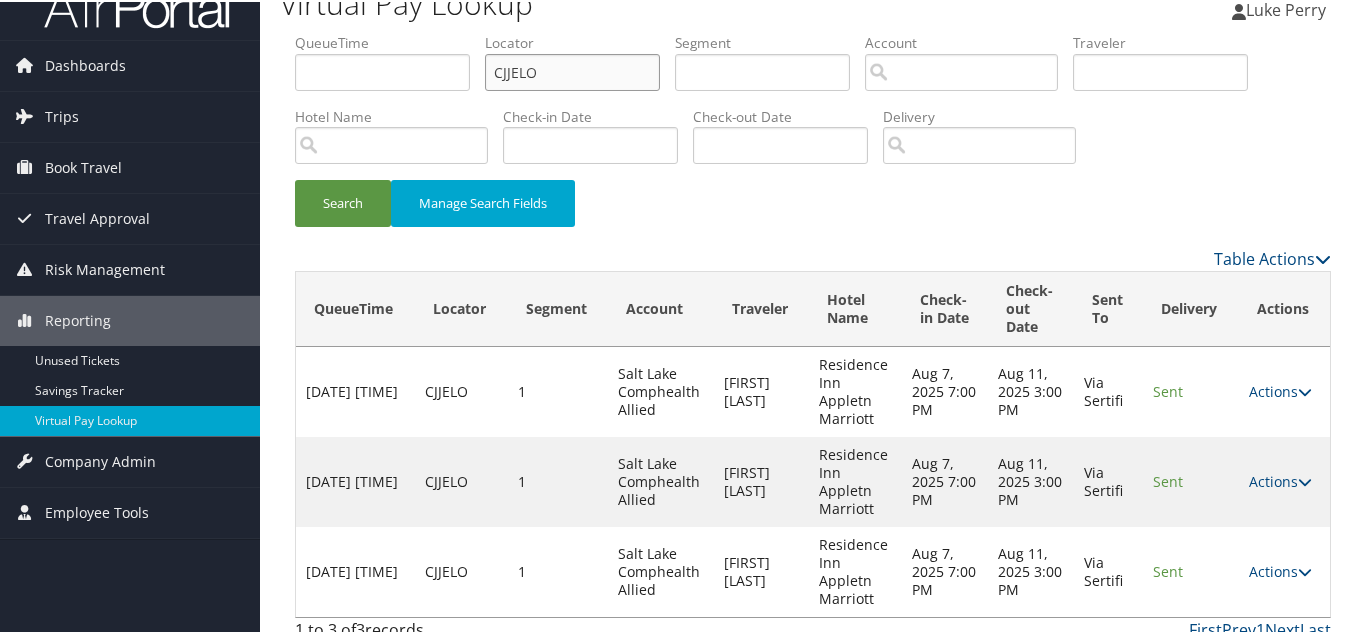 scroll, scrollTop: 49, scrollLeft: 0, axis: vertical 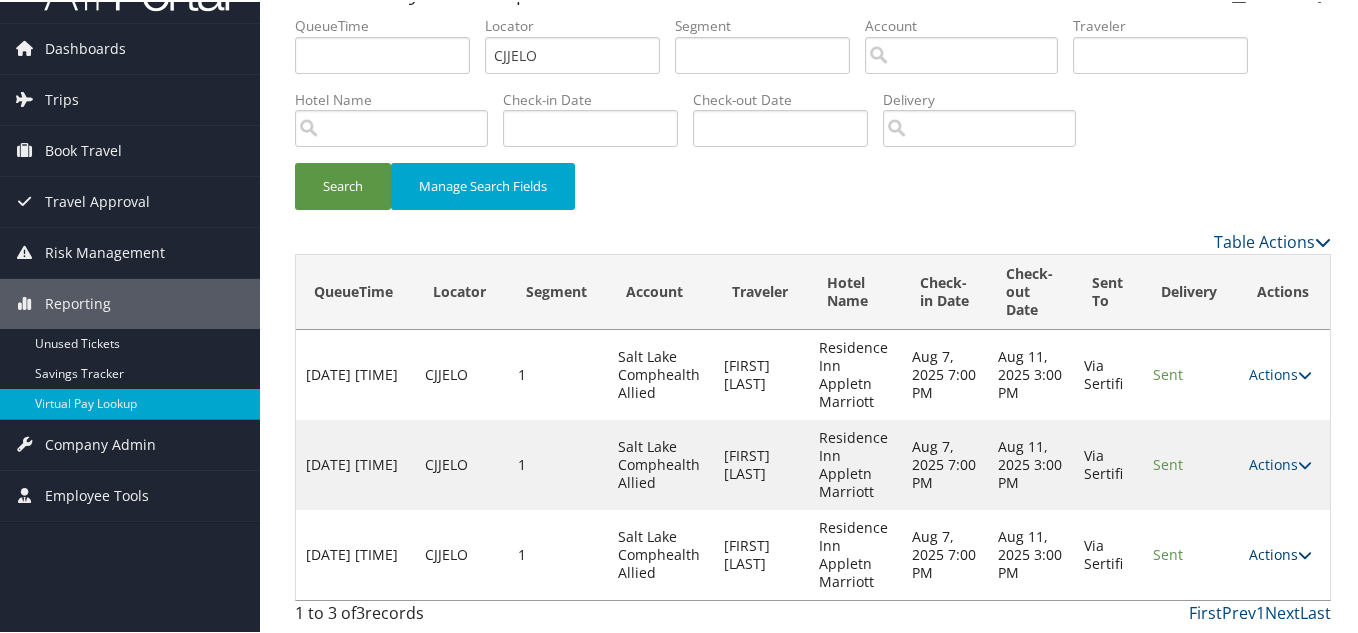 click on "Actions" at bounding box center (1280, 552) 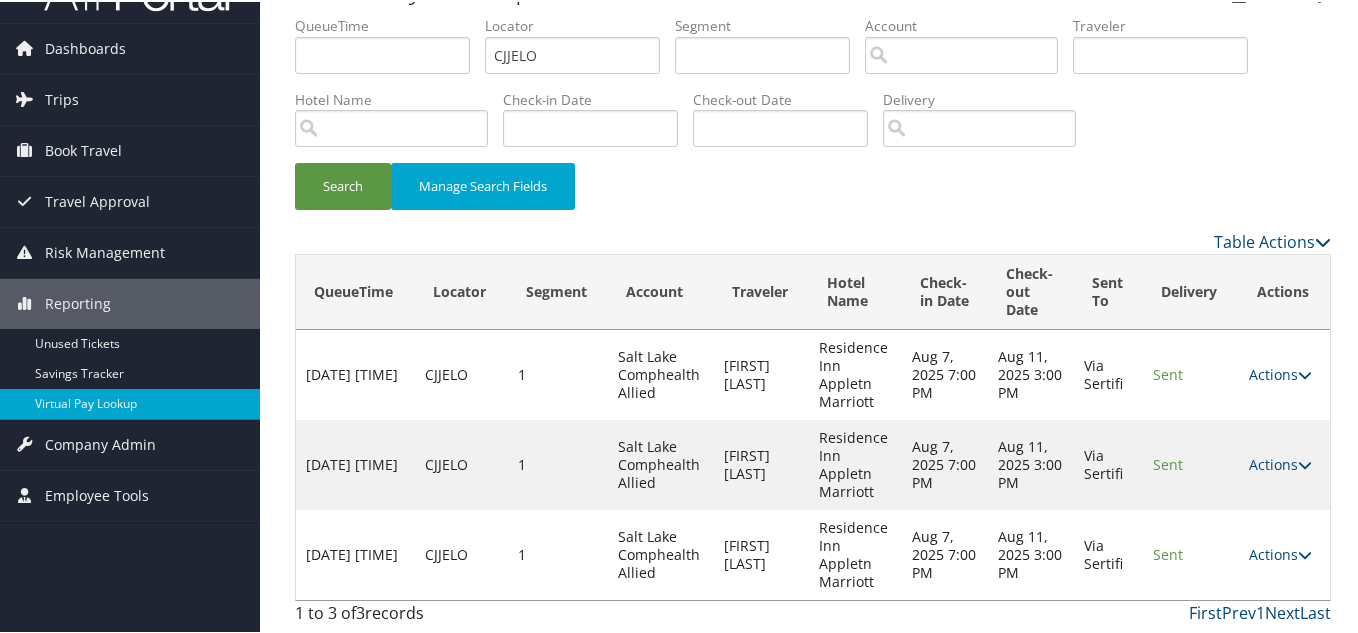 scroll, scrollTop: 120, scrollLeft: 0, axis: vertical 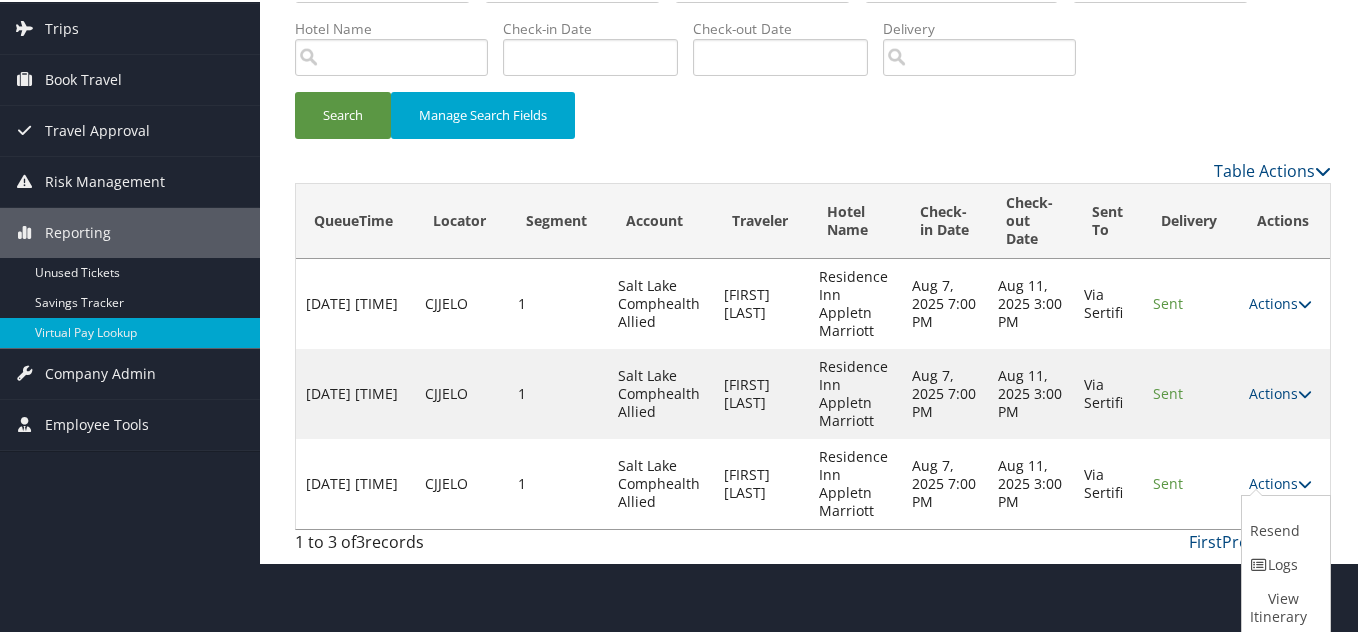 drag, startPoint x: 1275, startPoint y: 559, endPoint x: 1295, endPoint y: 564, distance: 20.615528 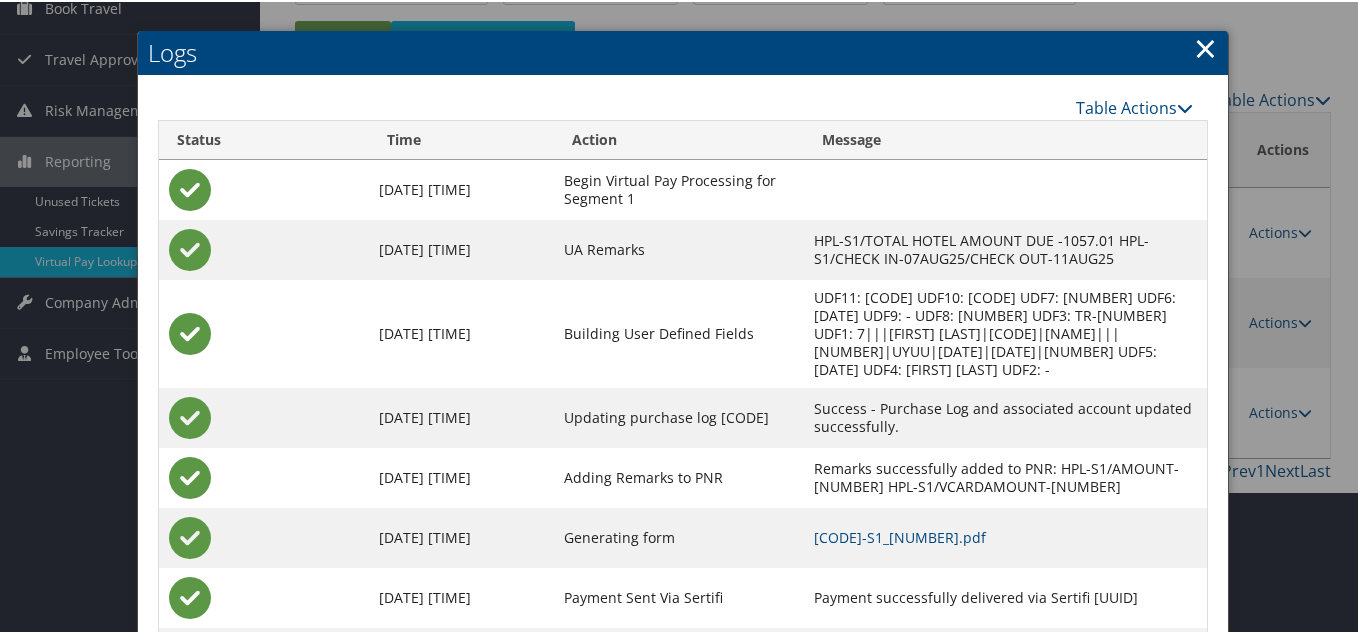 scroll, scrollTop: 300, scrollLeft: 0, axis: vertical 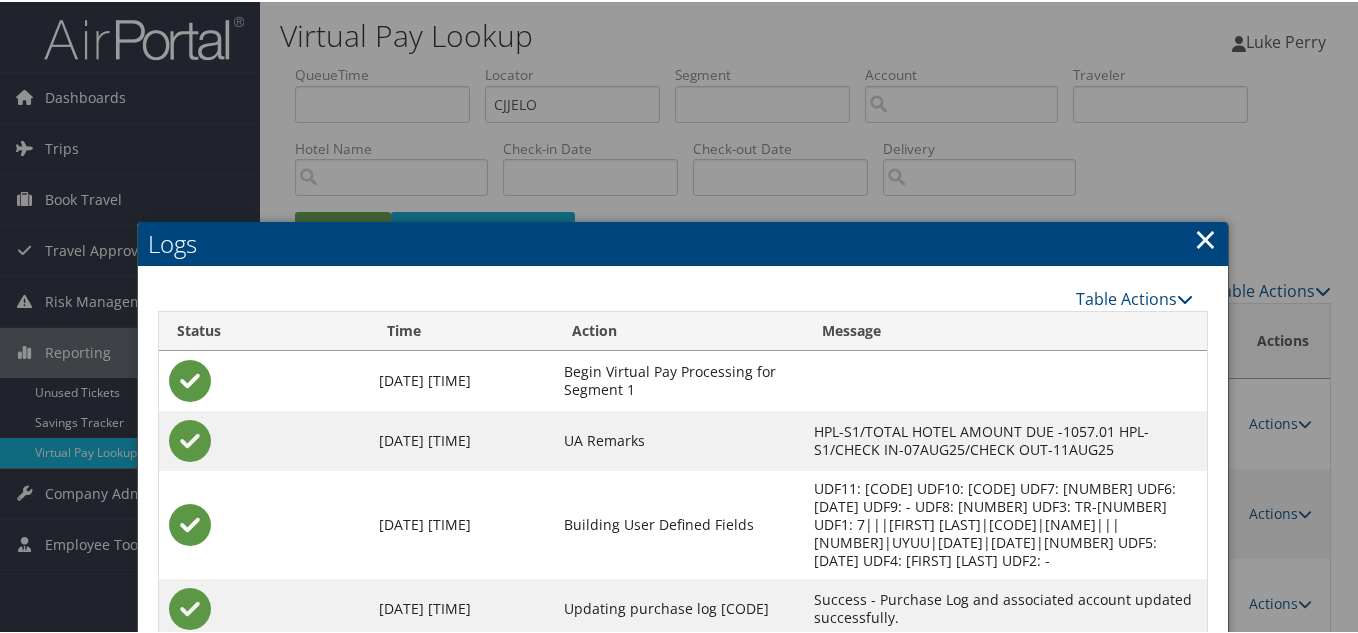 click on "×" at bounding box center [1205, 237] 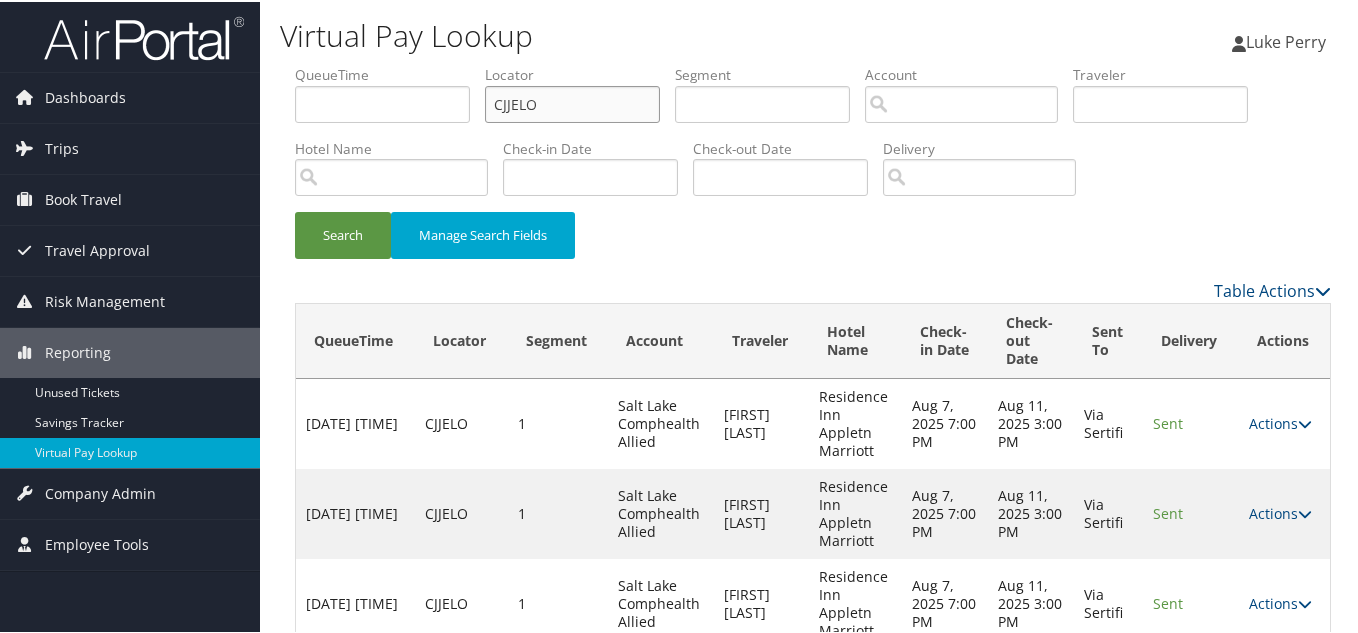 drag, startPoint x: 576, startPoint y: 97, endPoint x: 345, endPoint y: 98, distance: 231.00217 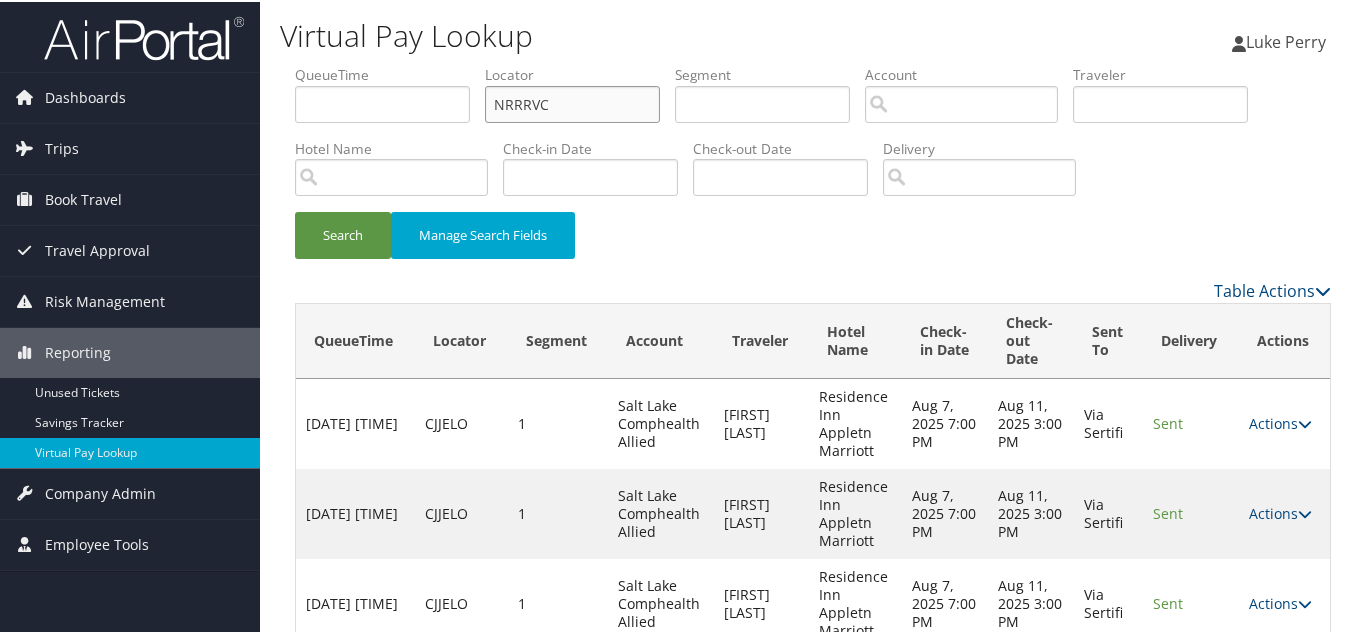 click on "Search" at bounding box center (343, 233) 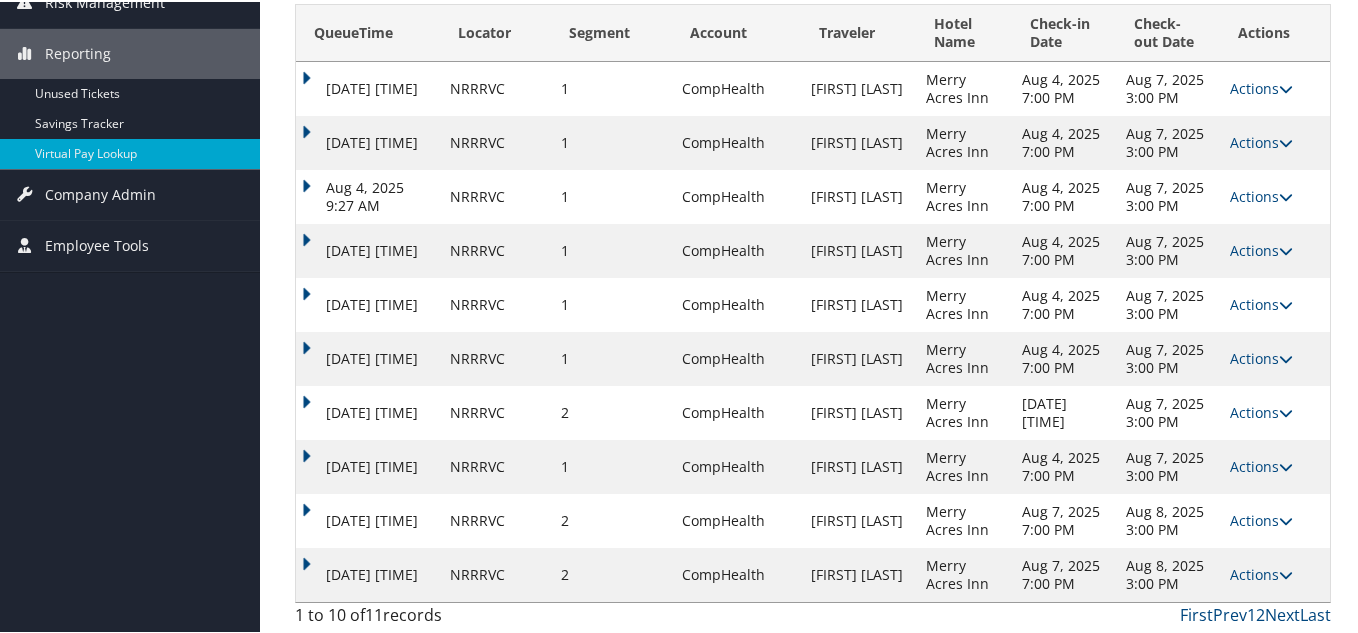 scroll, scrollTop: 301, scrollLeft: 0, axis: vertical 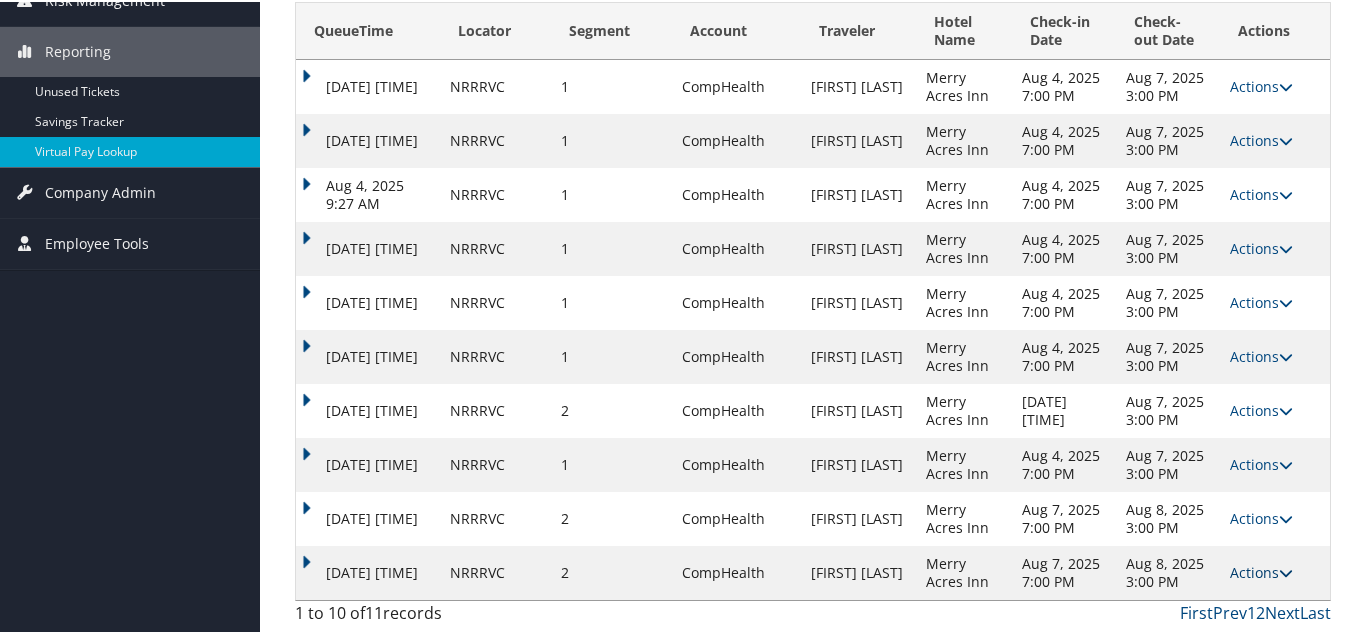 click at bounding box center (1286, 571) 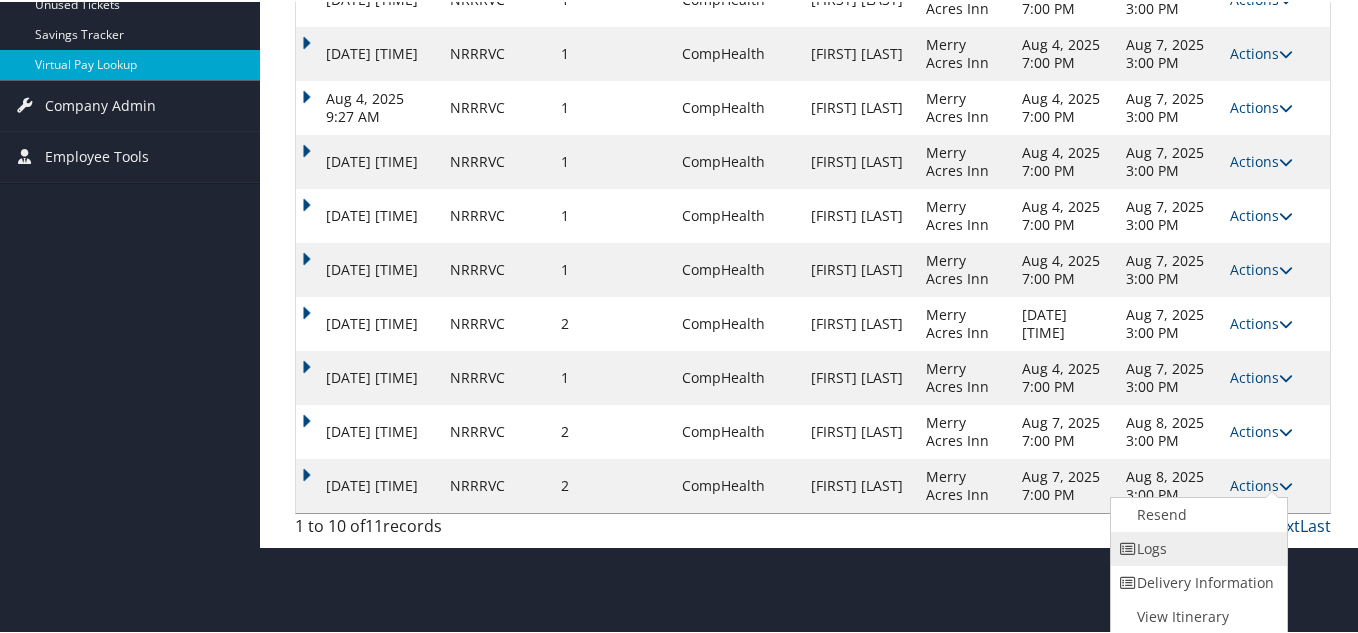 click on "Logs" at bounding box center [1196, 547] 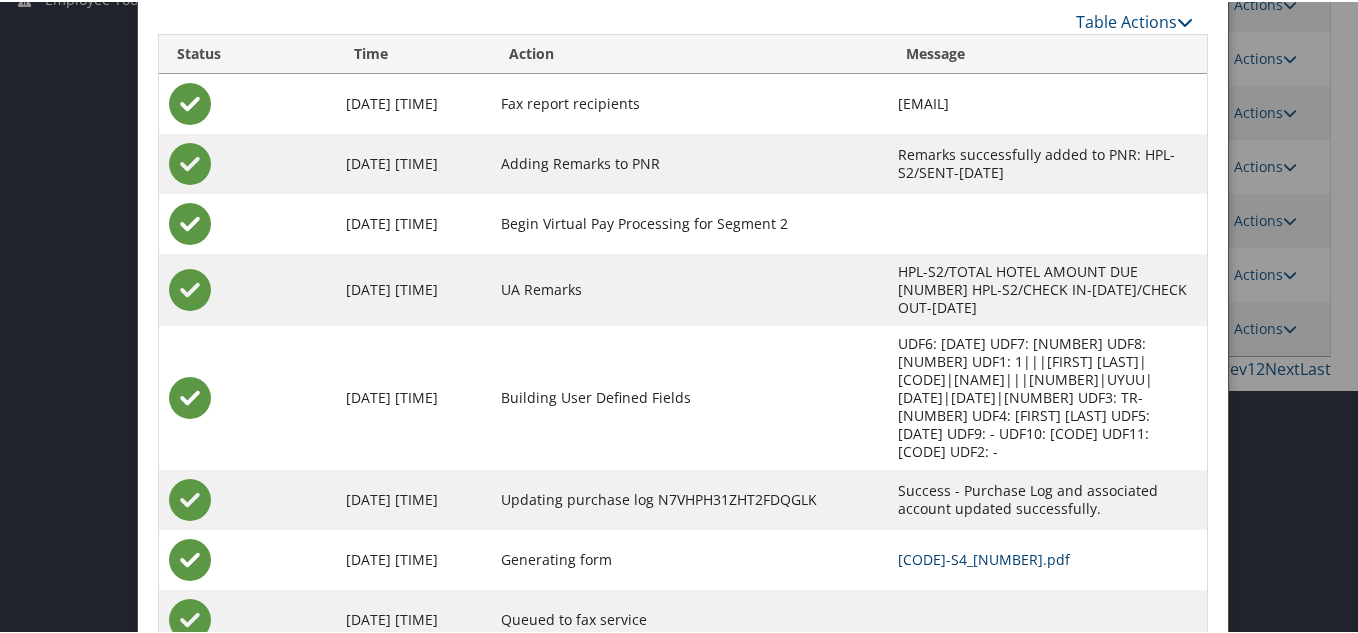 scroll, scrollTop: 568, scrollLeft: 0, axis: vertical 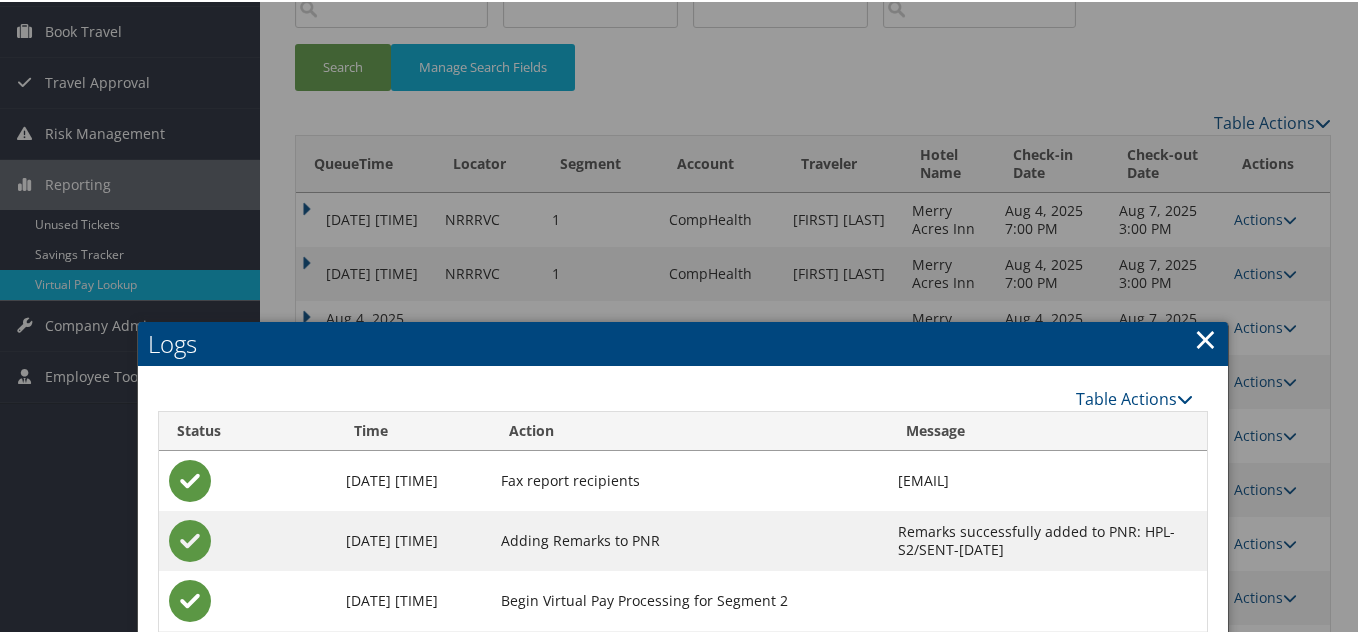 click on "×" at bounding box center (1205, 337) 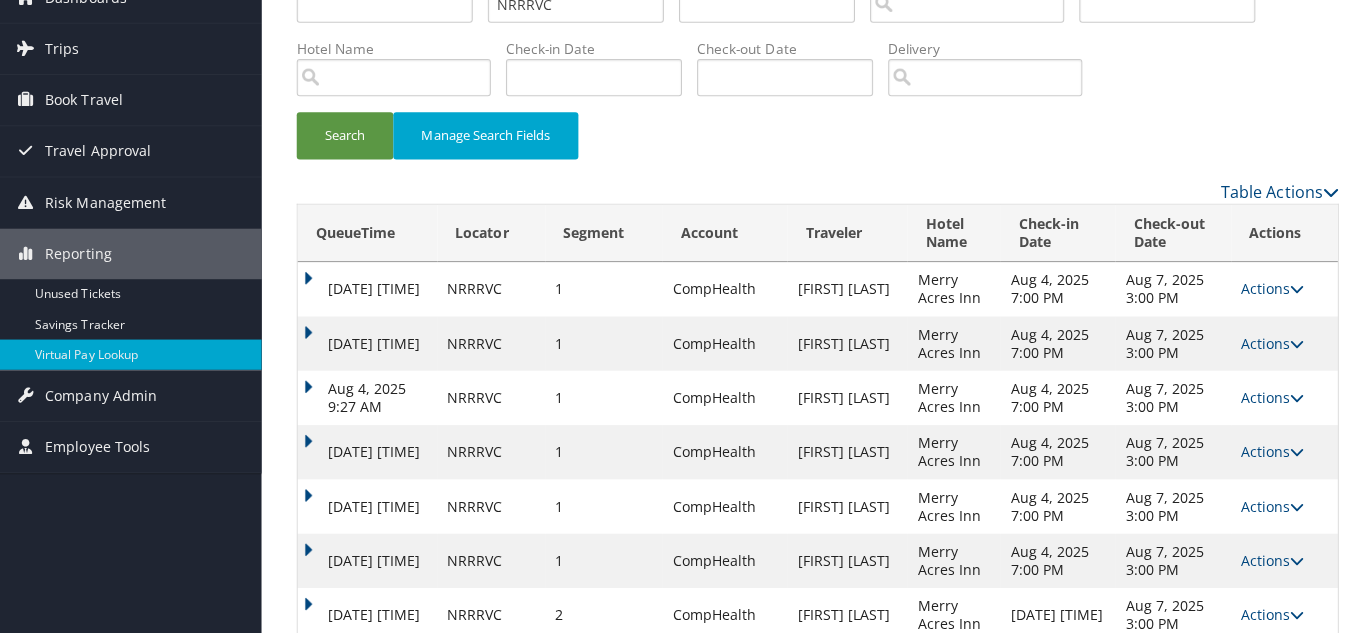 scroll, scrollTop: 0, scrollLeft: 0, axis: both 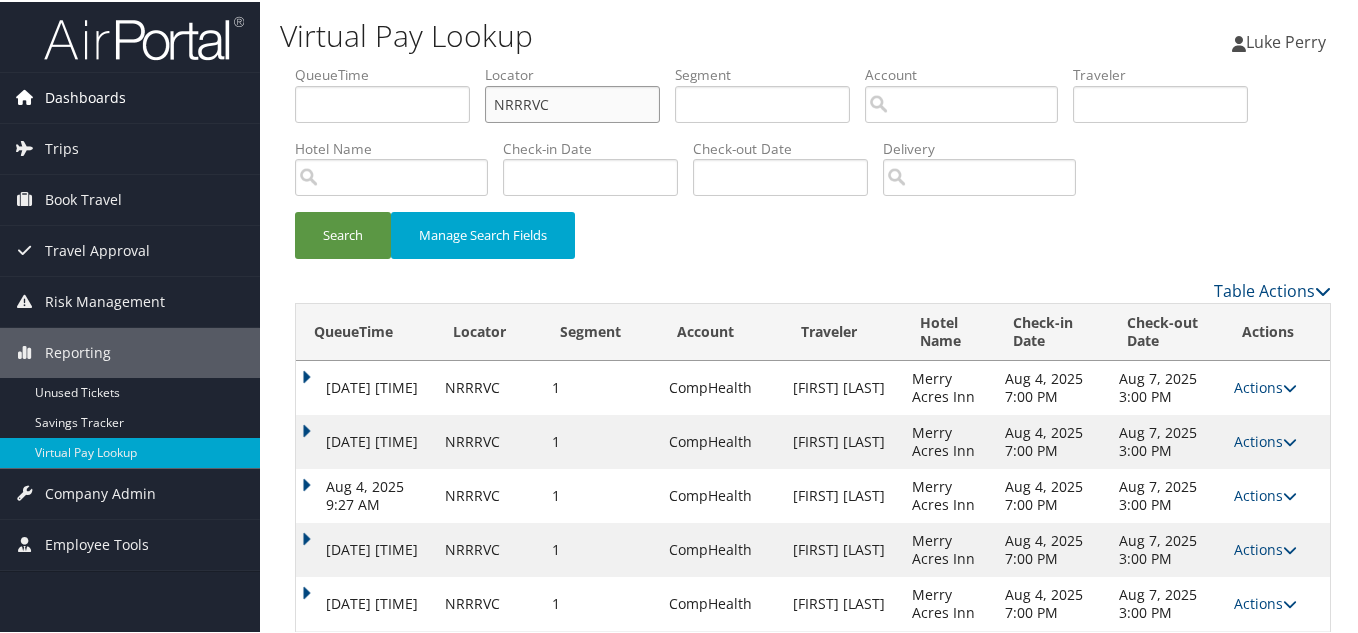 drag, startPoint x: 558, startPoint y: 102, endPoint x: 150, endPoint y: 81, distance: 408.54007 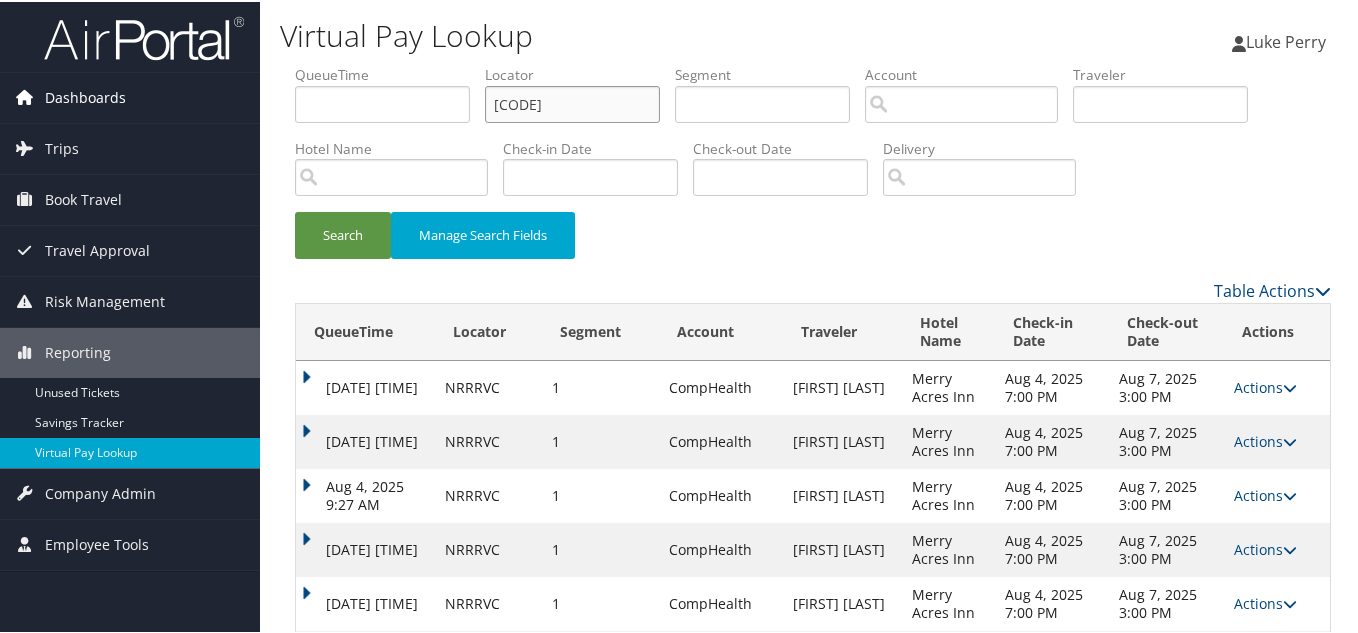 click on "Search" at bounding box center [343, 233] 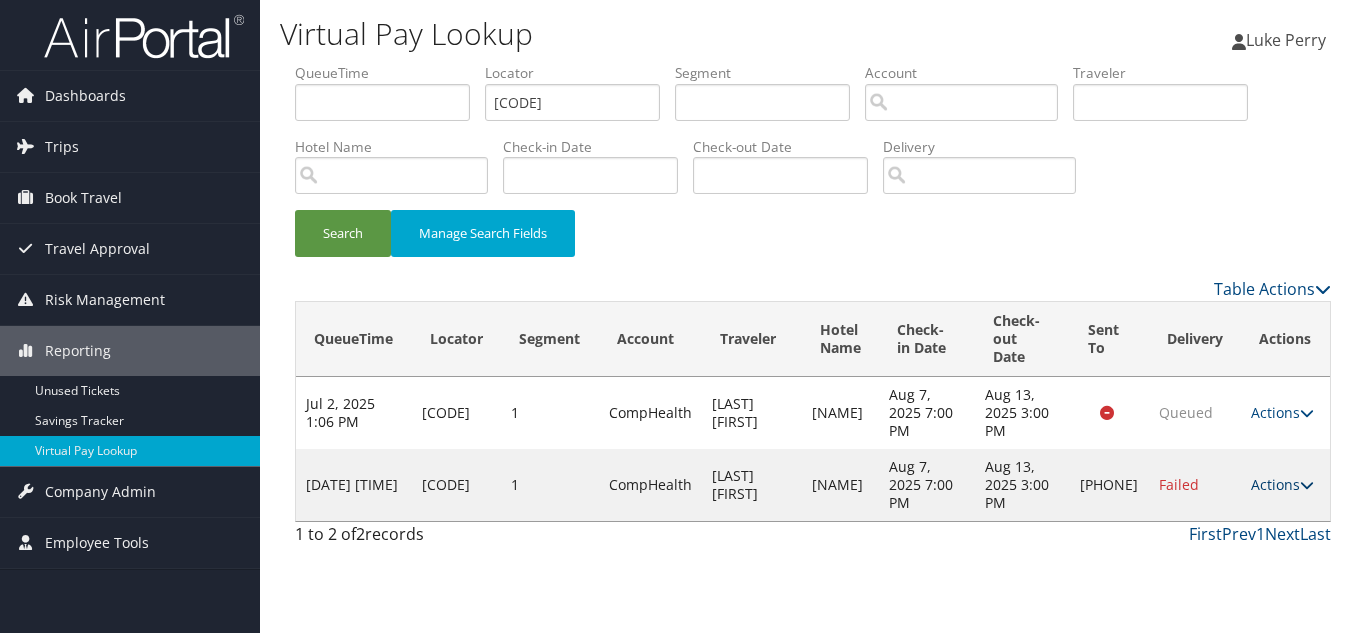 click on "Actions" at bounding box center (1282, 484) 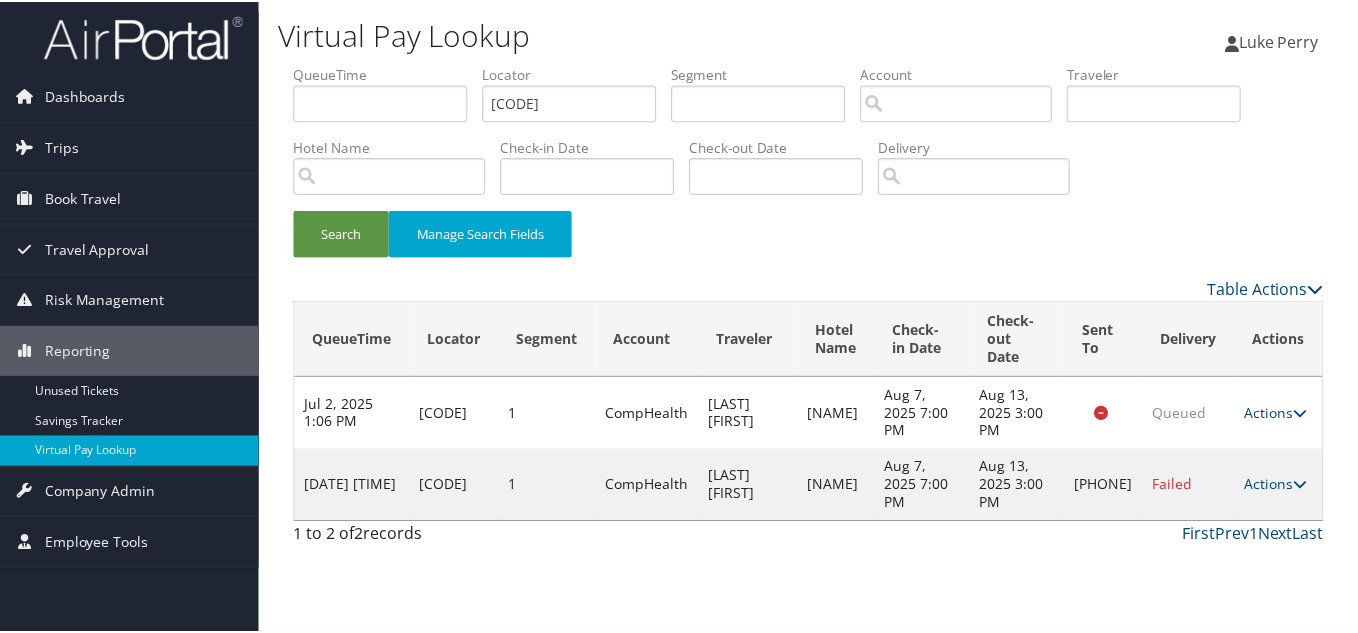 scroll, scrollTop: 28, scrollLeft: 0, axis: vertical 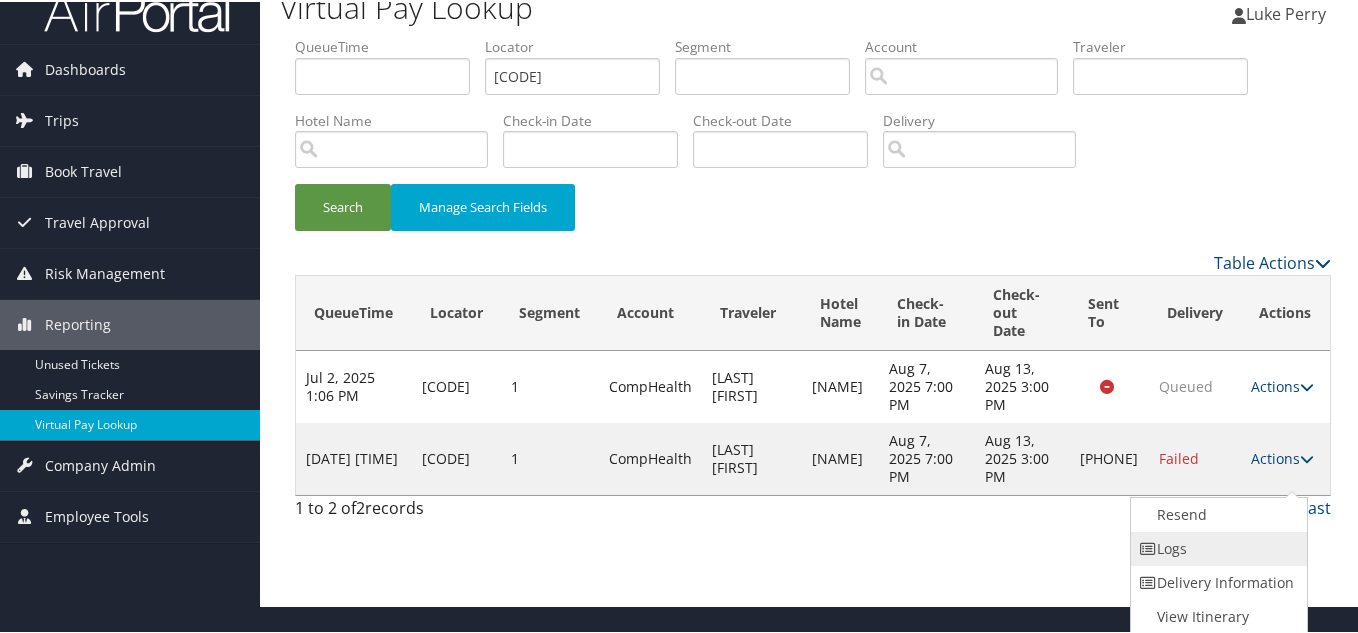 click on "Logs" at bounding box center [1216, 547] 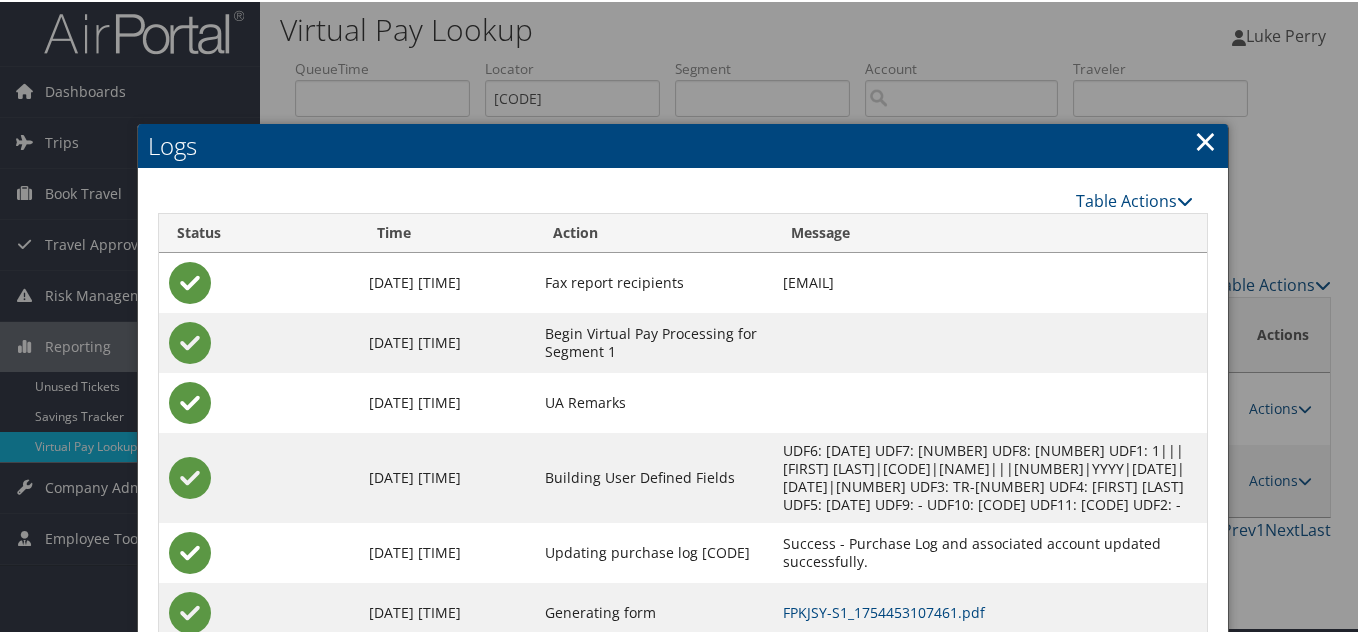 scroll, scrollTop: 148, scrollLeft: 0, axis: vertical 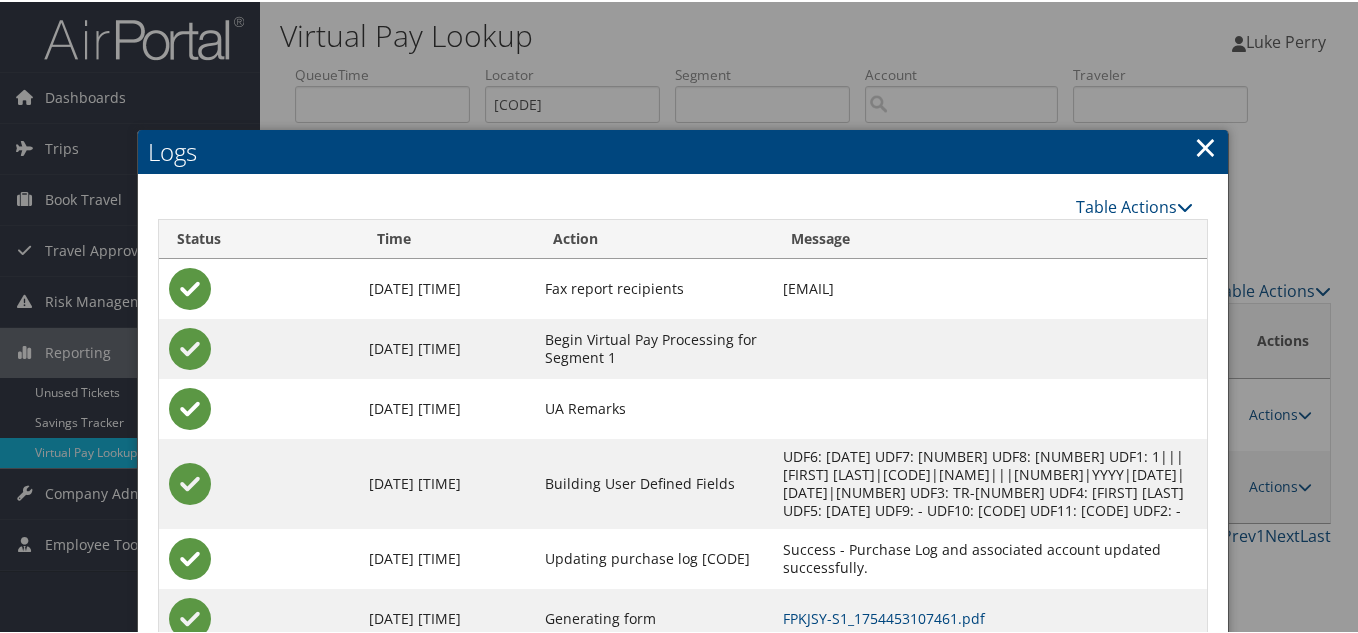 click on "×" at bounding box center [1205, 145] 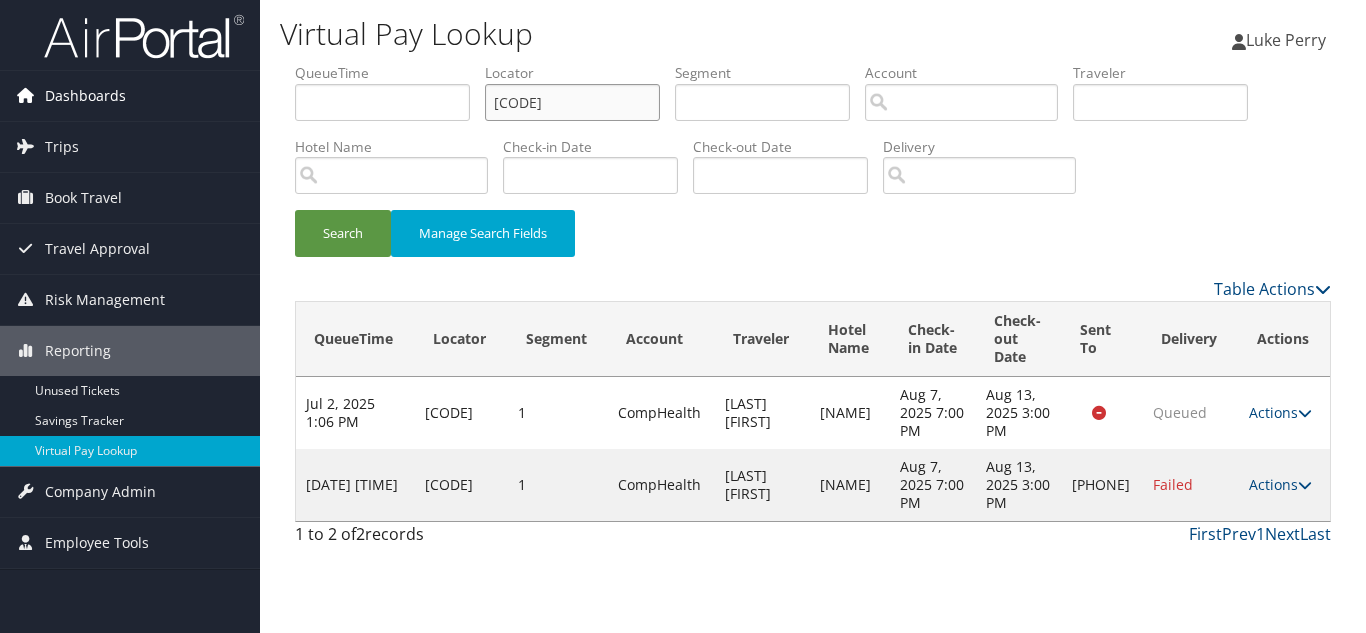drag, startPoint x: 571, startPoint y: 103, endPoint x: 146, endPoint y: 105, distance: 425.0047 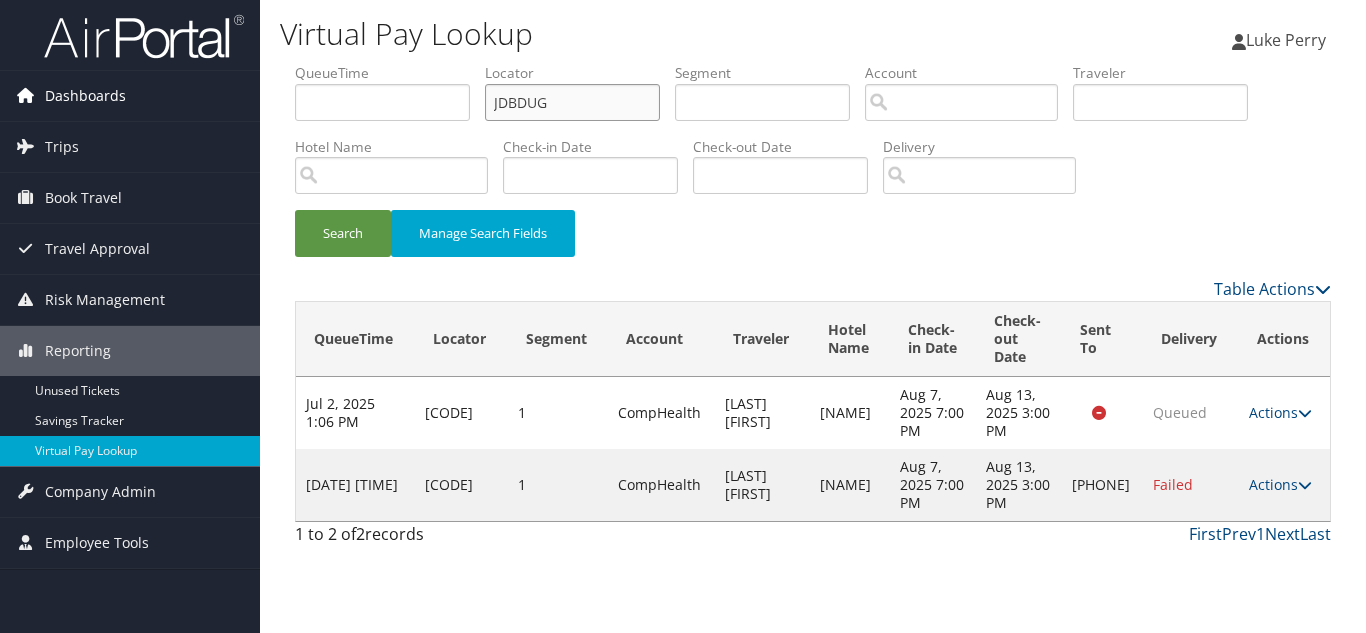 click on "Search" at bounding box center [343, 233] 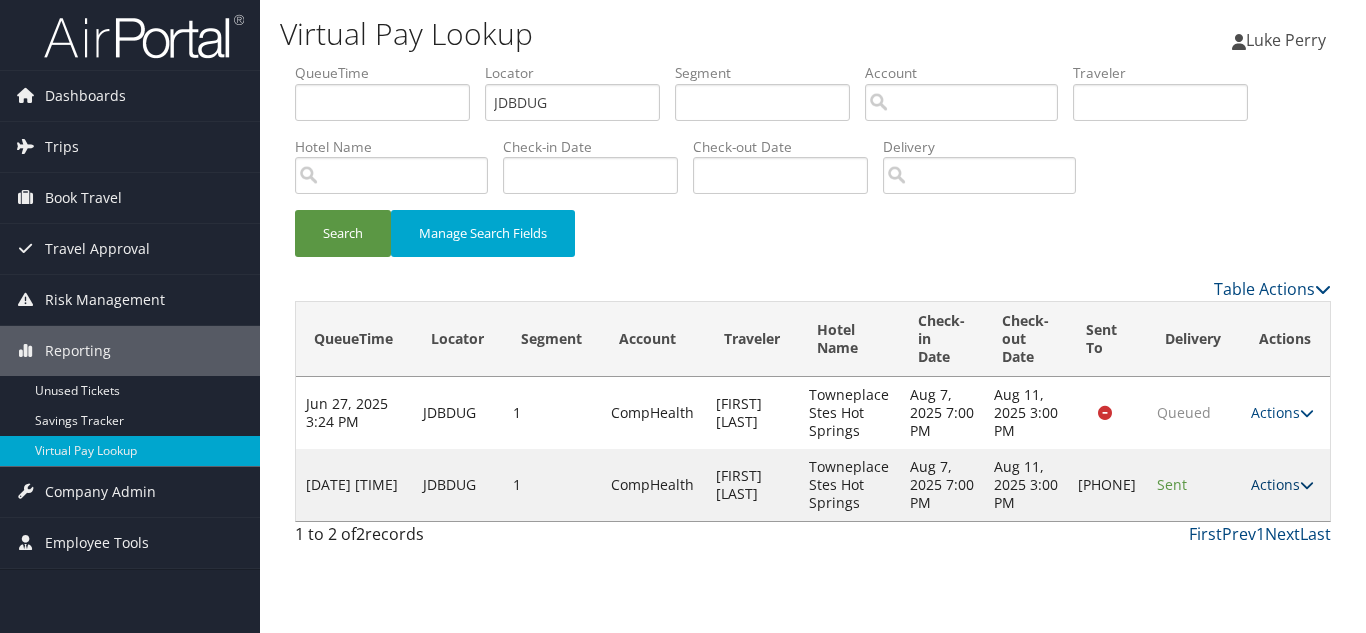 click on "Actions" at bounding box center [1282, 484] 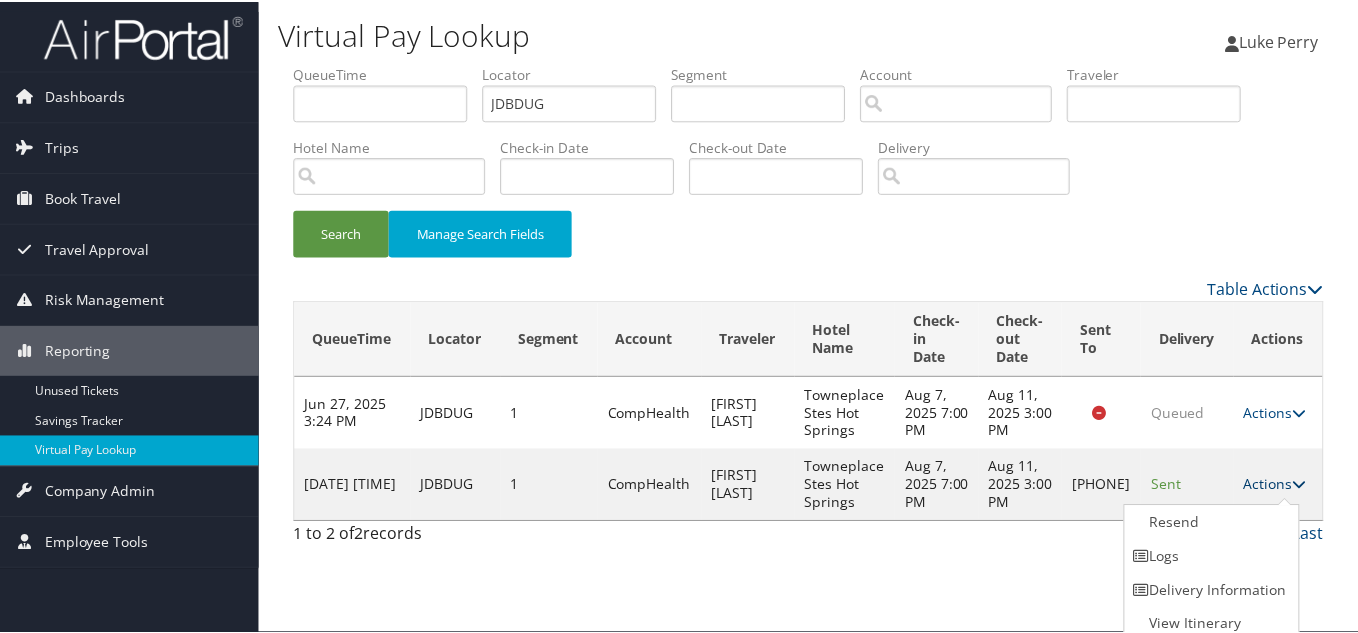 scroll, scrollTop: 10, scrollLeft: 0, axis: vertical 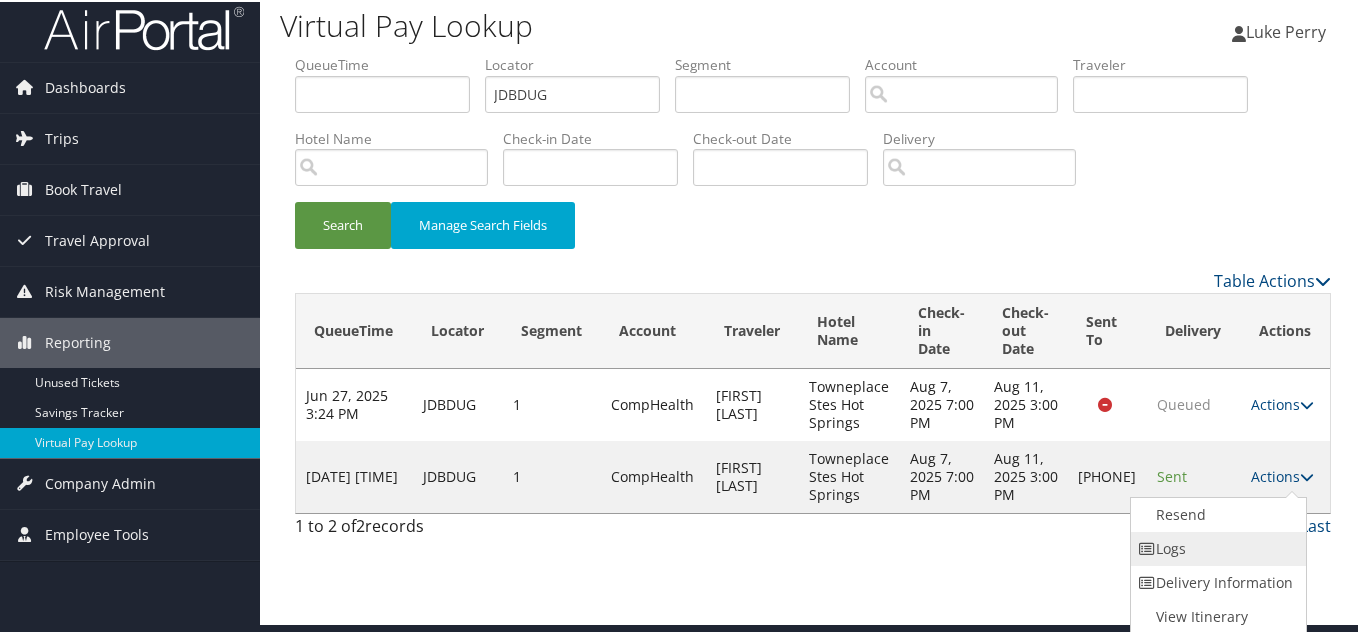 click on "Logs" at bounding box center [1216, 547] 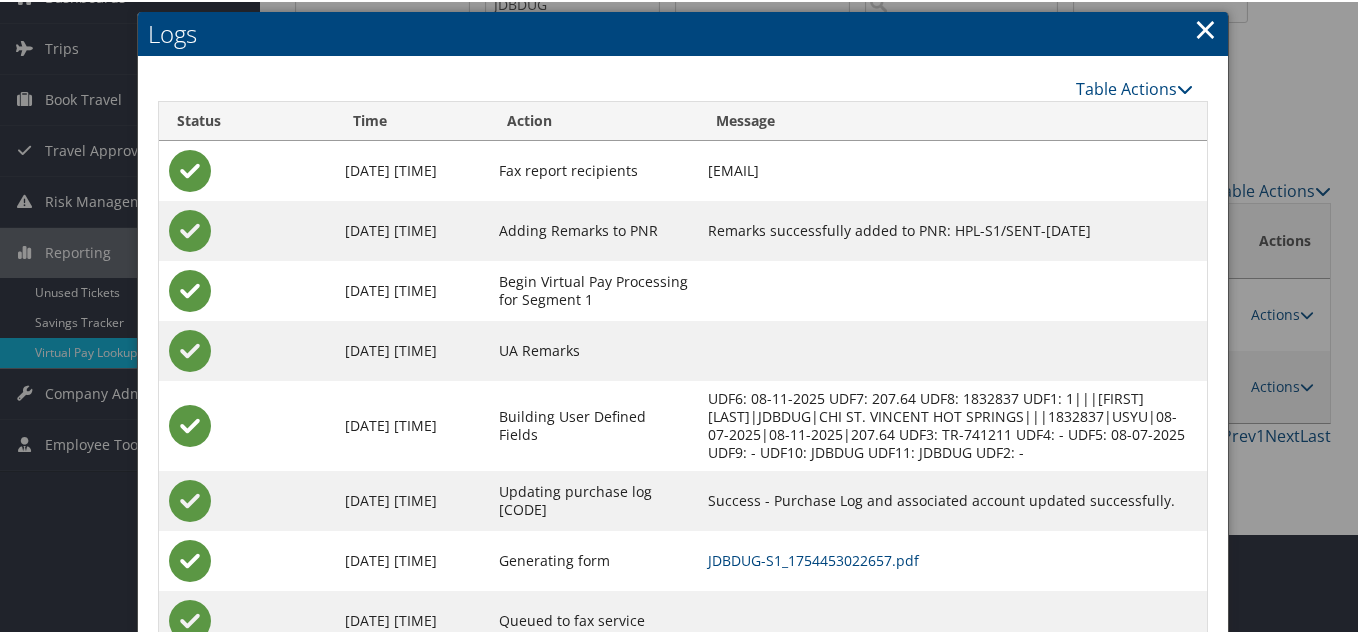 scroll, scrollTop: 190, scrollLeft: 0, axis: vertical 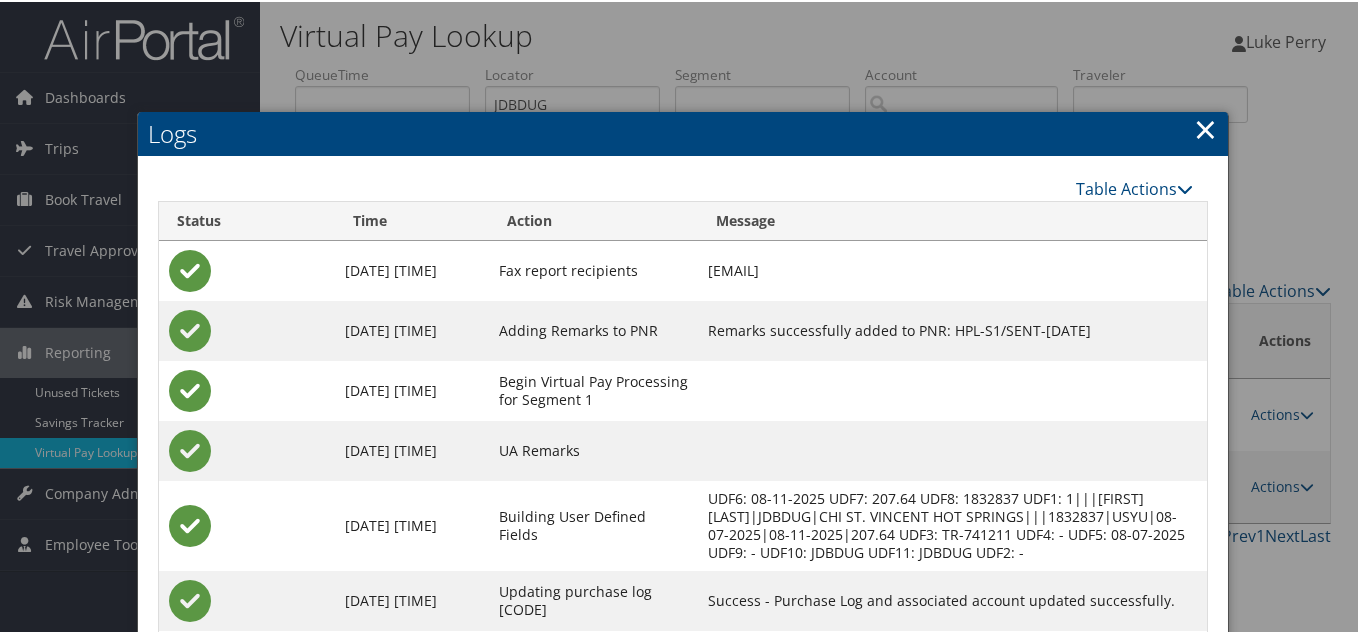 click on "×" at bounding box center [1205, 127] 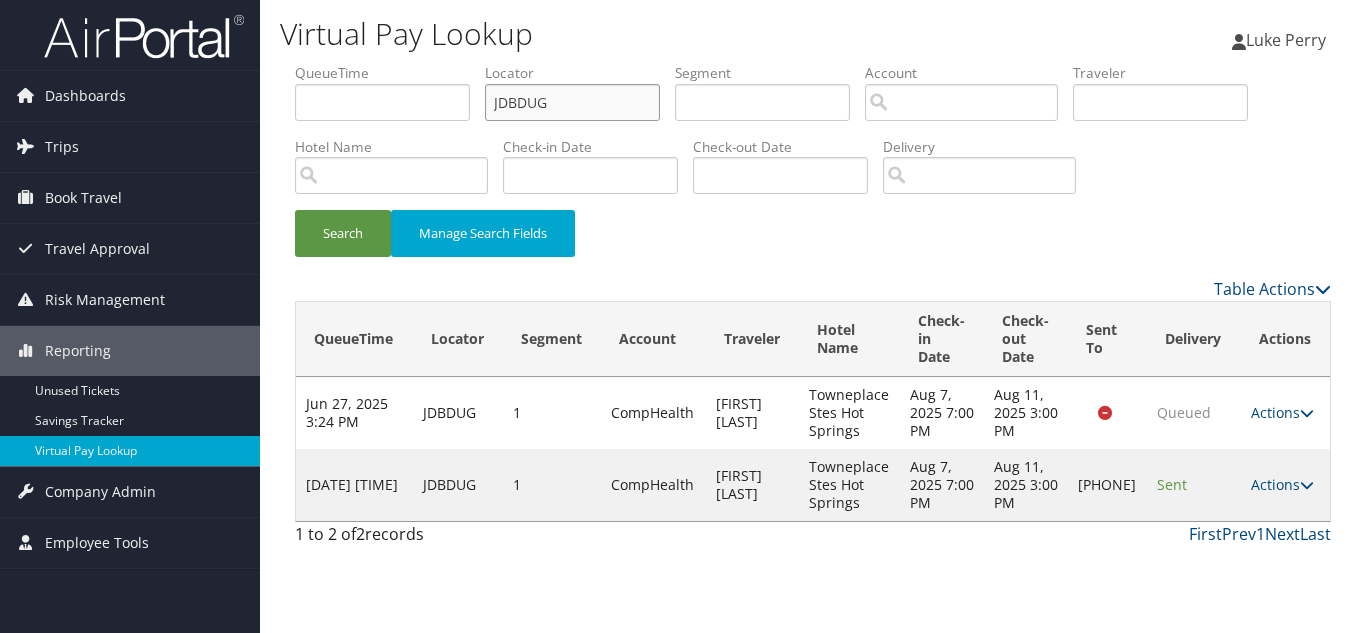 click on "JDBDUG" at bounding box center [572, 102] 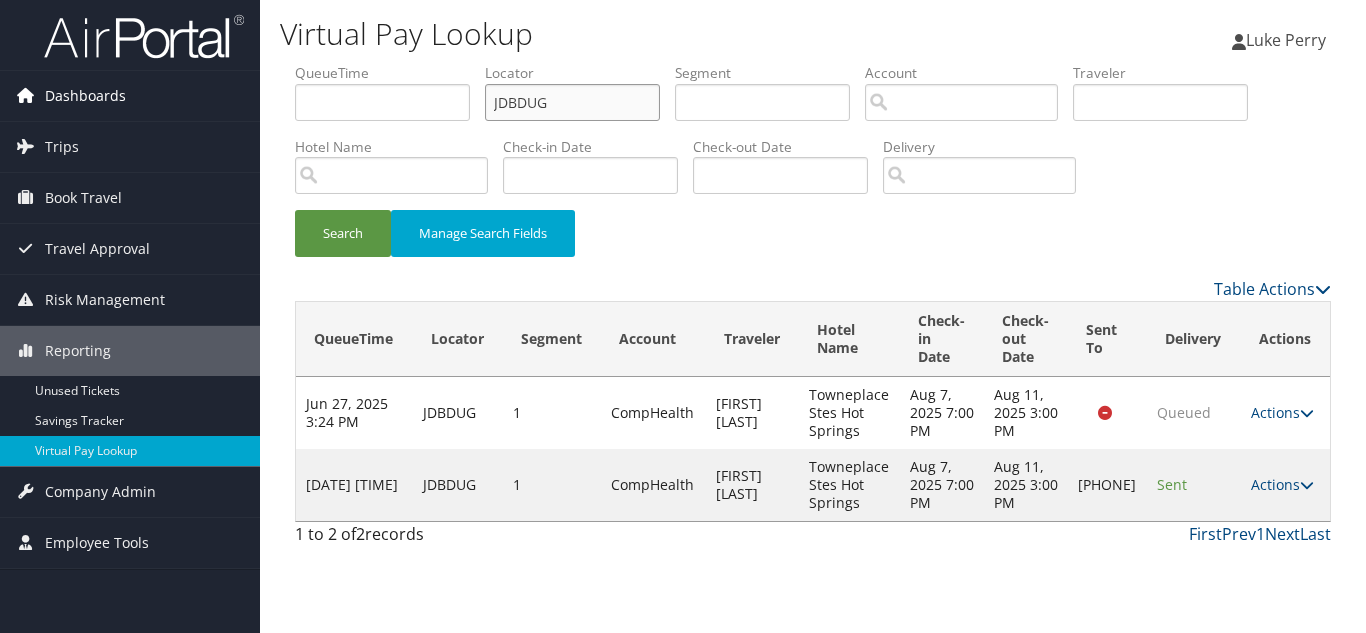 drag, startPoint x: 589, startPoint y: 101, endPoint x: 63, endPoint y: 105, distance: 526.0152 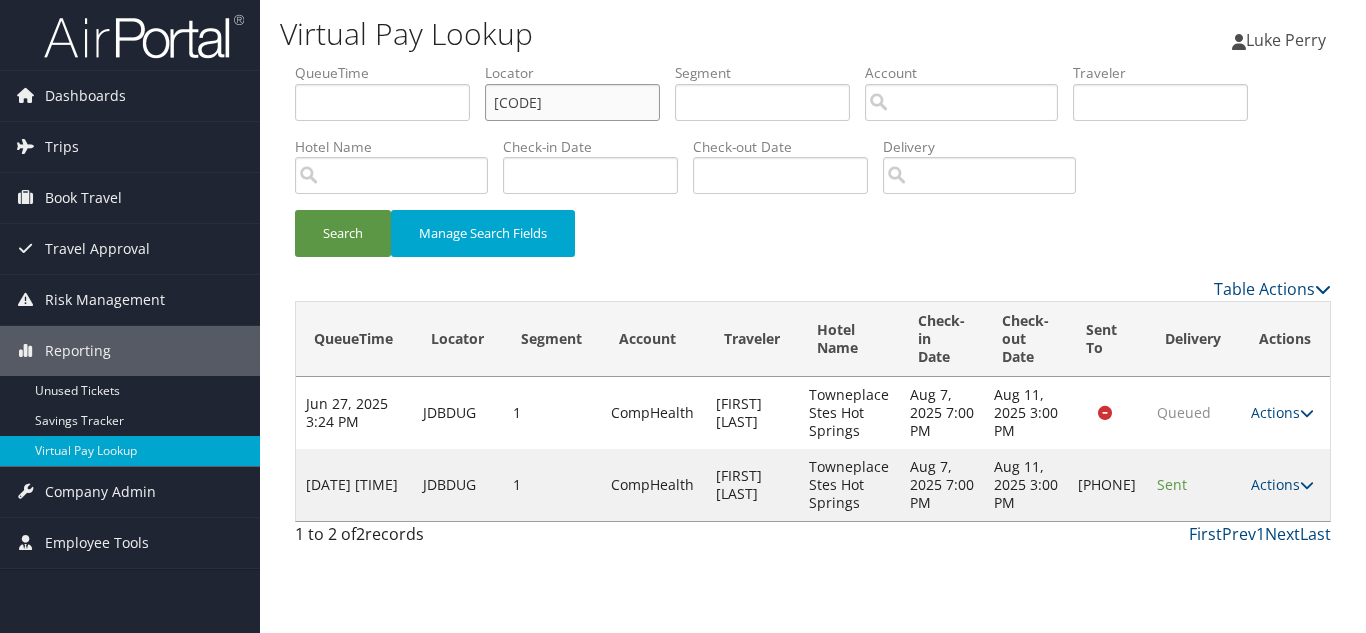 type on "[CODE]" 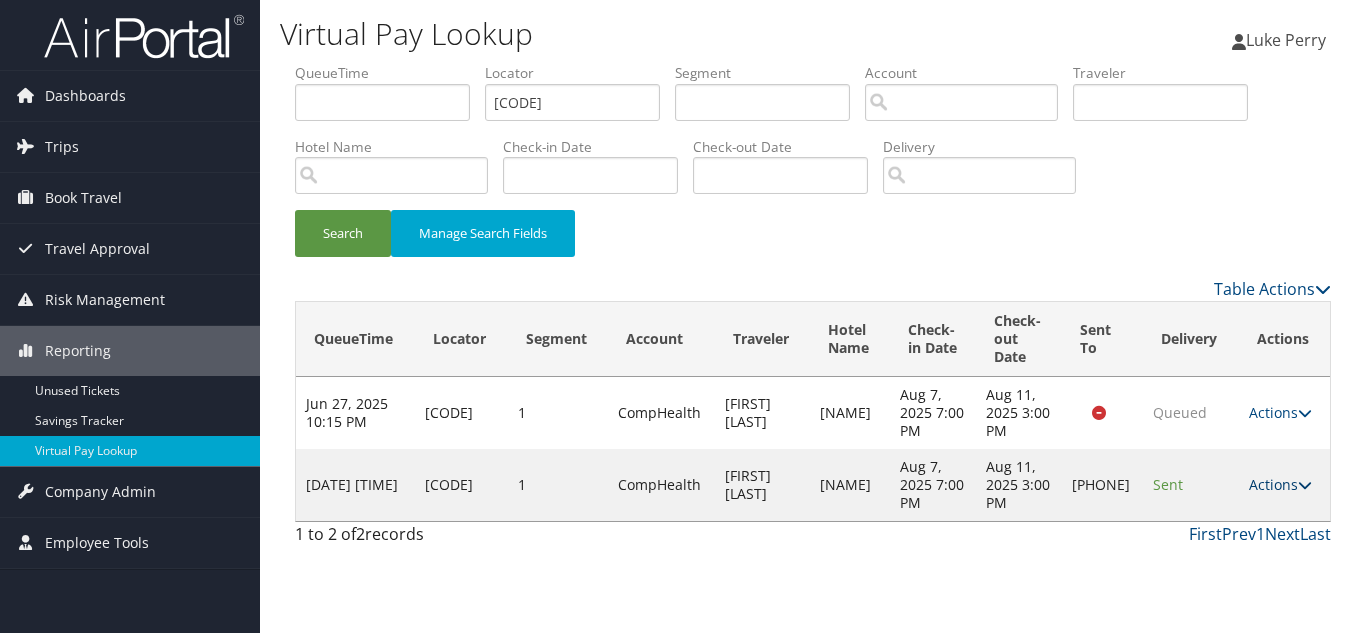 click on "Actions" at bounding box center (1280, 484) 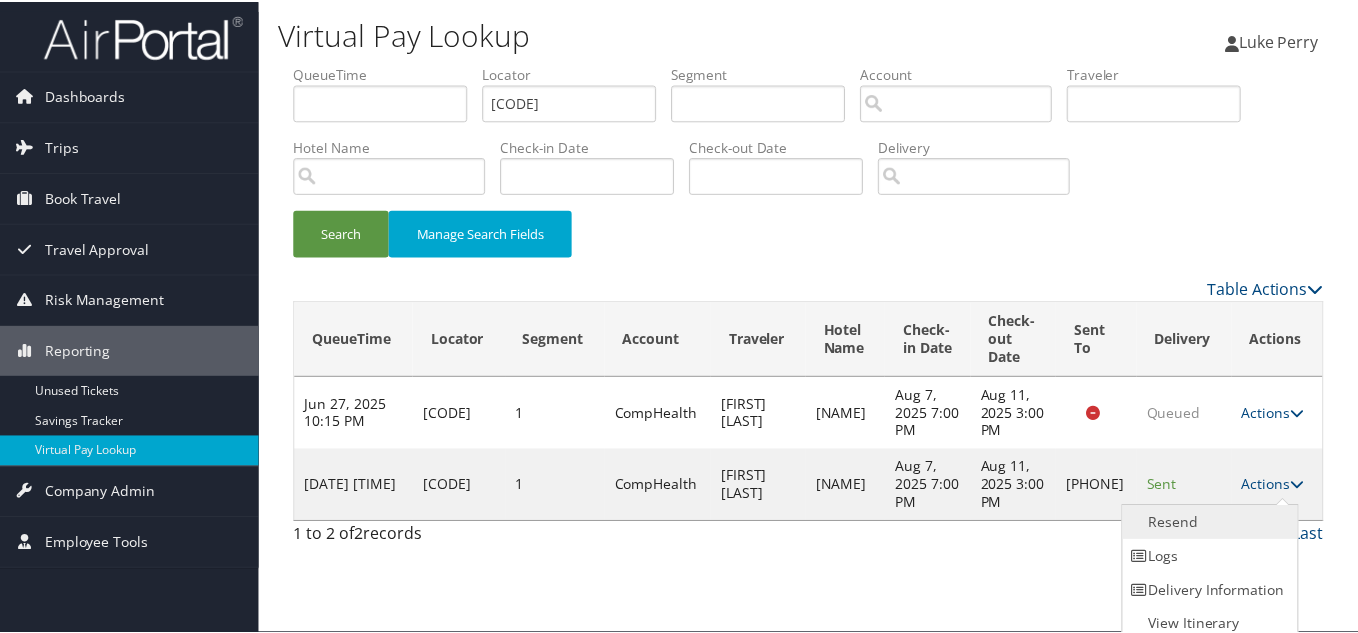 scroll, scrollTop: 10, scrollLeft: 0, axis: vertical 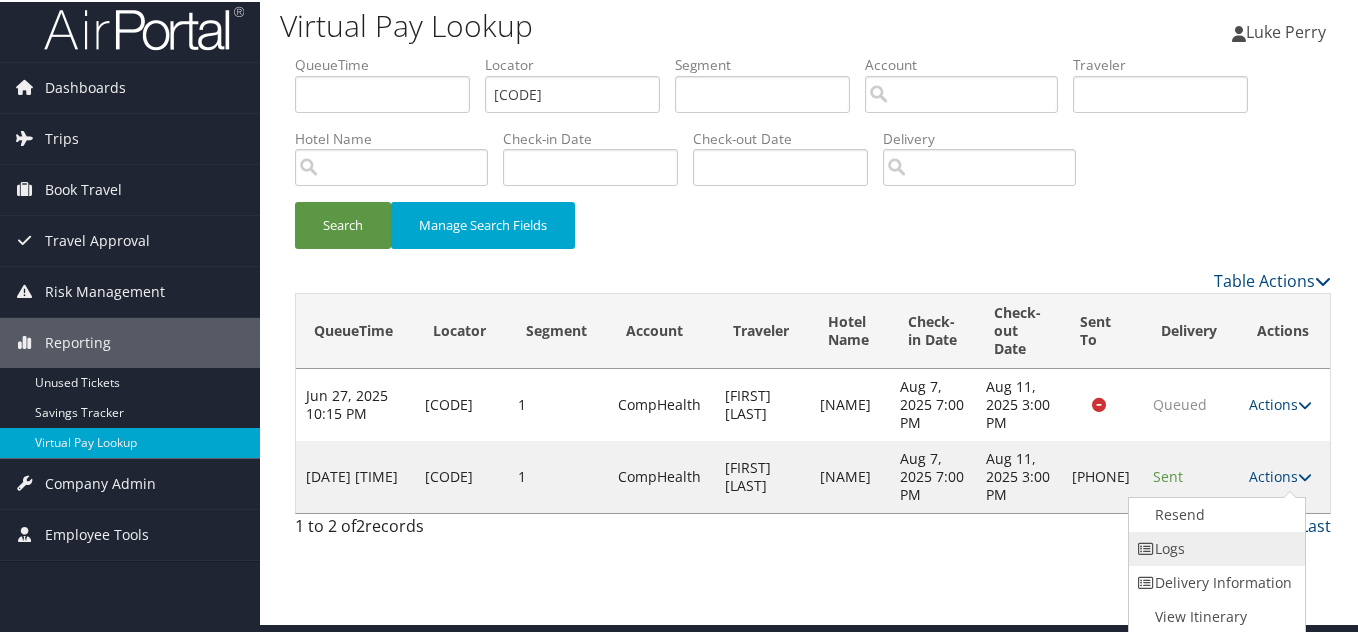 click on "Logs" at bounding box center [1214, 547] 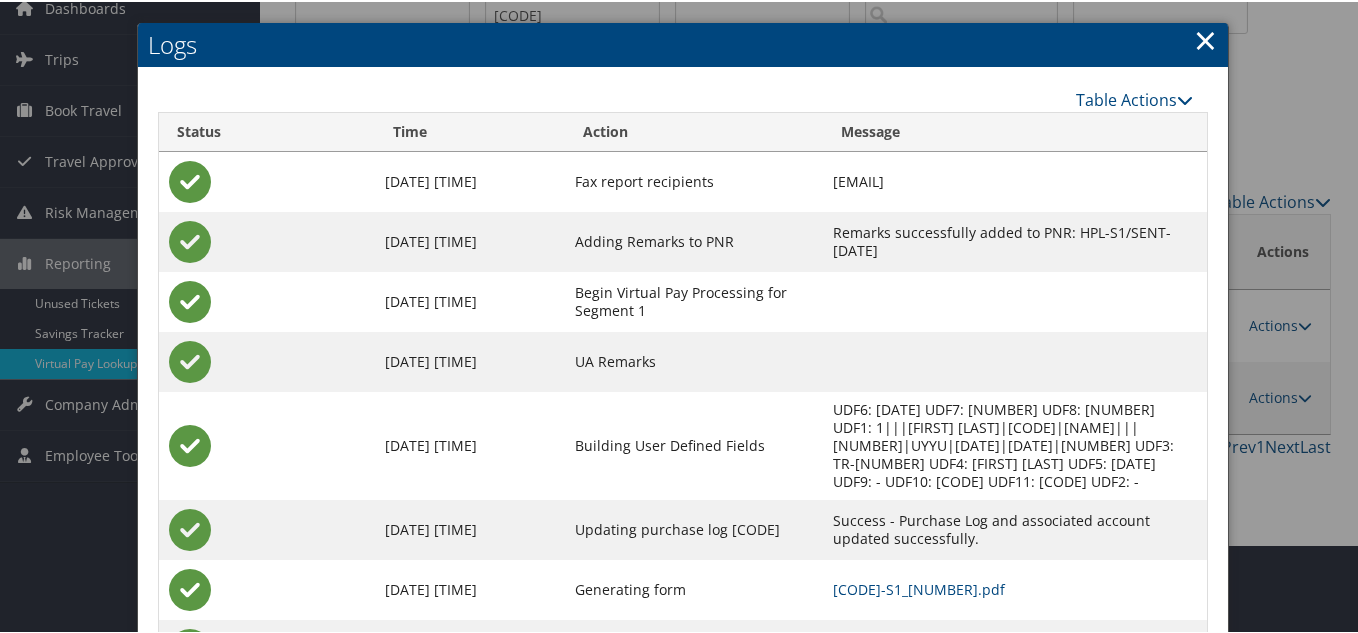 scroll, scrollTop: 190, scrollLeft: 0, axis: vertical 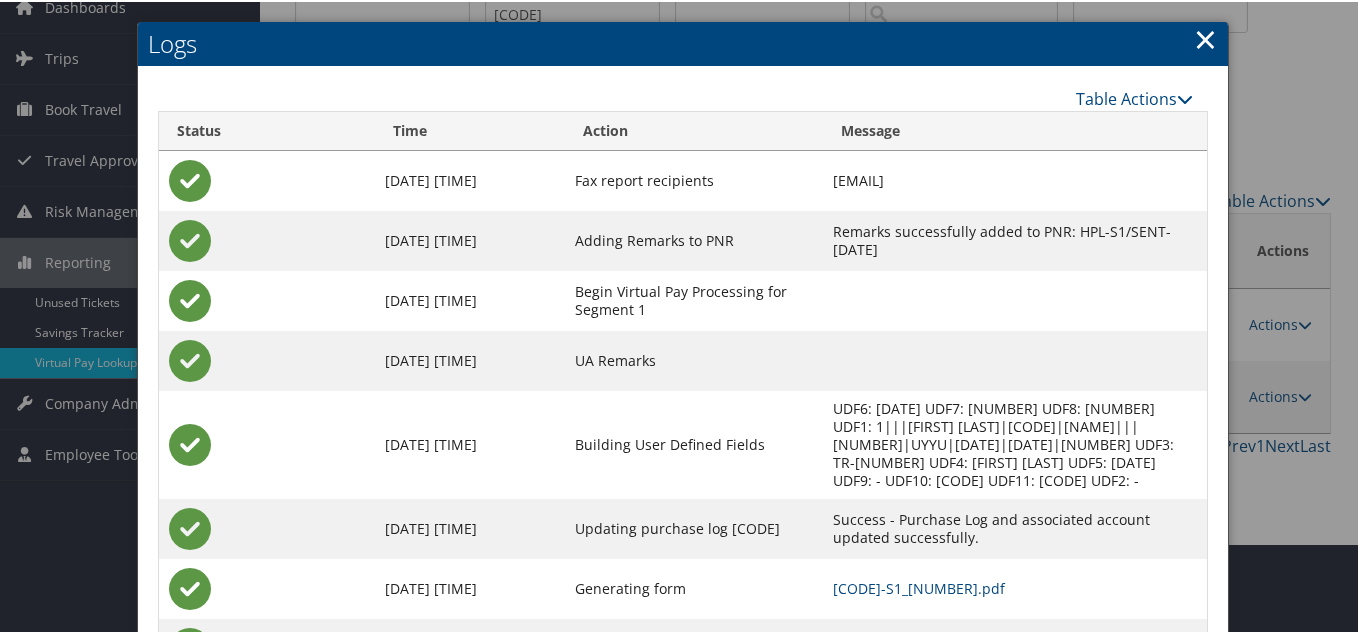 click on "×" at bounding box center [1205, 37] 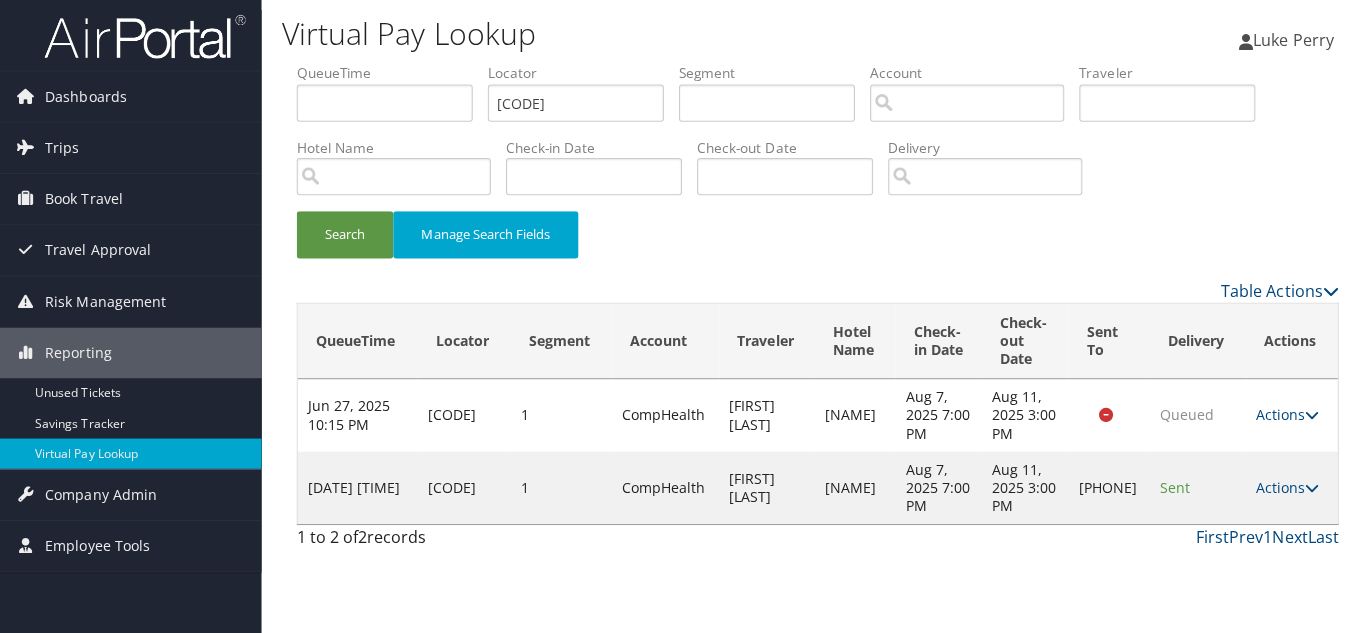 scroll, scrollTop: 0, scrollLeft: 0, axis: both 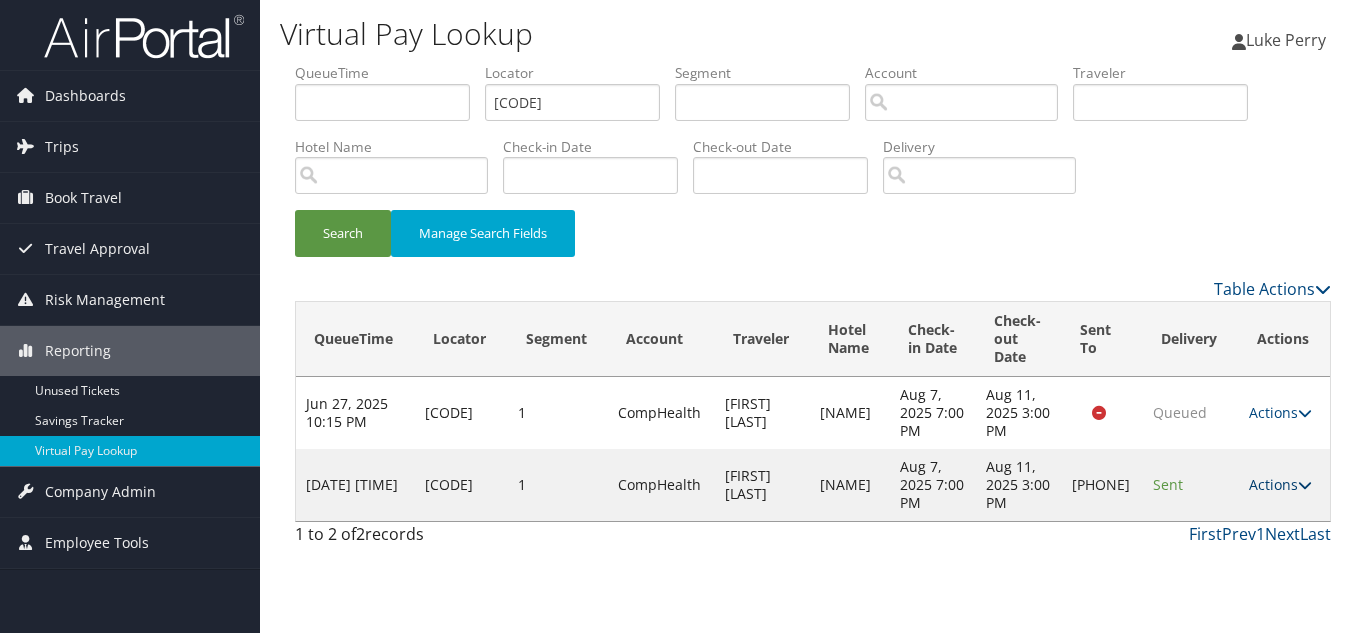 click at bounding box center (1305, 485) 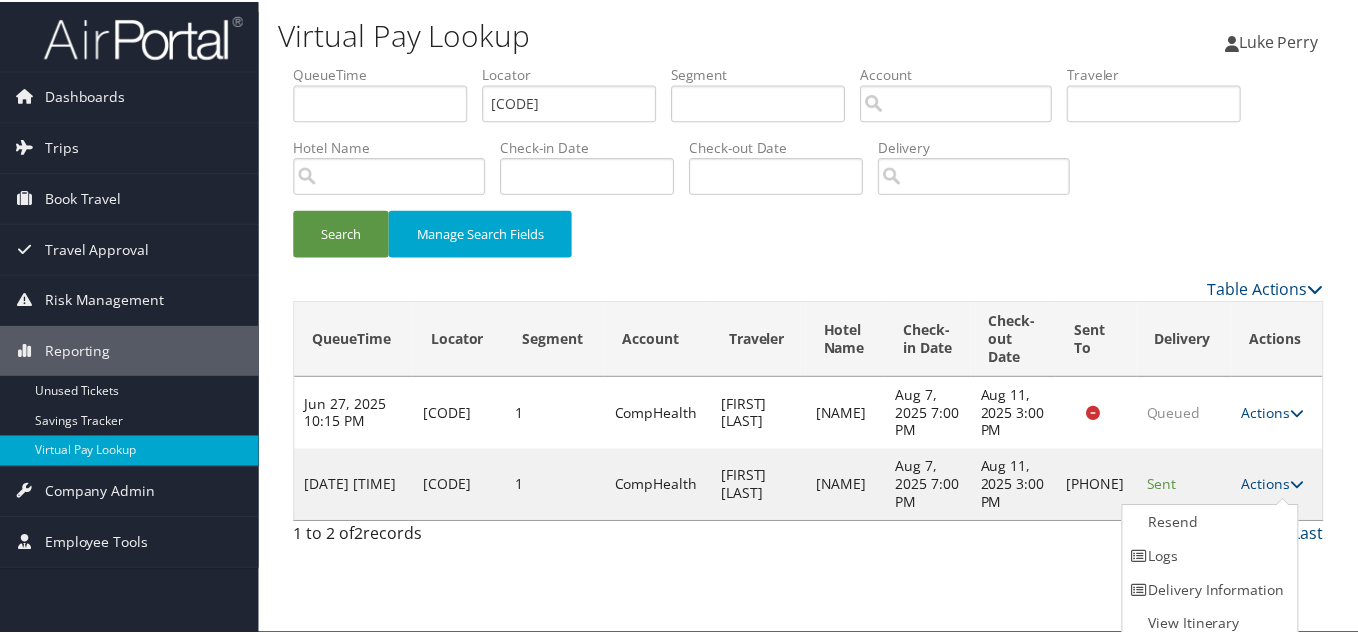 scroll, scrollTop: 10, scrollLeft: 0, axis: vertical 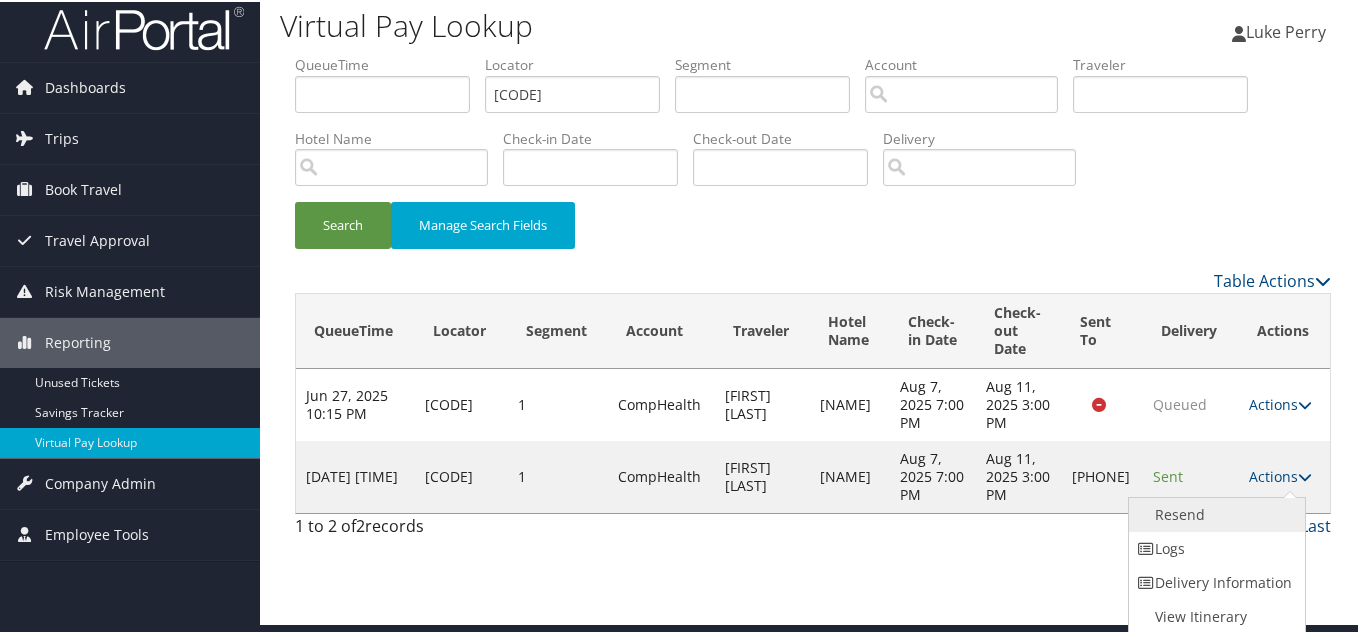 click on "Resend" at bounding box center (1214, 513) 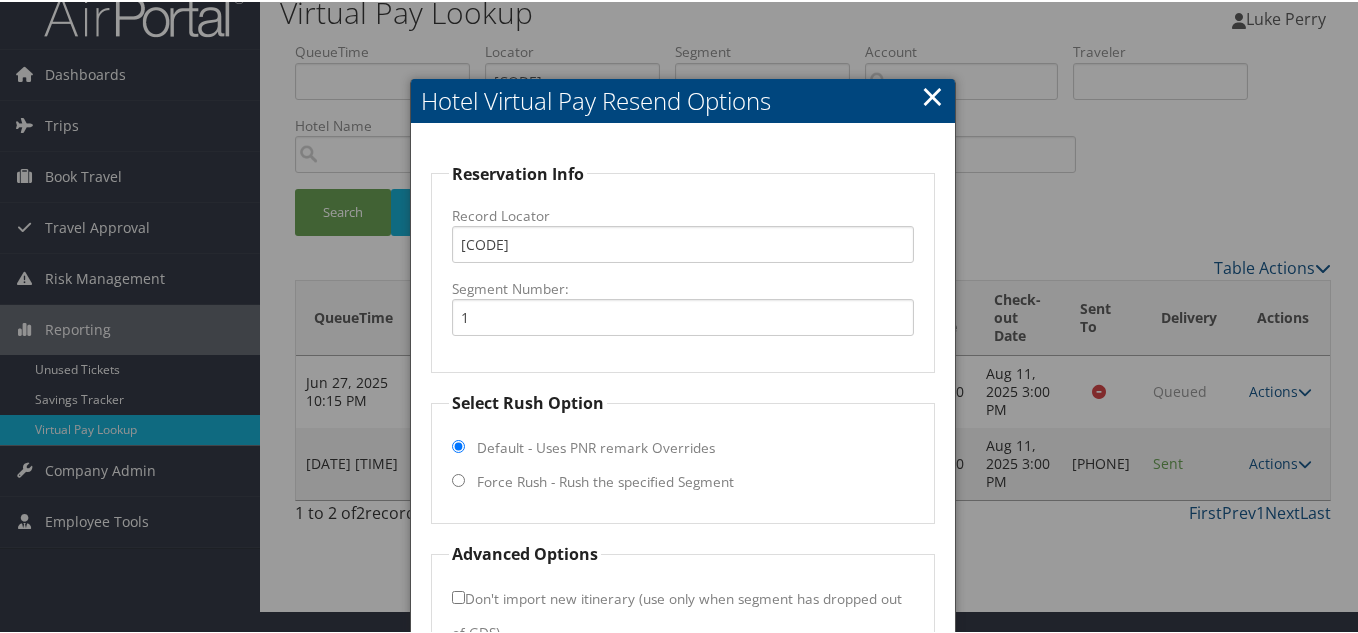 scroll, scrollTop: 144, scrollLeft: 0, axis: vertical 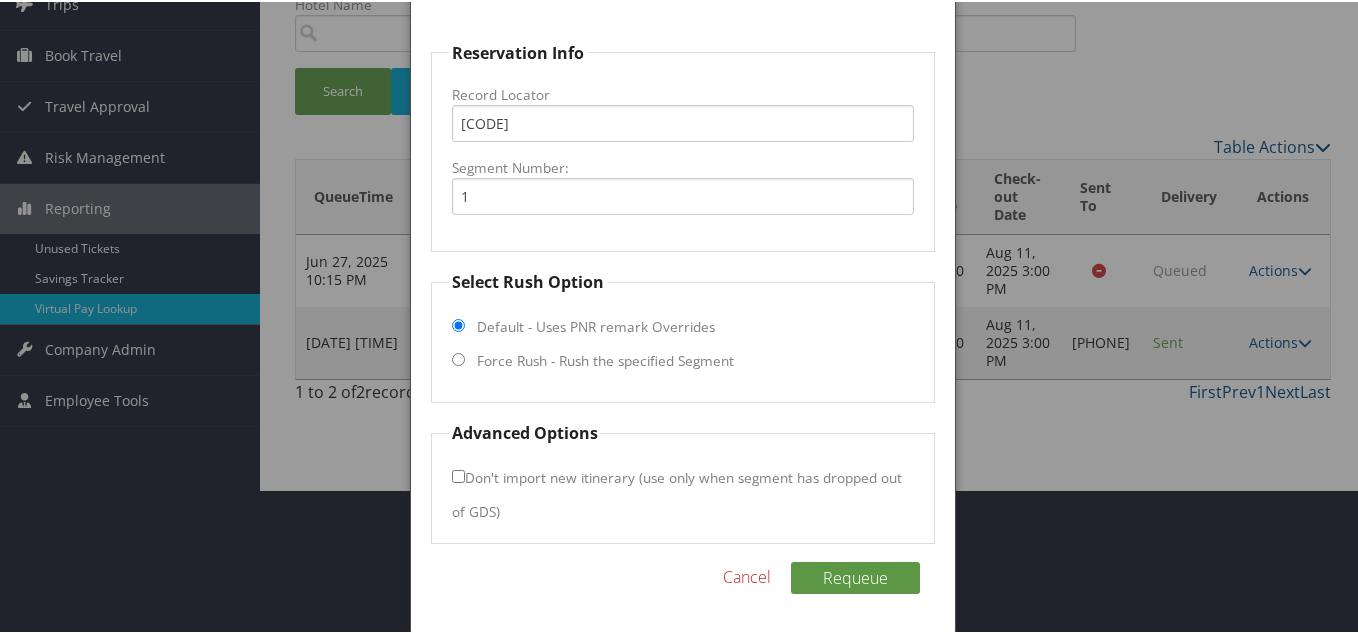 click on "Force Rush - Rush the specified Segment" at bounding box center [458, 357] 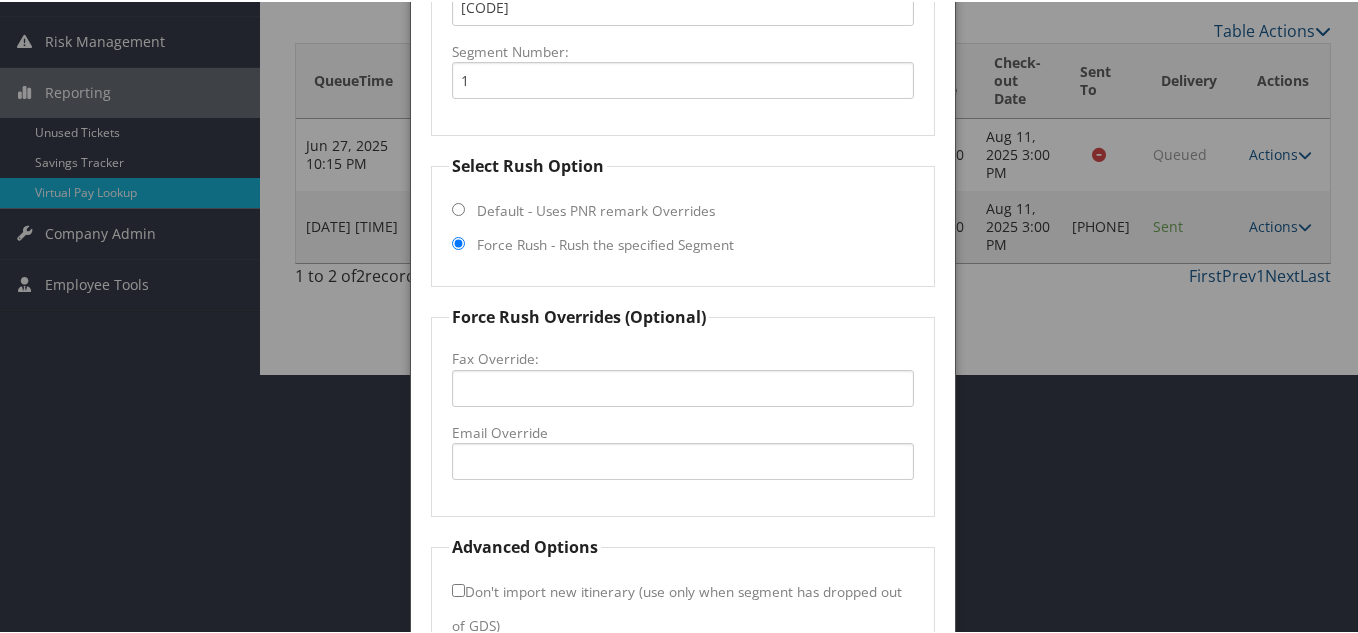 scroll, scrollTop: 344, scrollLeft: 0, axis: vertical 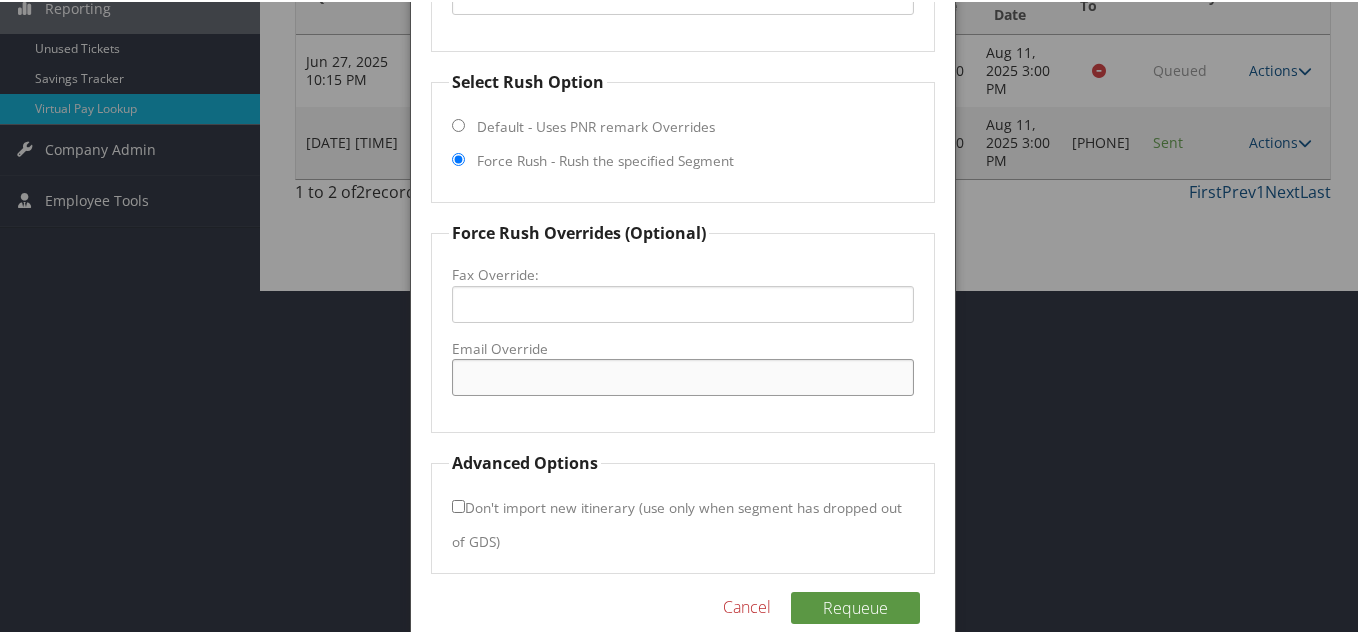 click on "Email Override" at bounding box center (683, 375) 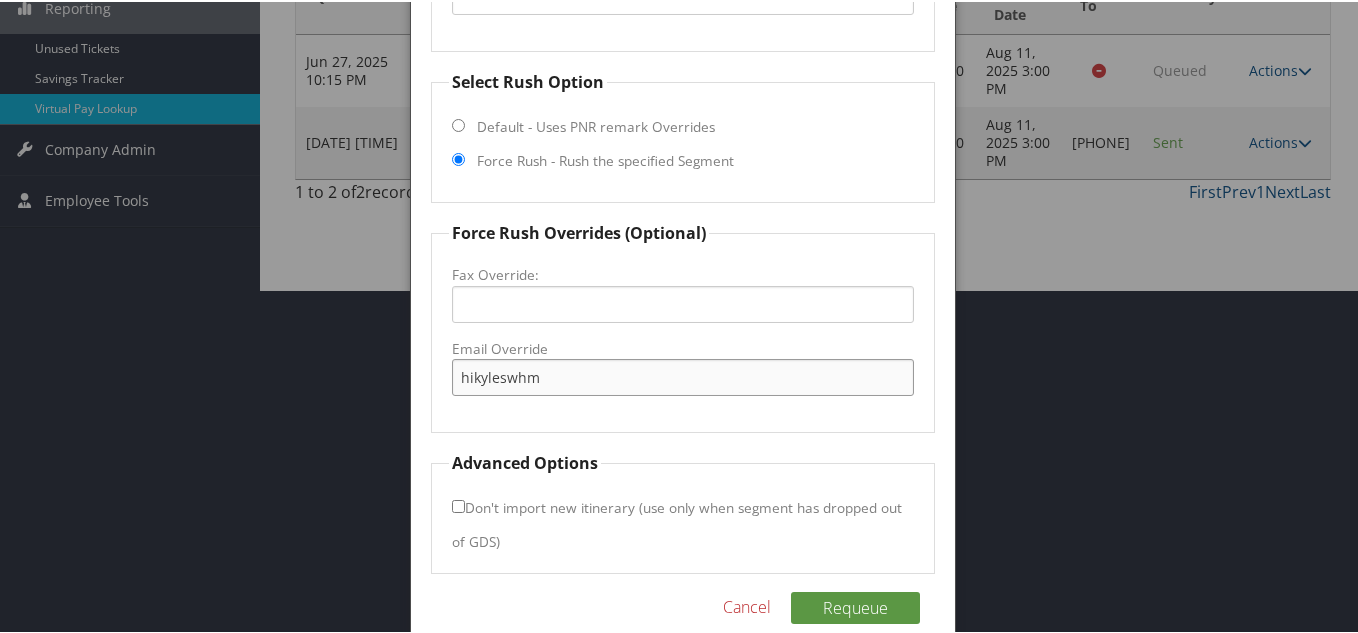 type on "hikyleswhm" 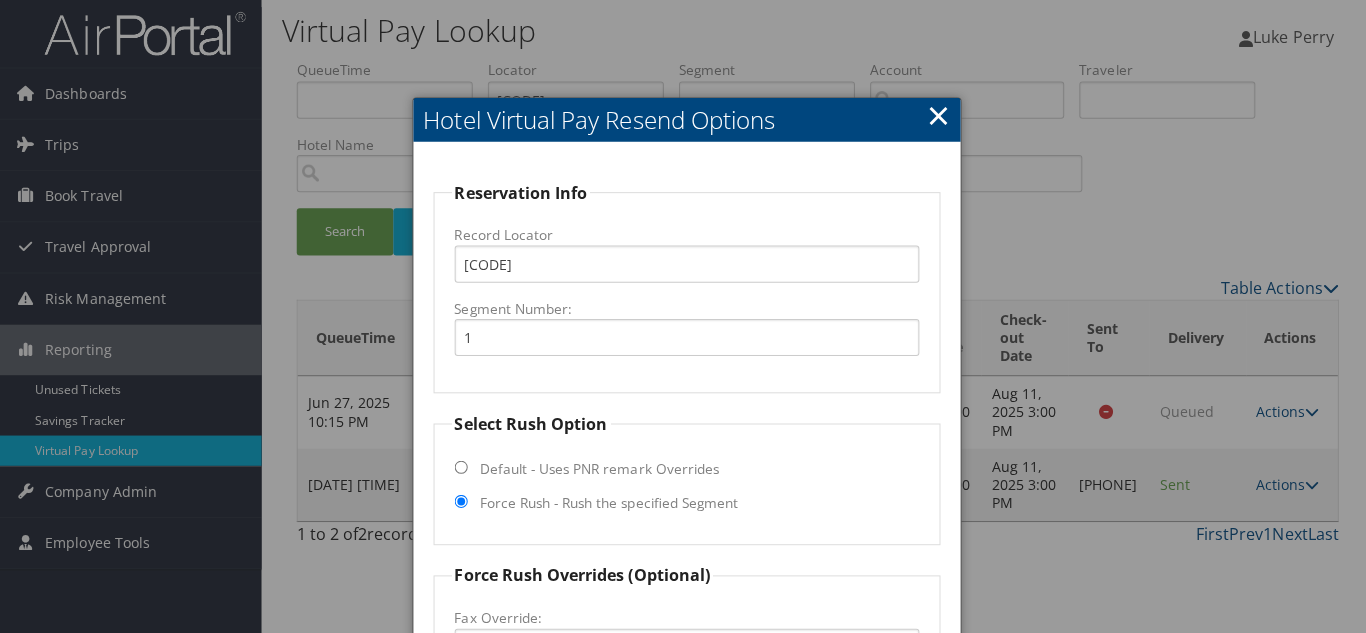 scroll, scrollTop: 0, scrollLeft: 0, axis: both 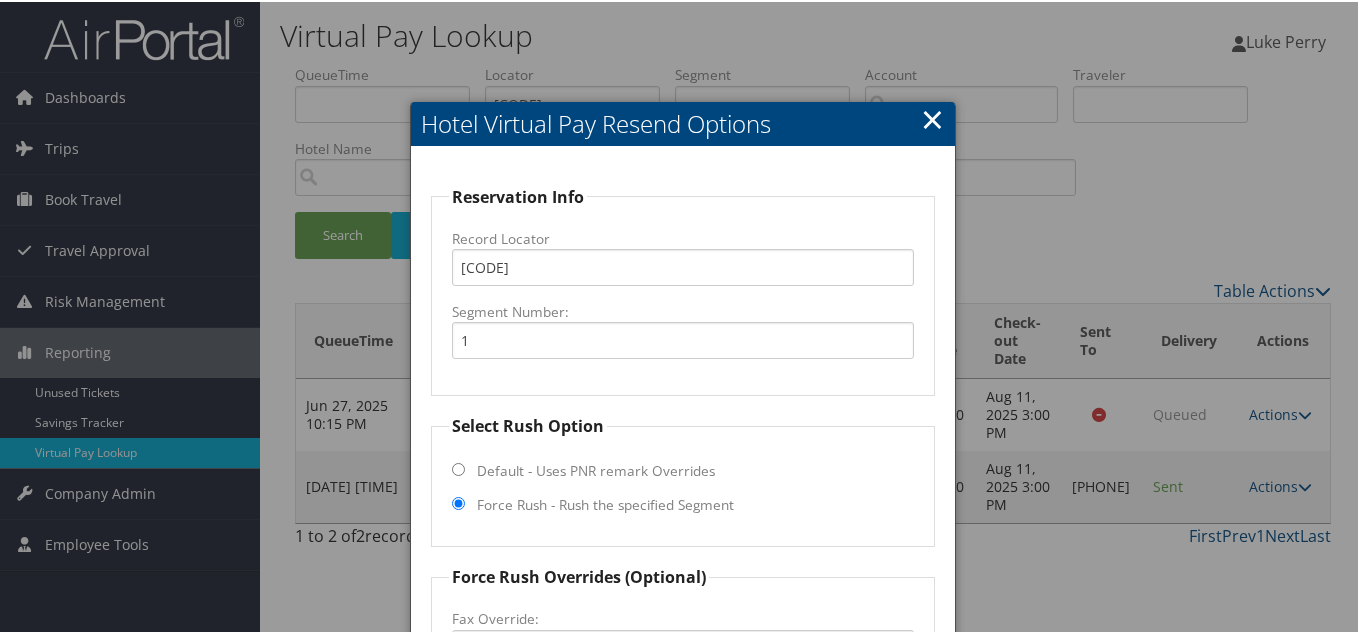 click on "×" at bounding box center [932, 117] 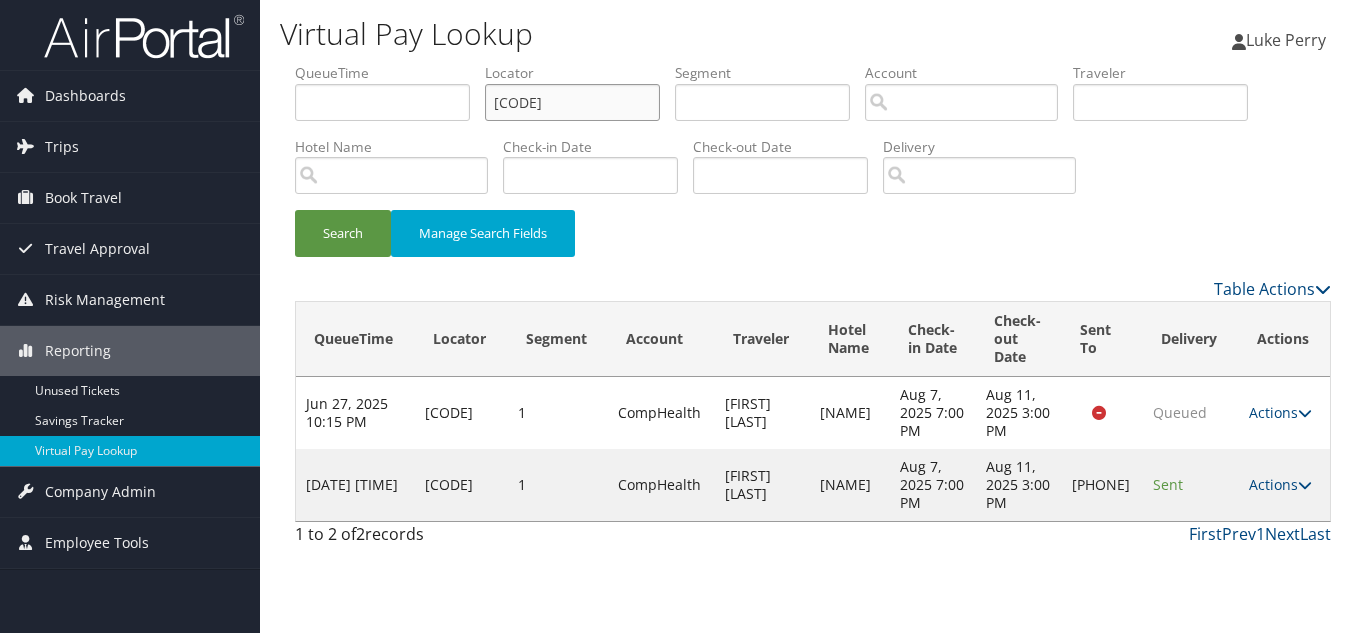 drag, startPoint x: 557, startPoint y: 105, endPoint x: 98, endPoint y: 47, distance: 462.64996 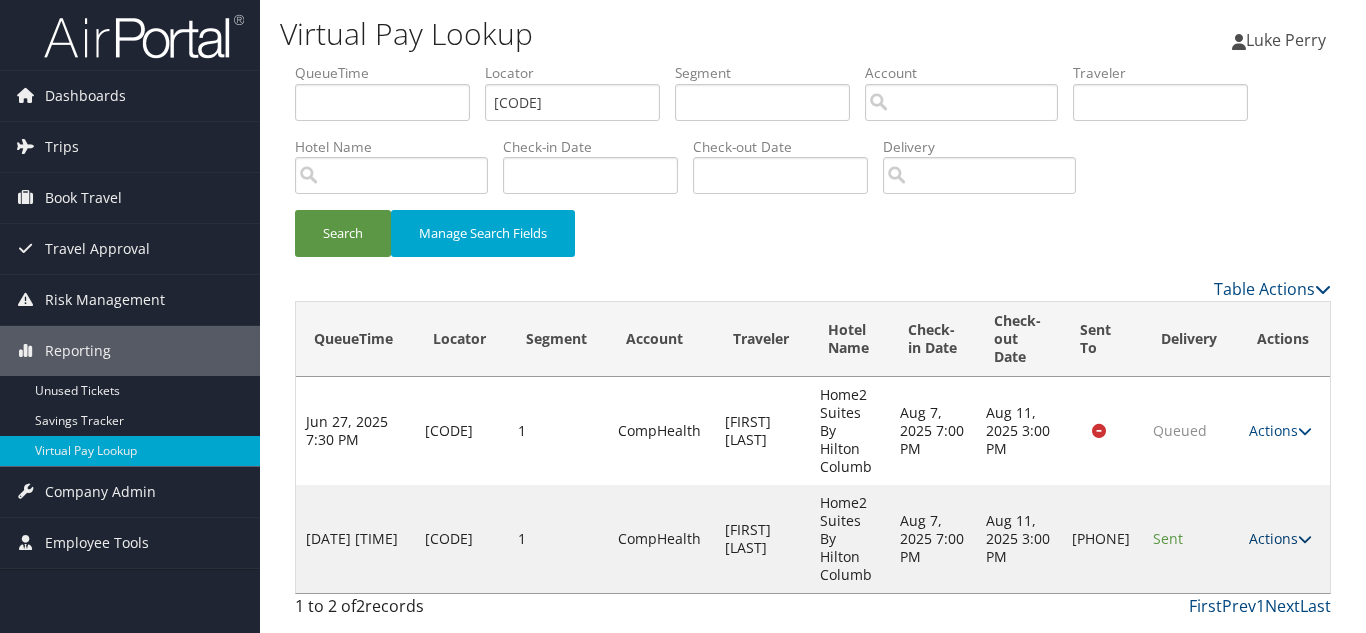 click on "Actions" at bounding box center [1280, 538] 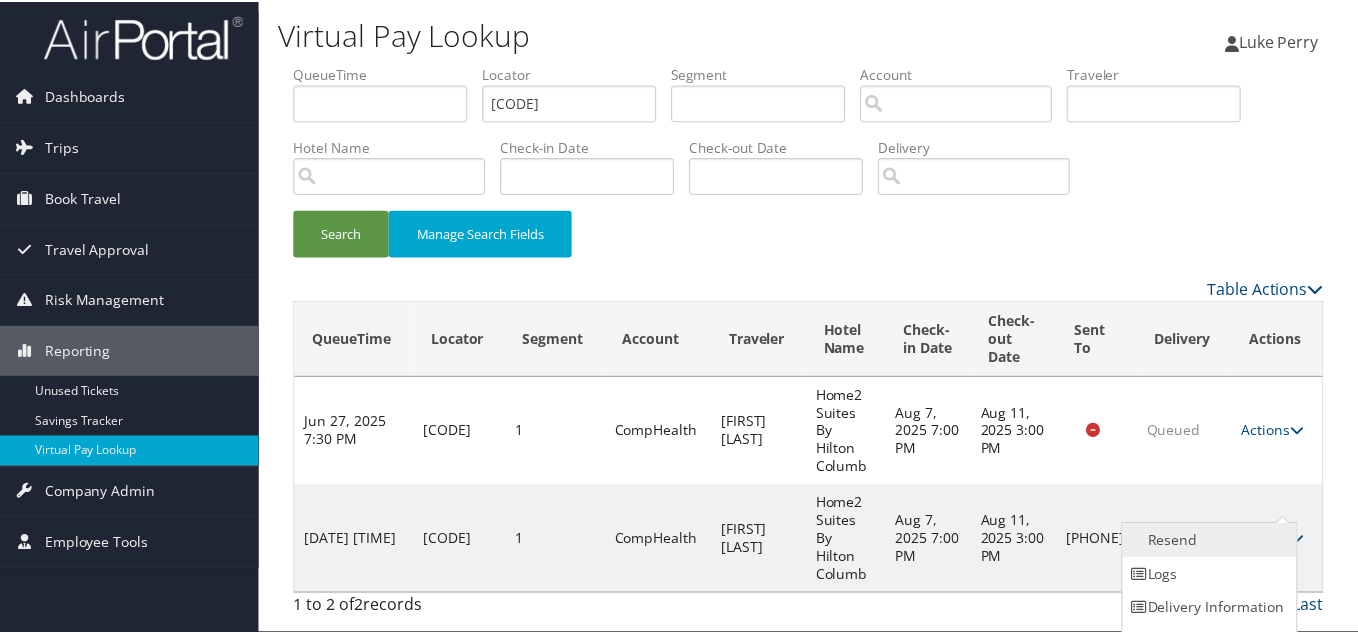 scroll, scrollTop: 28, scrollLeft: 0, axis: vertical 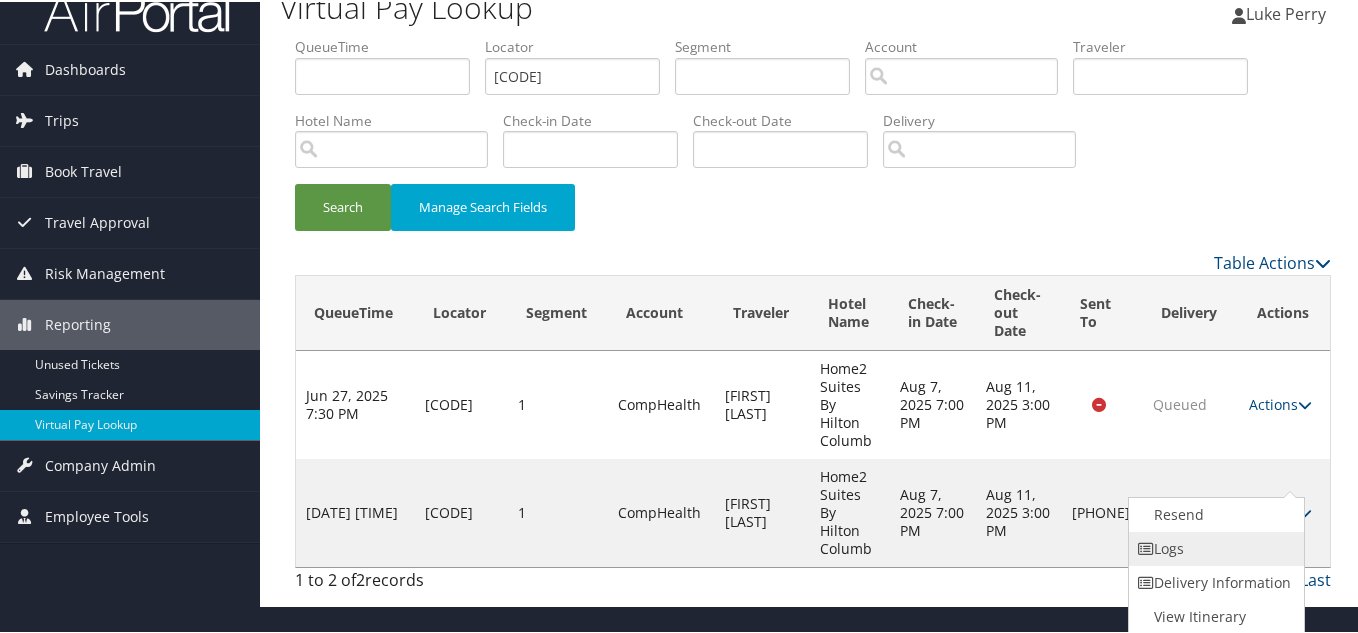 click on "Logs" at bounding box center (1214, 547) 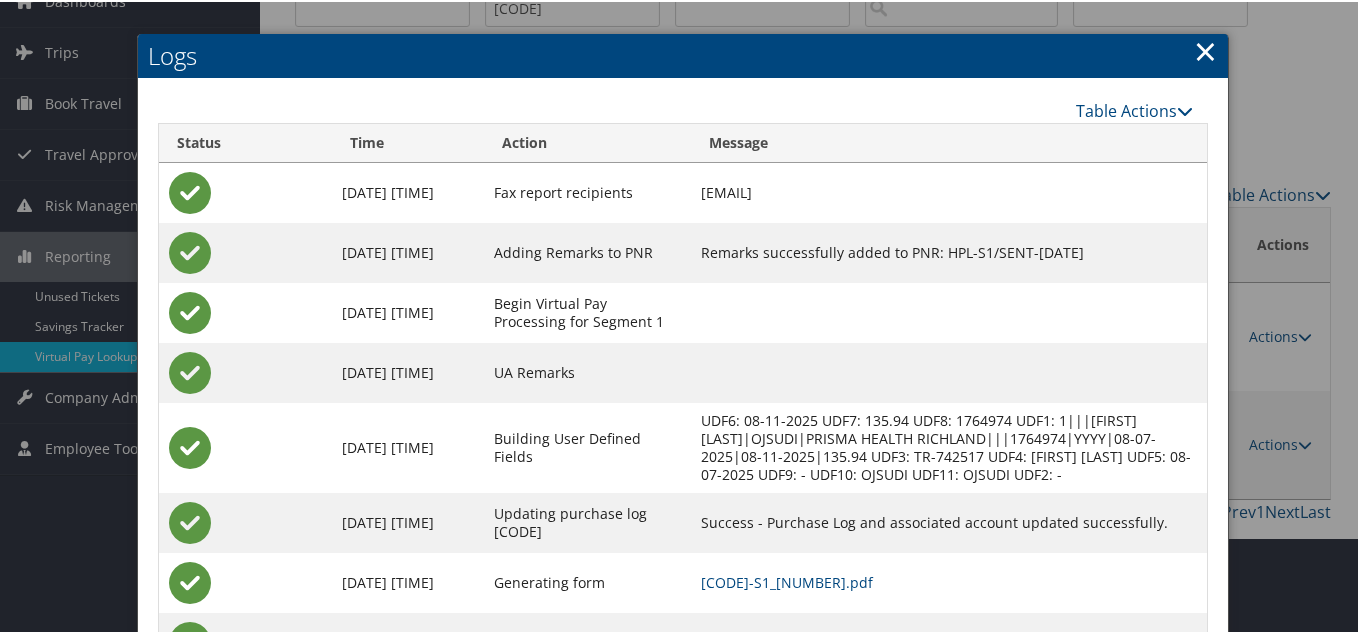 scroll, scrollTop: 208, scrollLeft: 0, axis: vertical 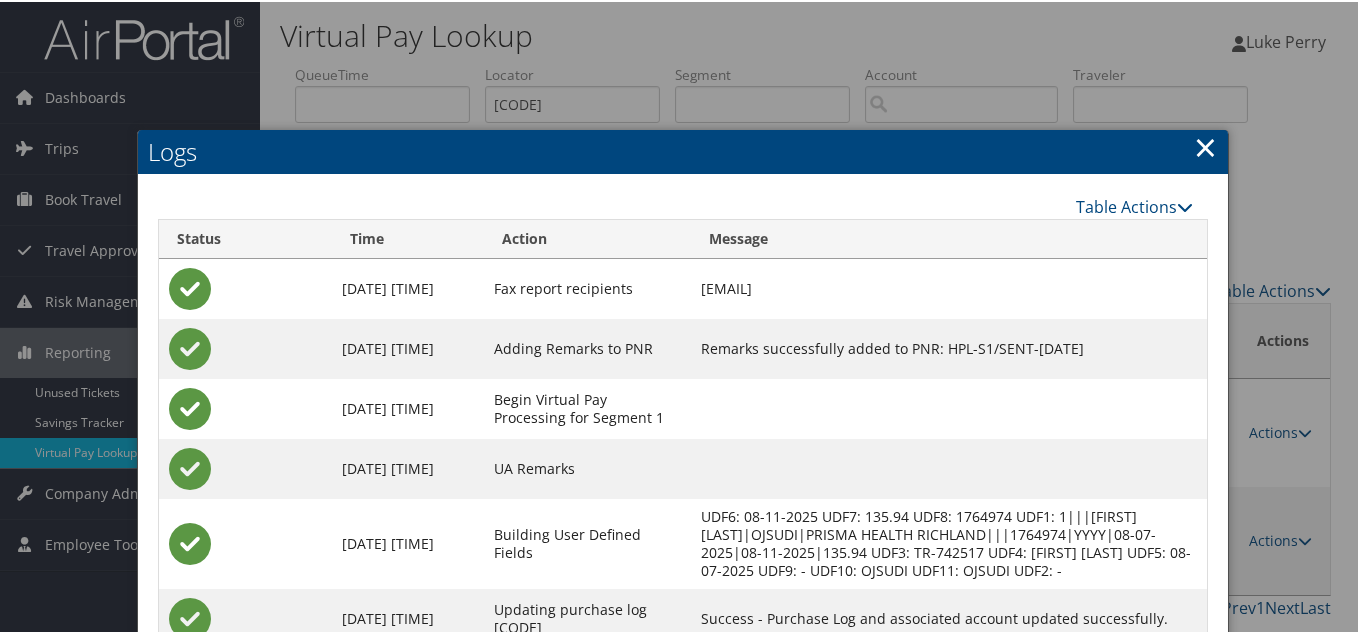 click on "×" at bounding box center [1205, 145] 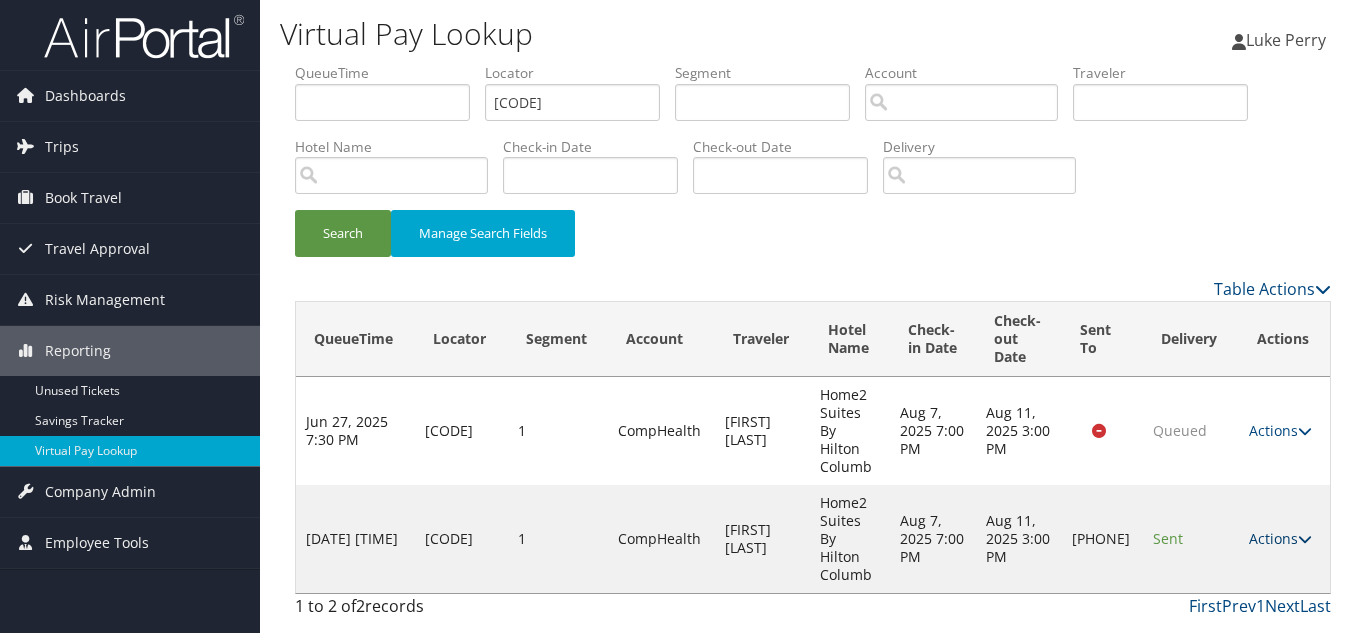 click at bounding box center (1305, 539) 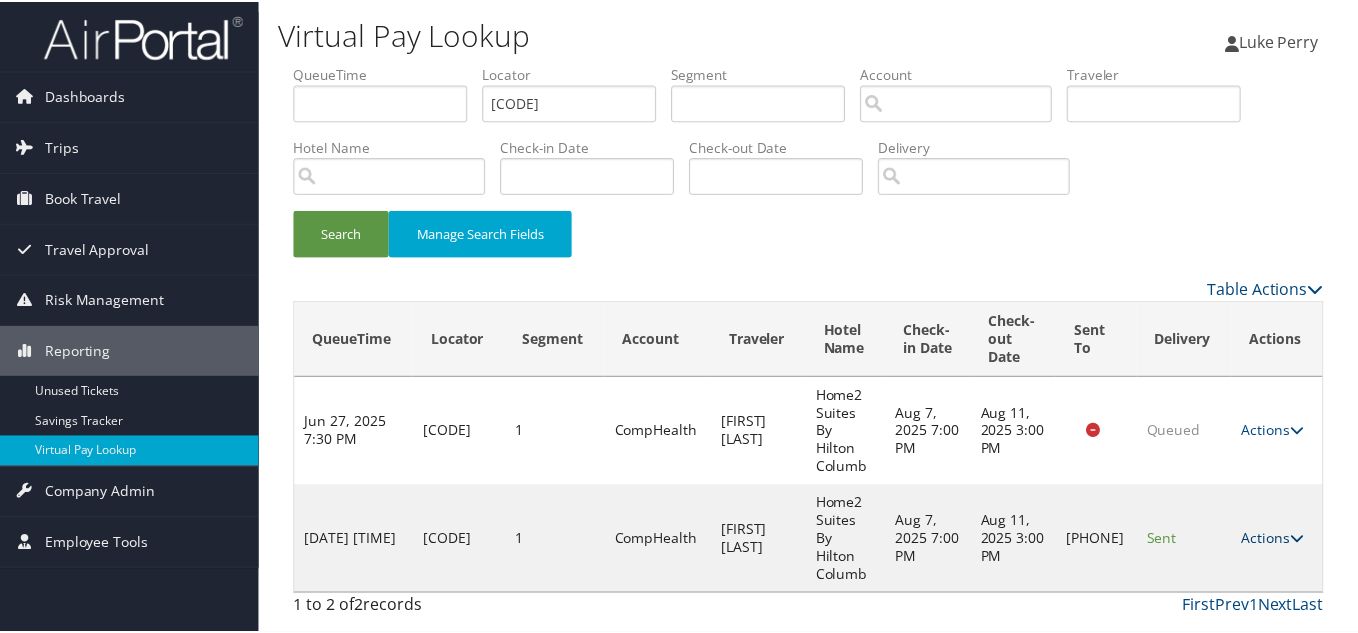 scroll, scrollTop: 28, scrollLeft: 0, axis: vertical 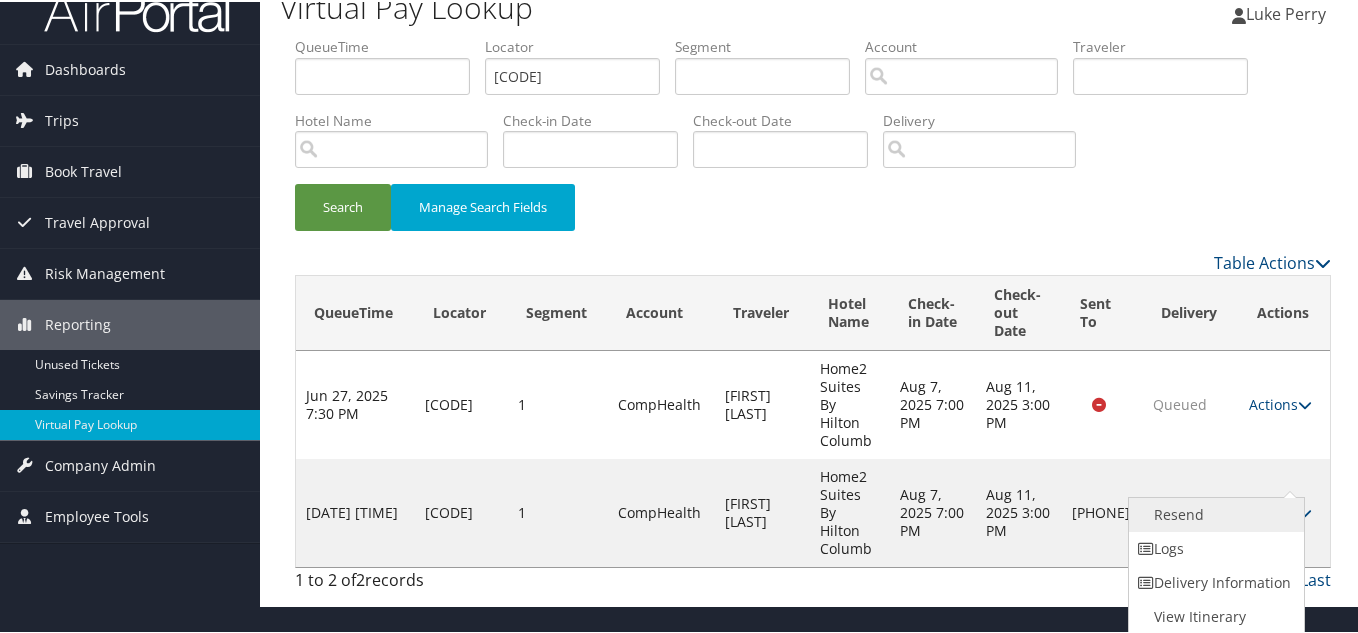 click on "Resend" at bounding box center (1214, 513) 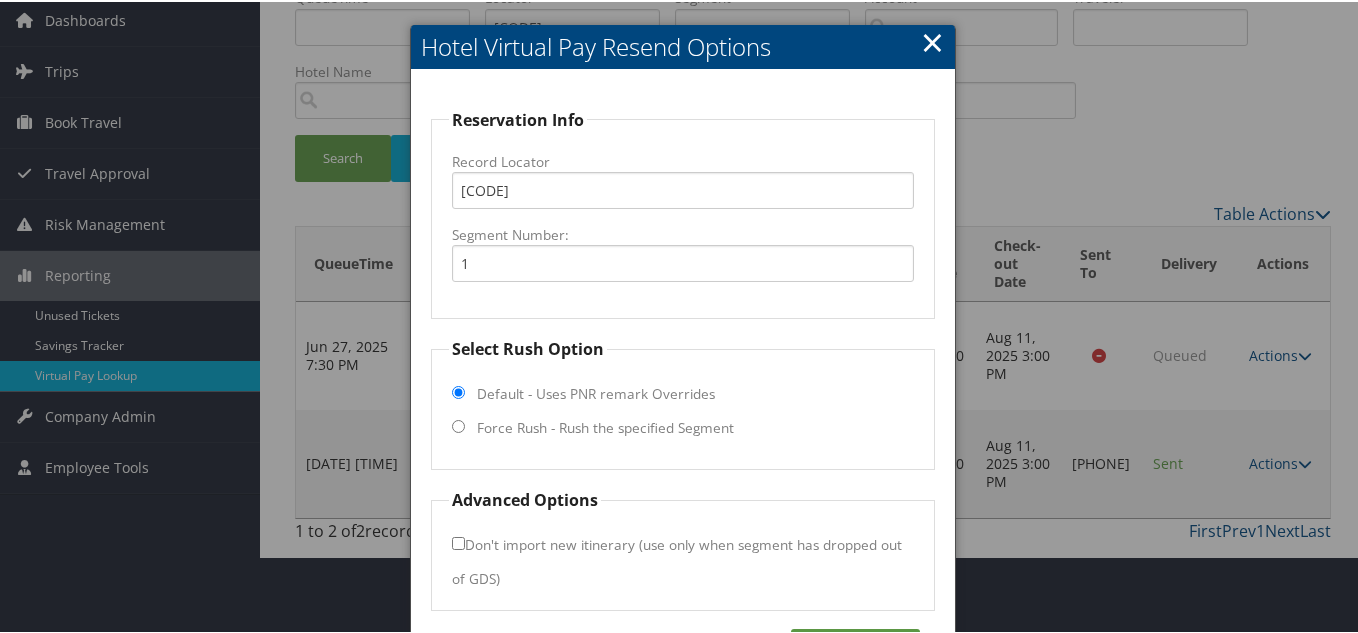 scroll, scrollTop: 144, scrollLeft: 0, axis: vertical 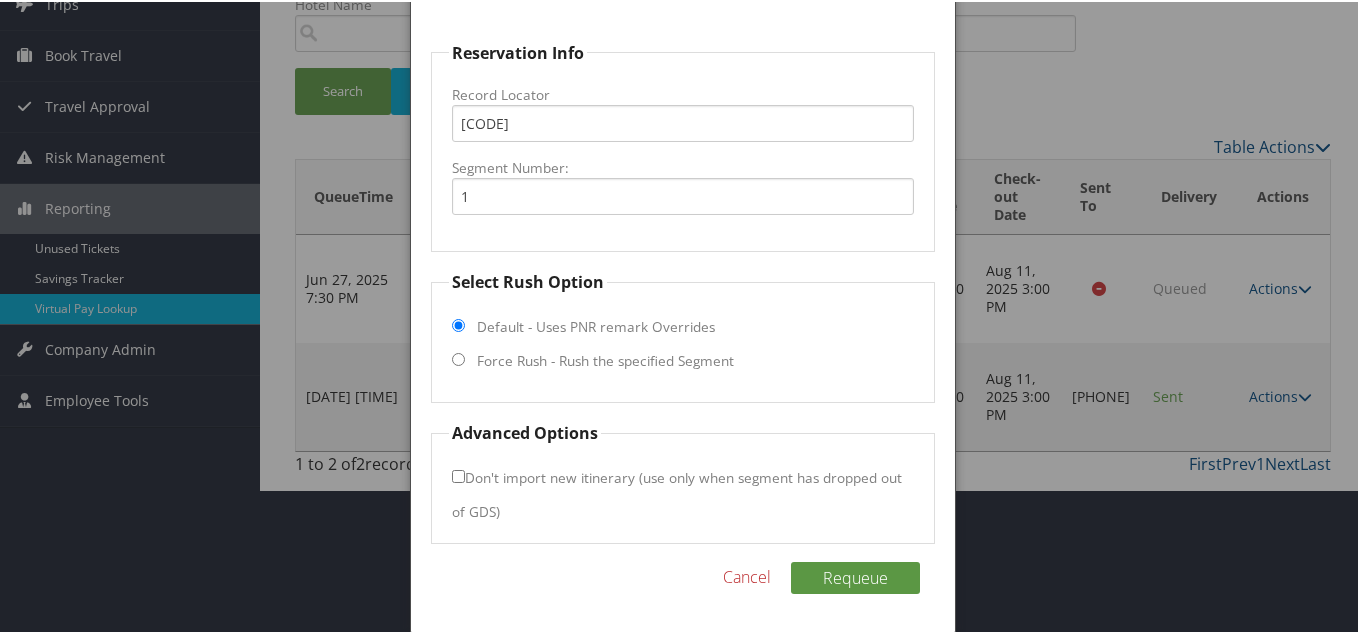 click on "Force Rush - Rush the specified Segment" at bounding box center (458, 357) 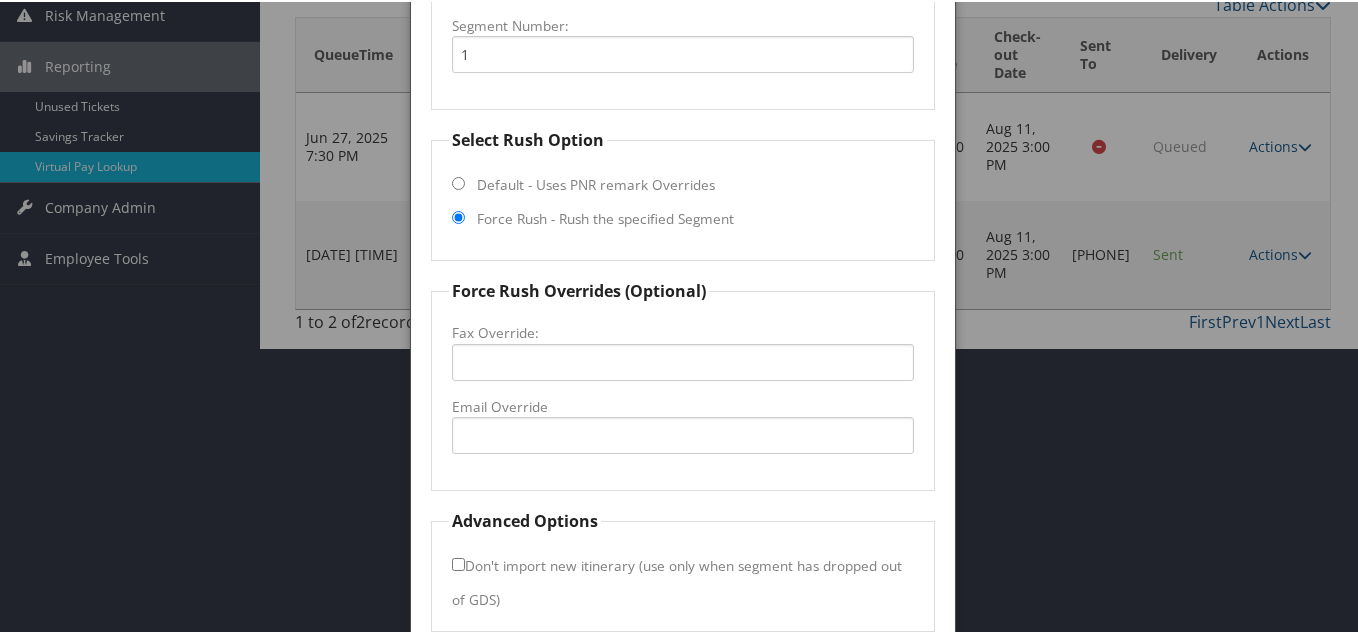 scroll, scrollTop: 274, scrollLeft: 0, axis: vertical 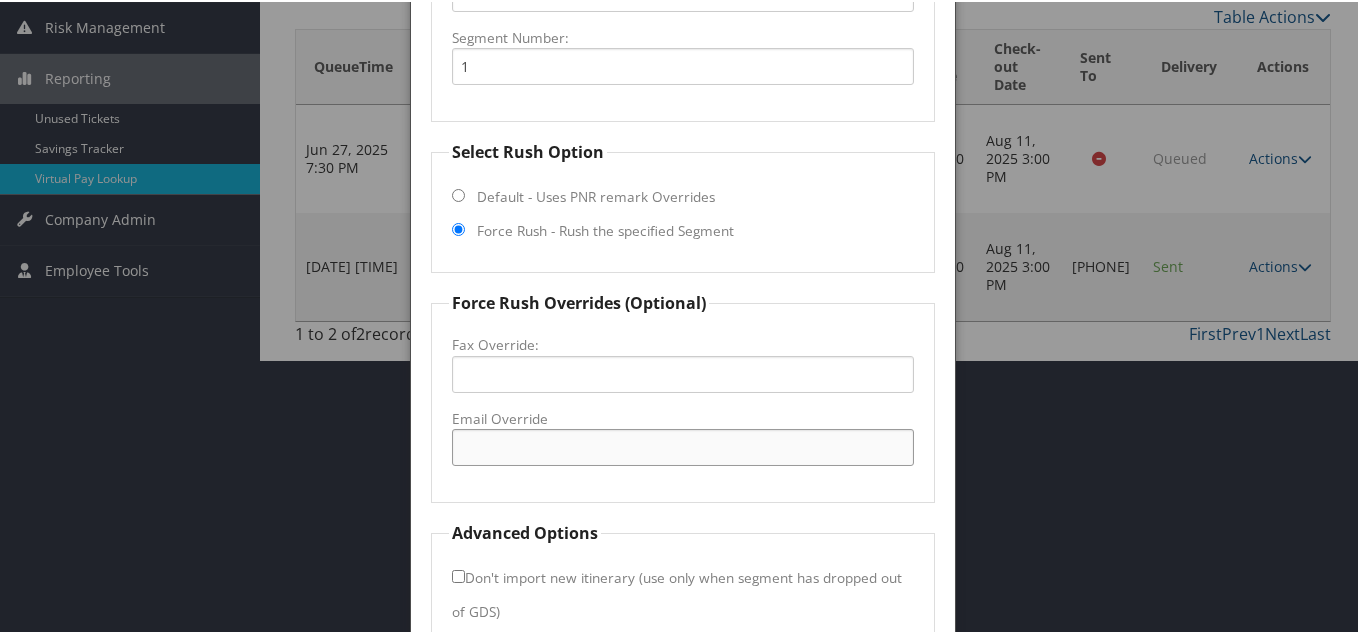 click on "Email Override" at bounding box center [683, 445] 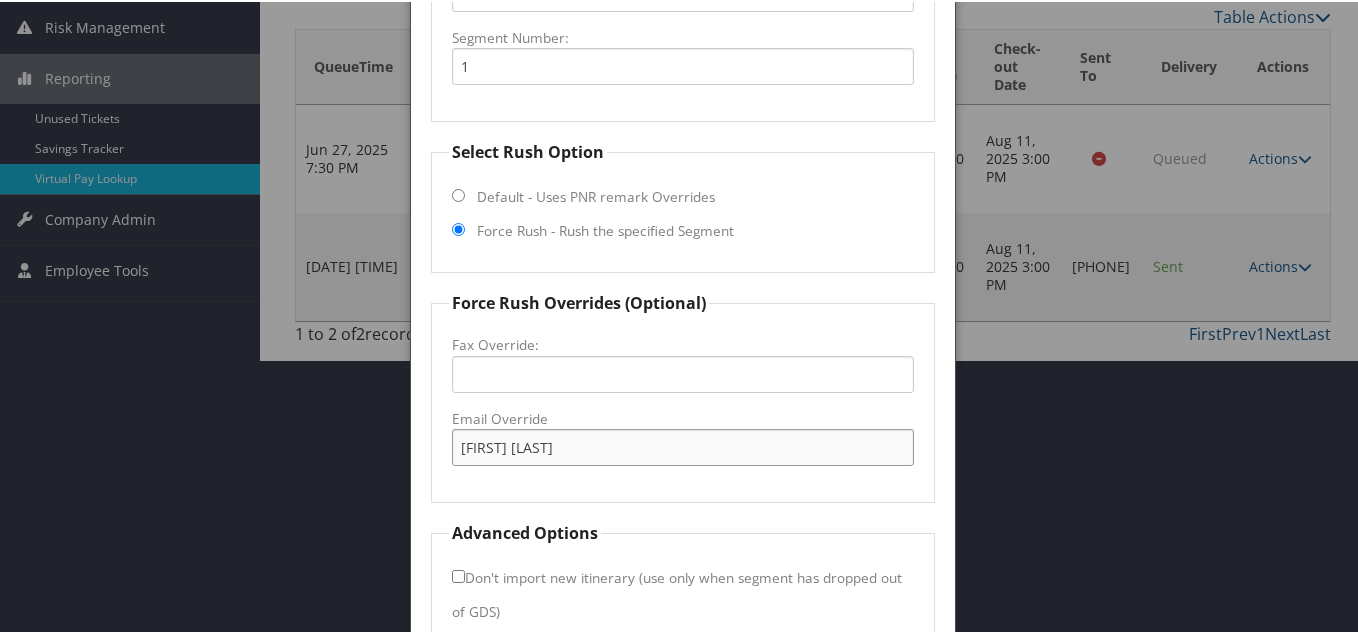 click on "[FIRST] [LAST]" at bounding box center [683, 445] 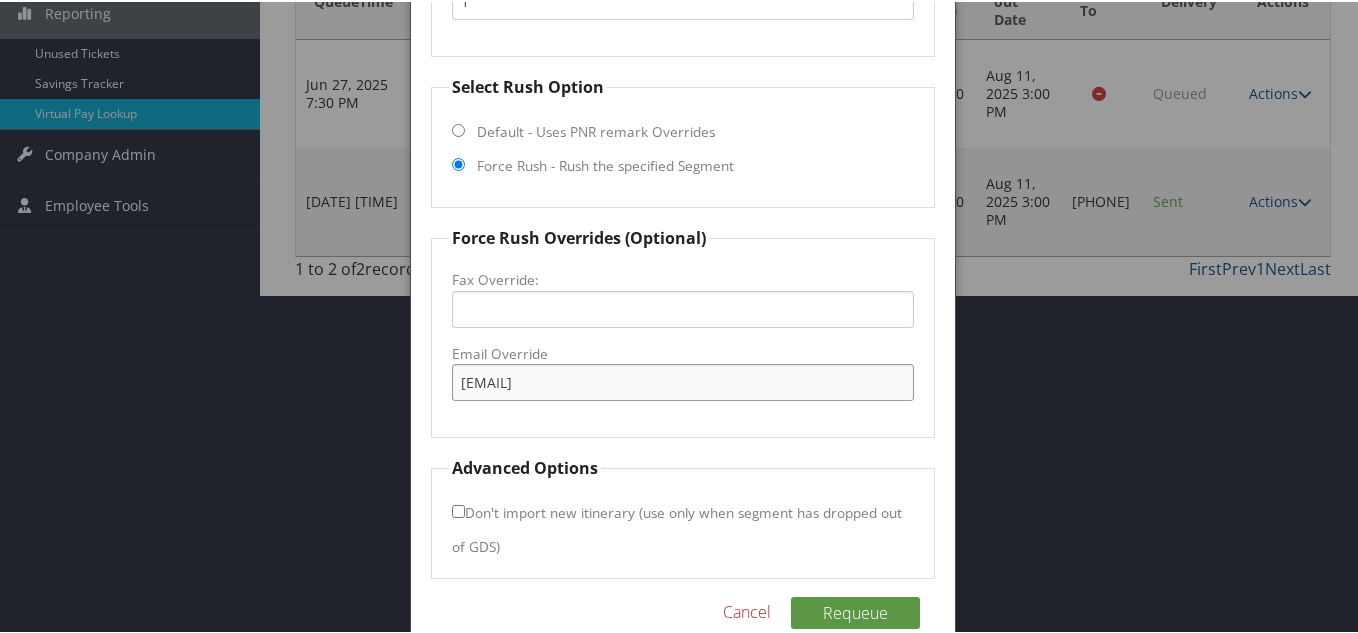scroll, scrollTop: 374, scrollLeft: 0, axis: vertical 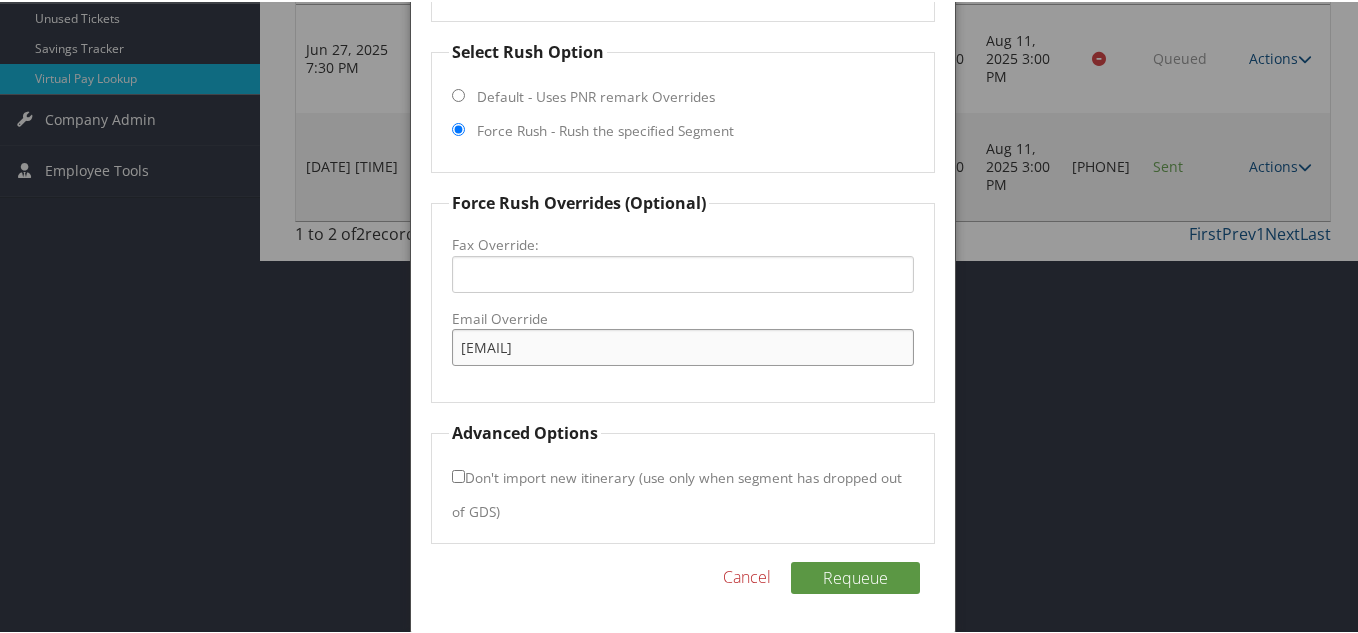 type on "[EMAIL]" 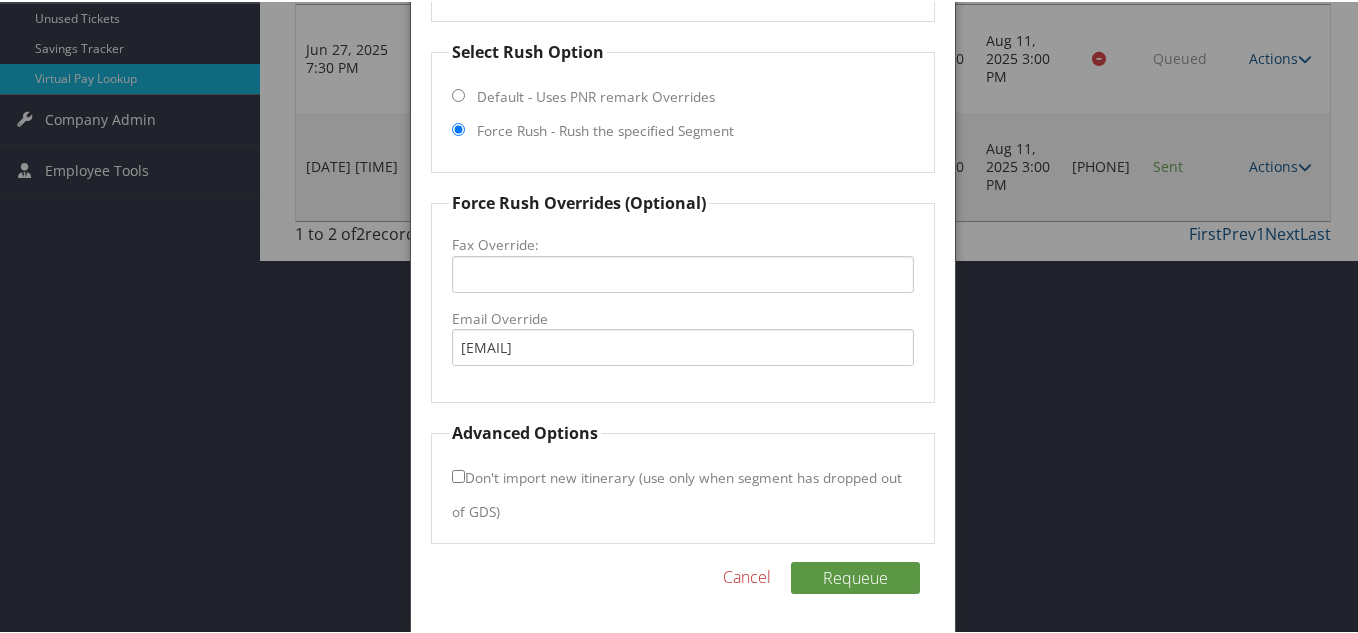 click on "Force Rush Overrides (Optional)
Fax Override:
Email Override
[EMAIL]" at bounding box center [683, 295] 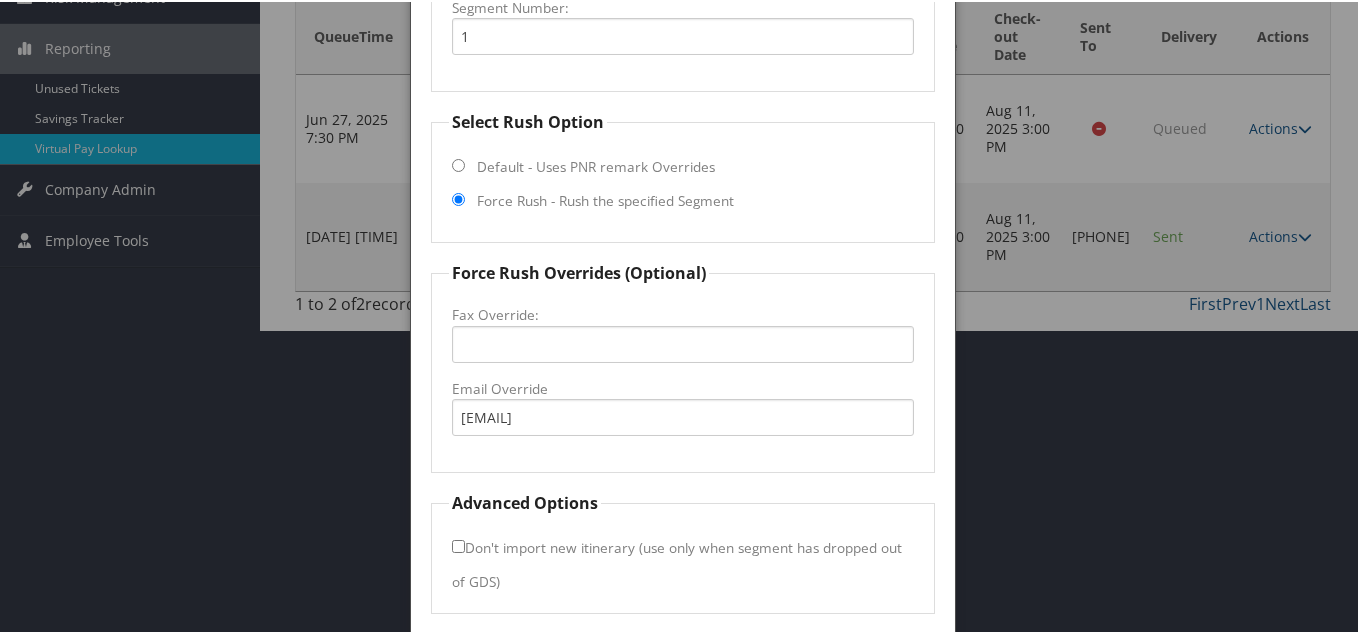 scroll, scrollTop: 374, scrollLeft: 0, axis: vertical 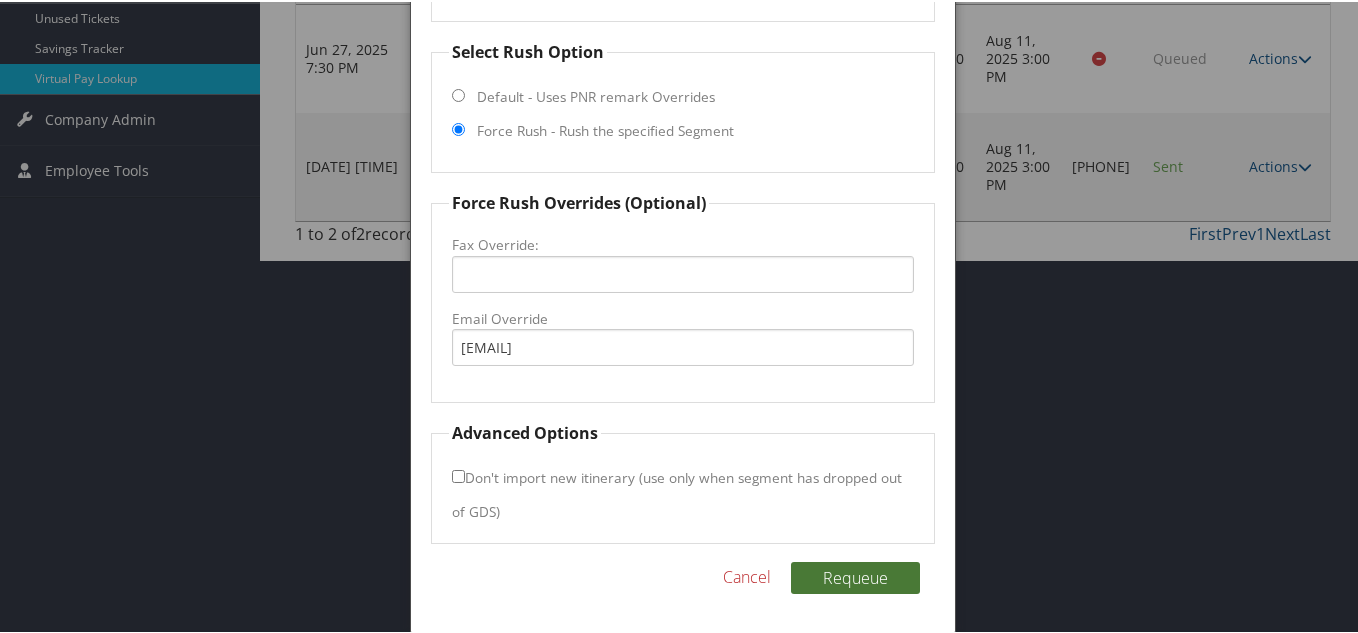 click on "Requeue" at bounding box center (855, 576) 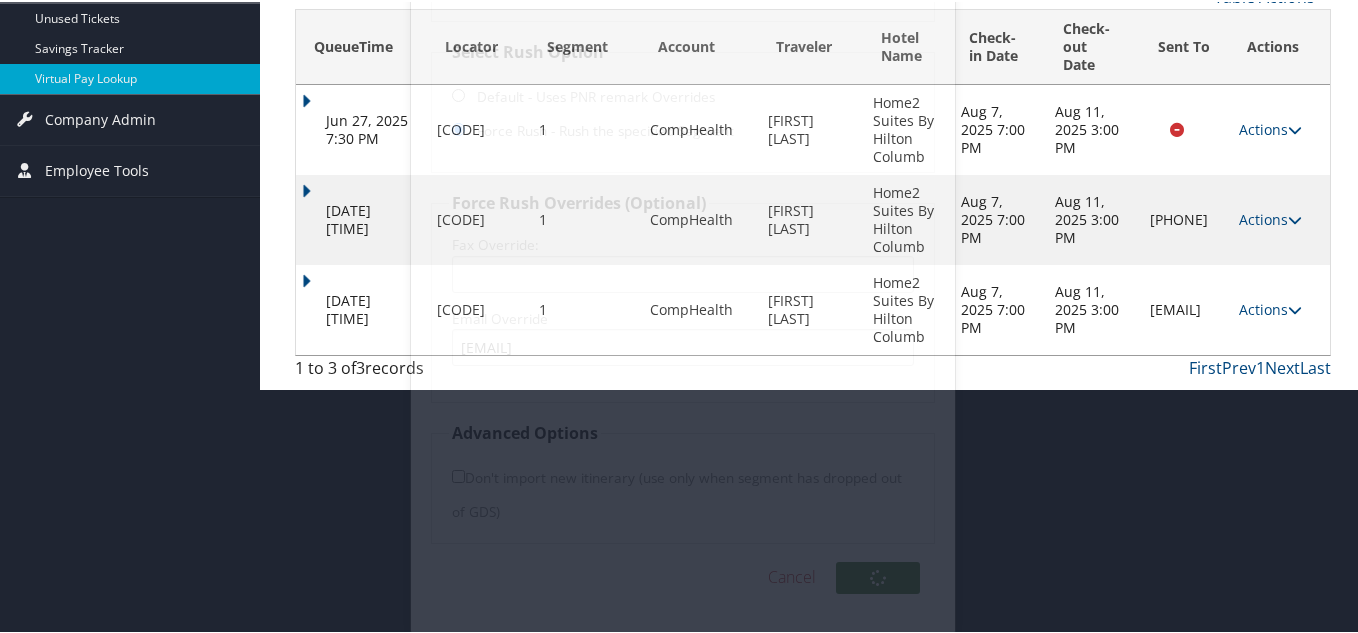 scroll, scrollTop: 129, scrollLeft: 0, axis: vertical 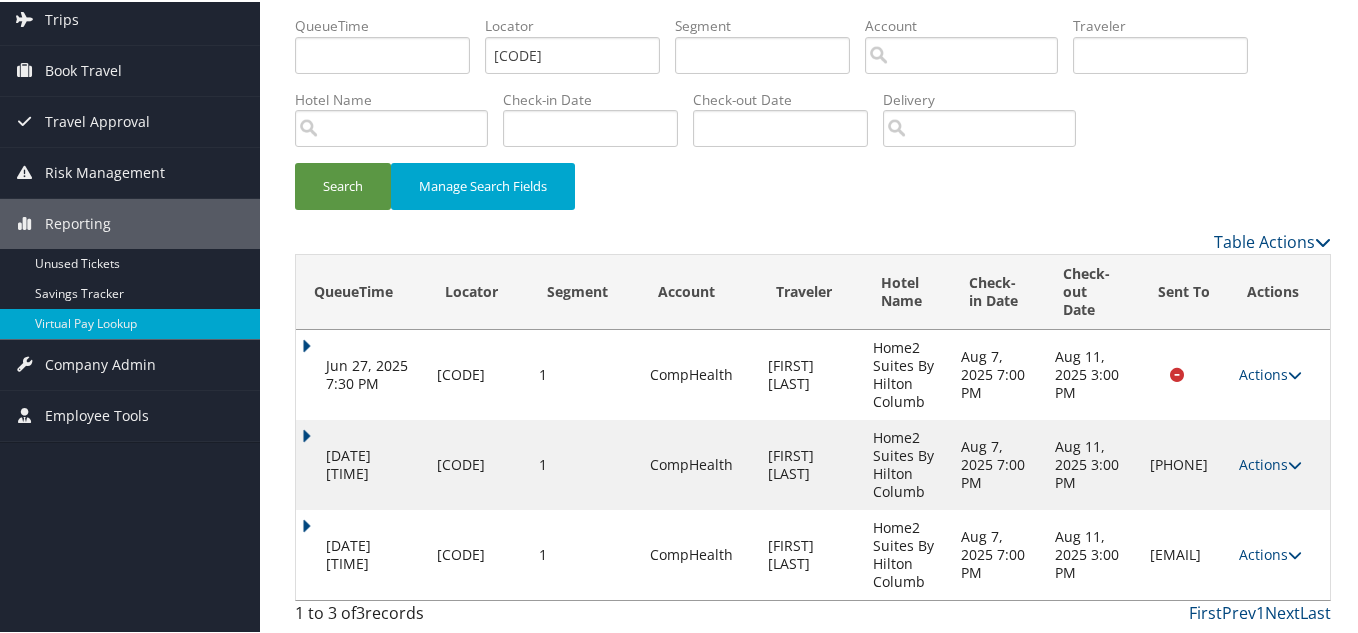 click on "Search Manage Search Fields" at bounding box center [813, 194] 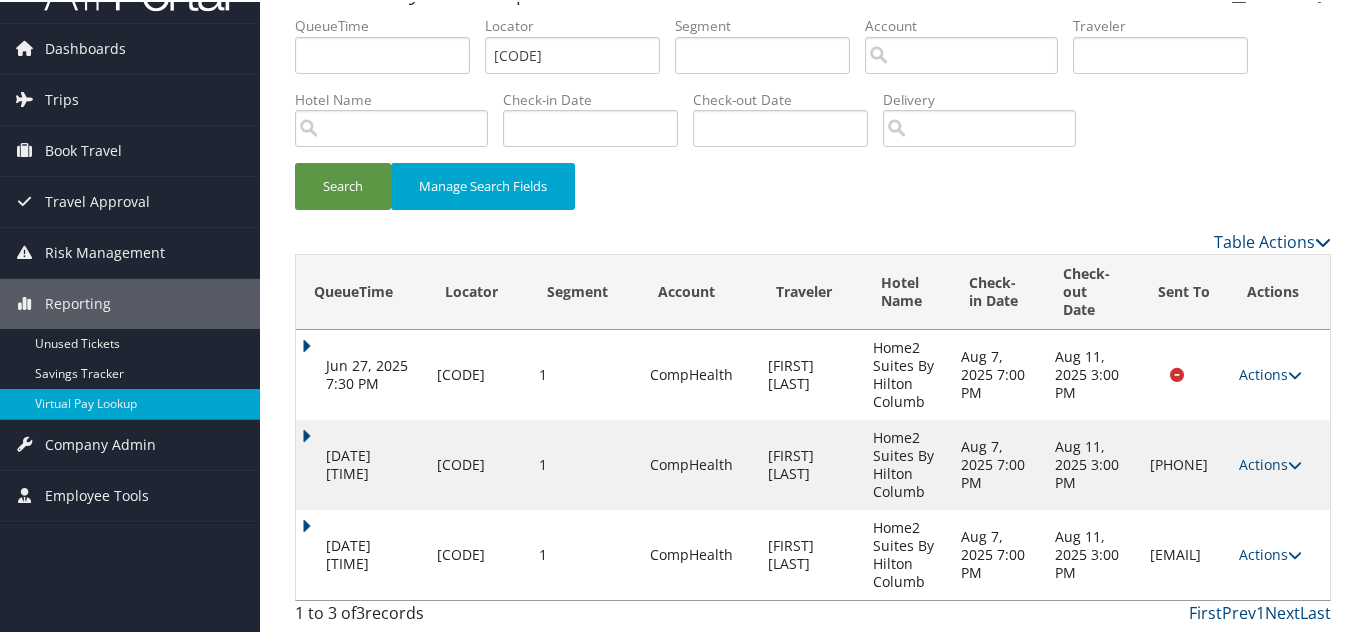 drag, startPoint x: 1068, startPoint y: 555, endPoint x: 1212, endPoint y: 552, distance: 144.03125 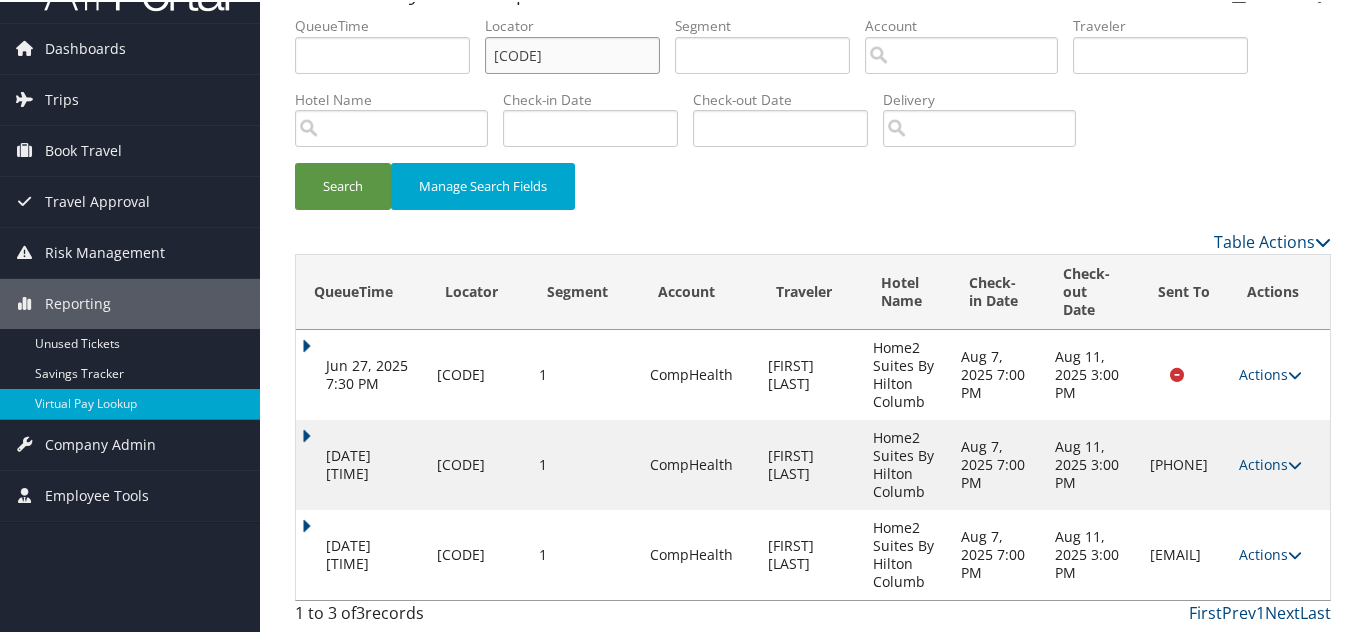 drag, startPoint x: 242, startPoint y: 21, endPoint x: 51, endPoint y: 0, distance: 192.15099 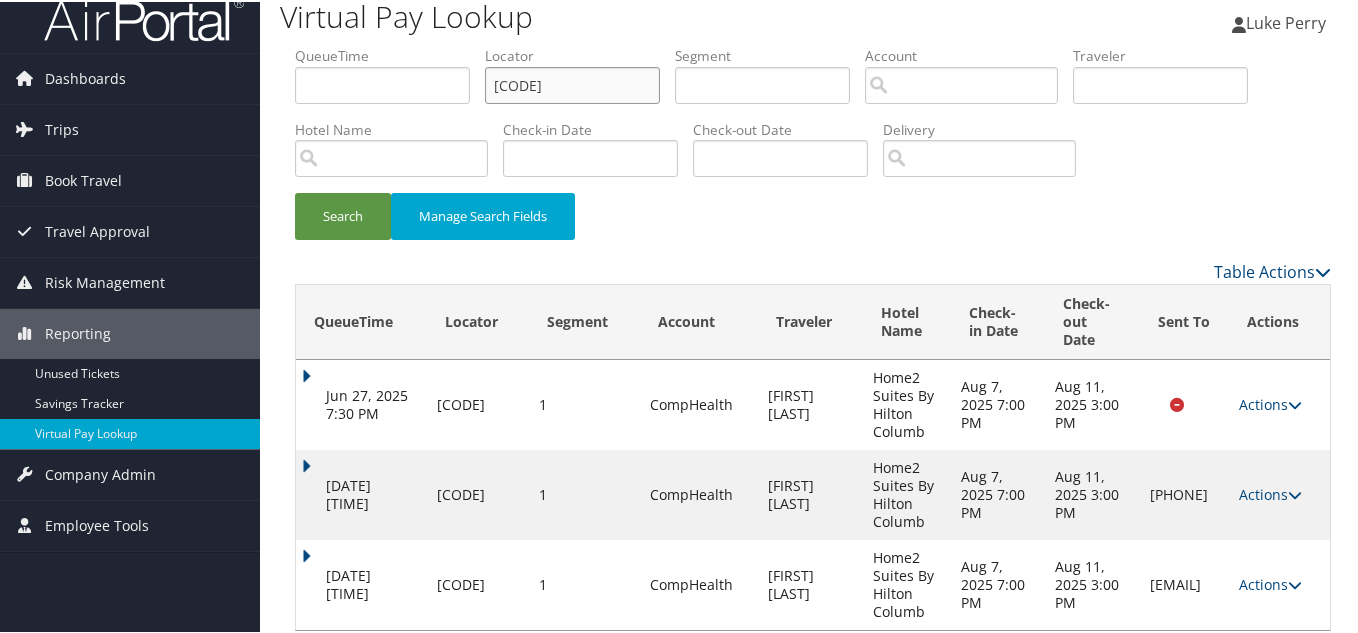 click on "Search" at bounding box center [343, 214] 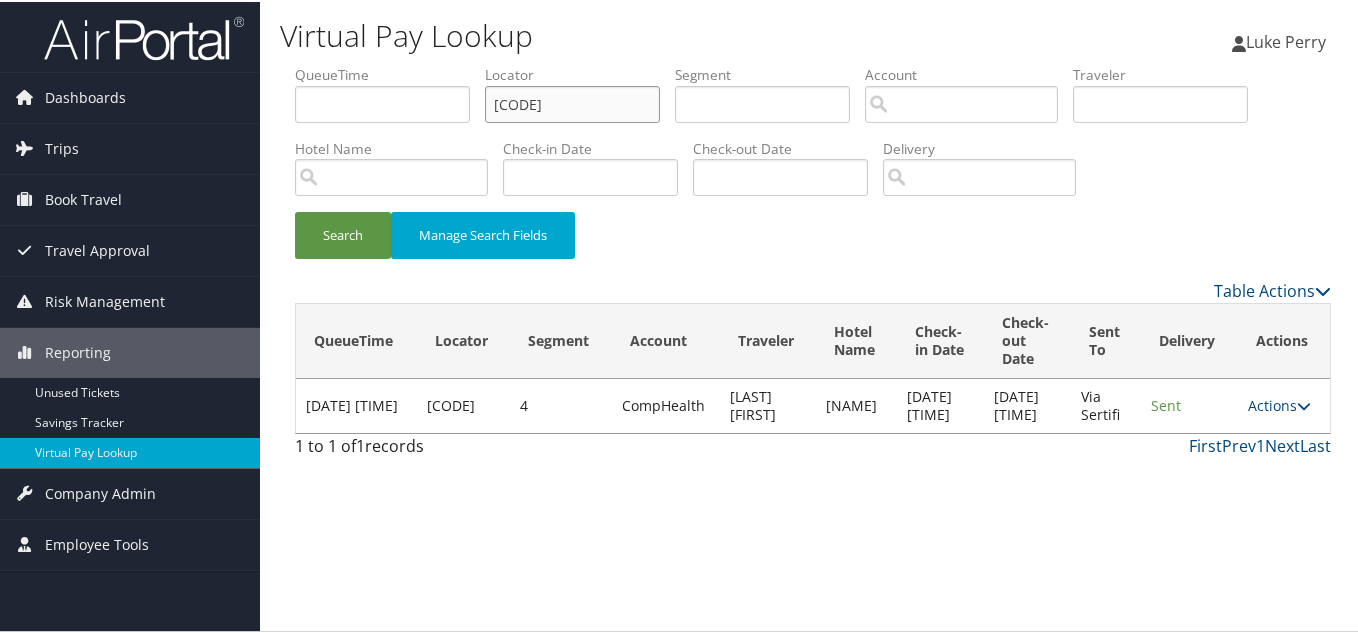 scroll, scrollTop: 0, scrollLeft: 0, axis: both 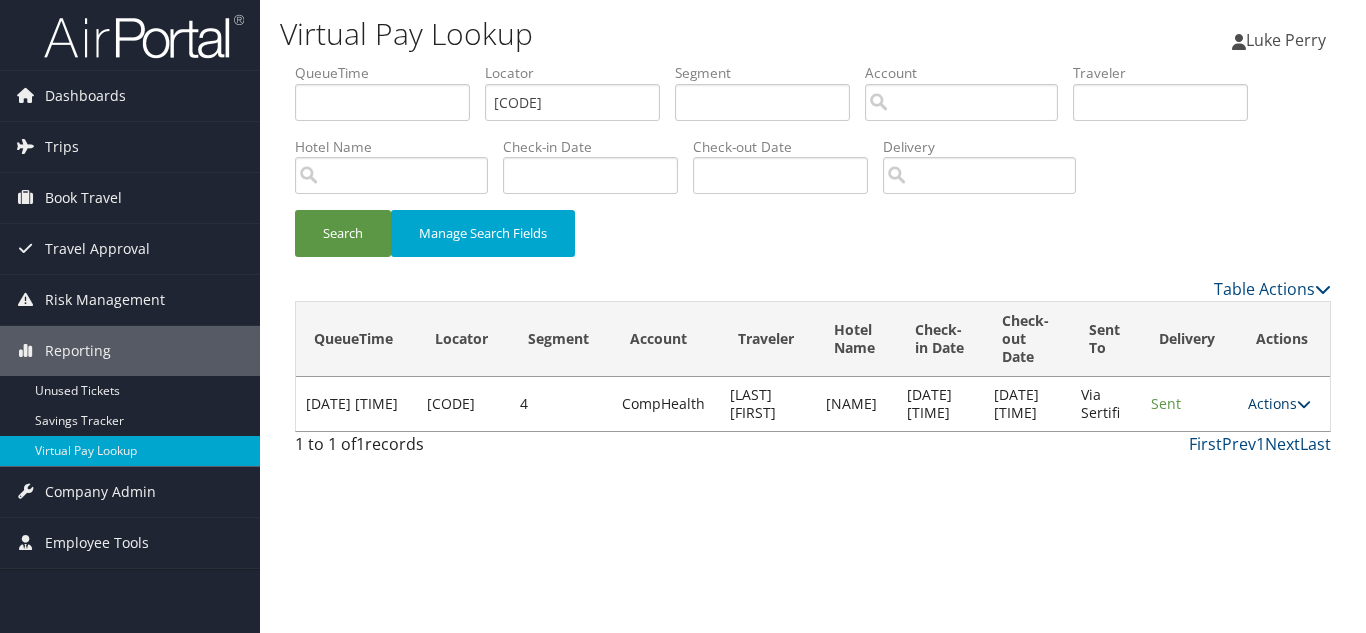 click on "Actions" at bounding box center (1279, 403) 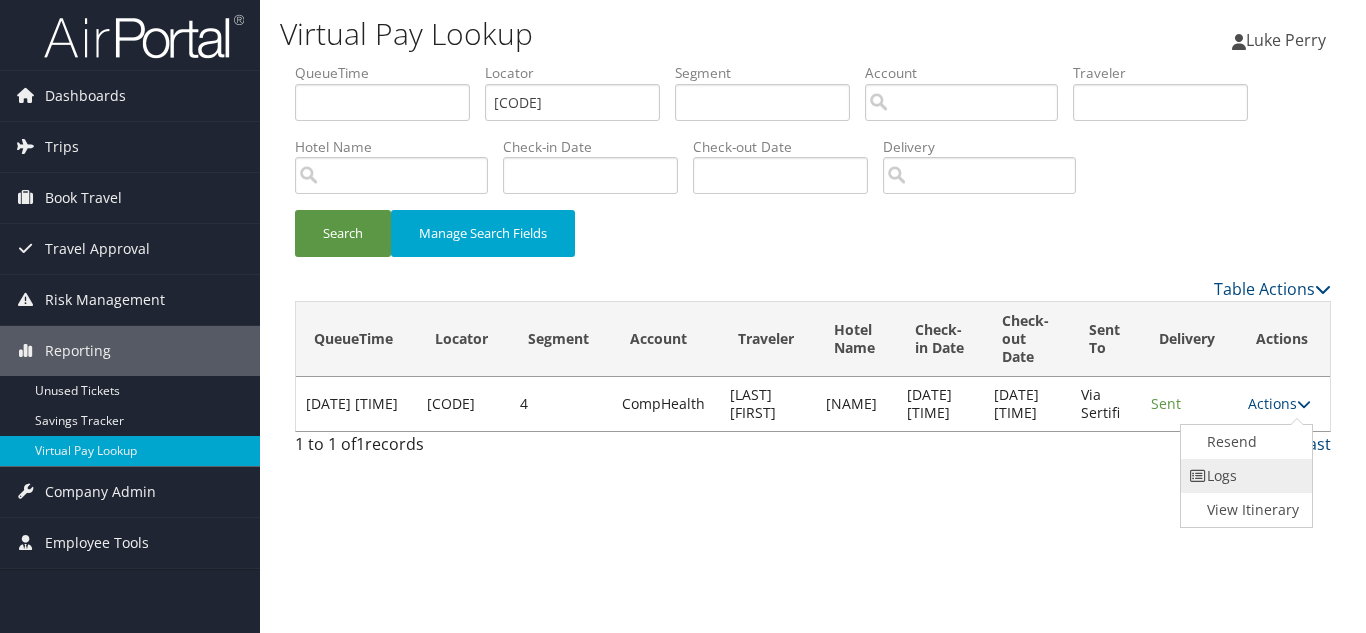 click on "Logs" at bounding box center [1244, 476] 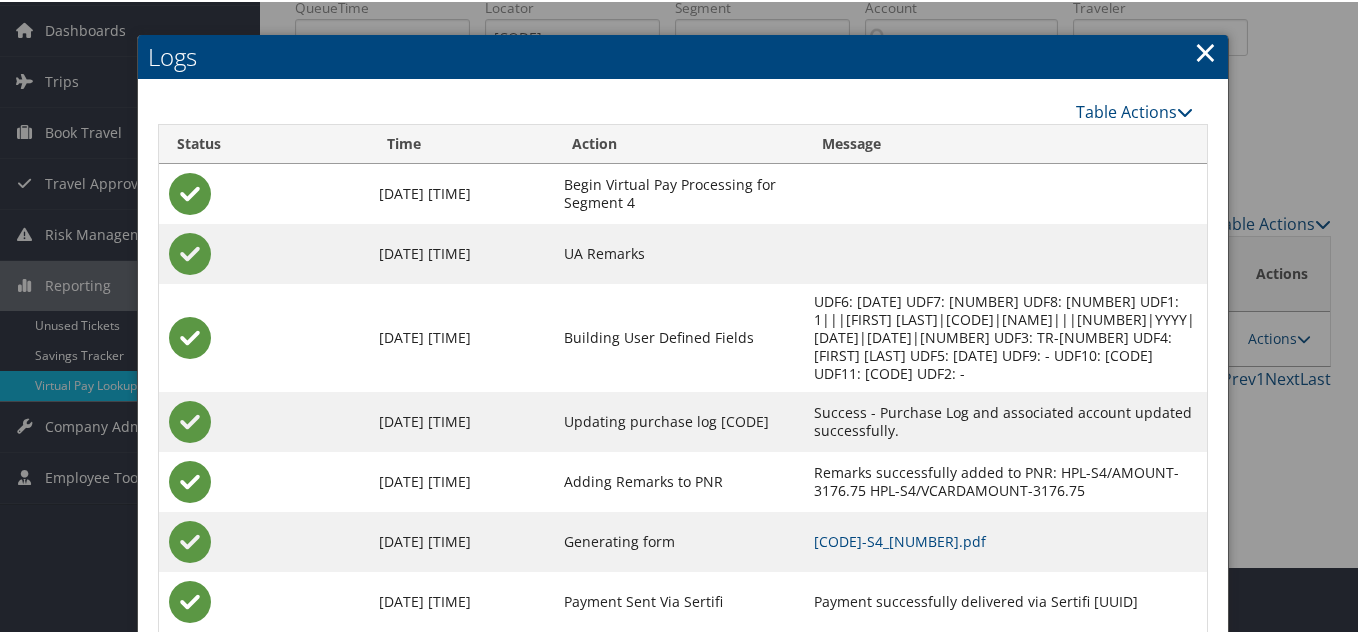 scroll, scrollTop: 162, scrollLeft: 0, axis: vertical 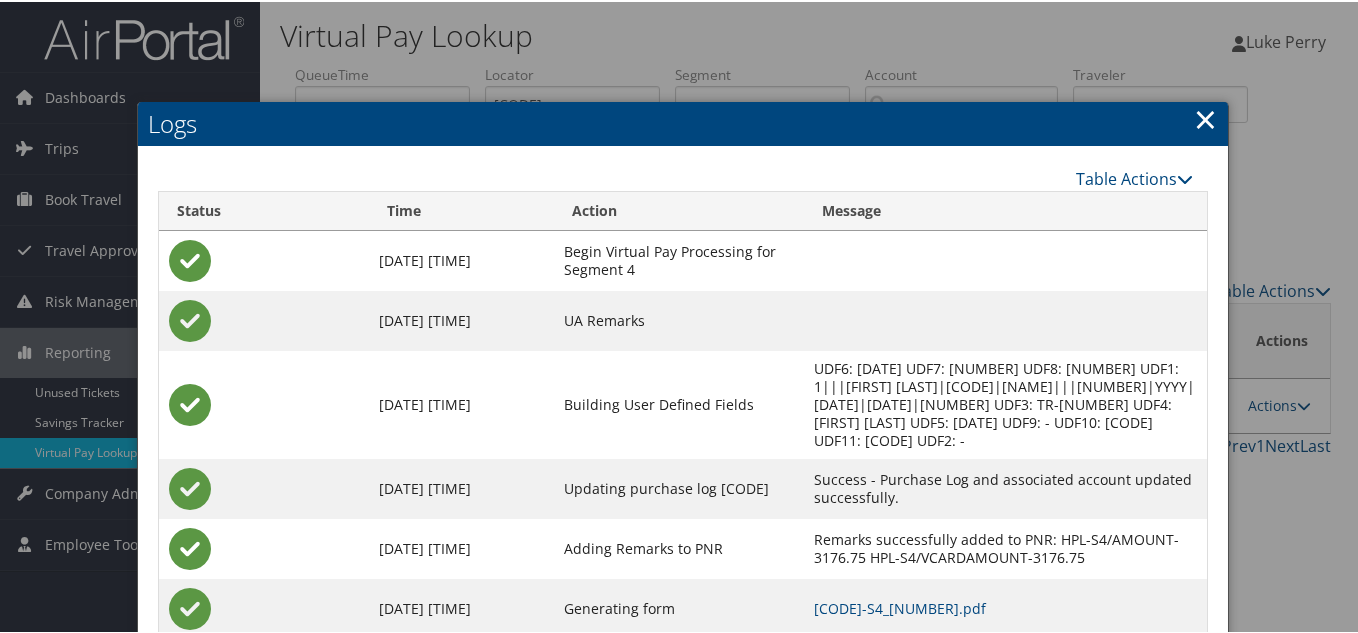 click on "×" at bounding box center [1205, 117] 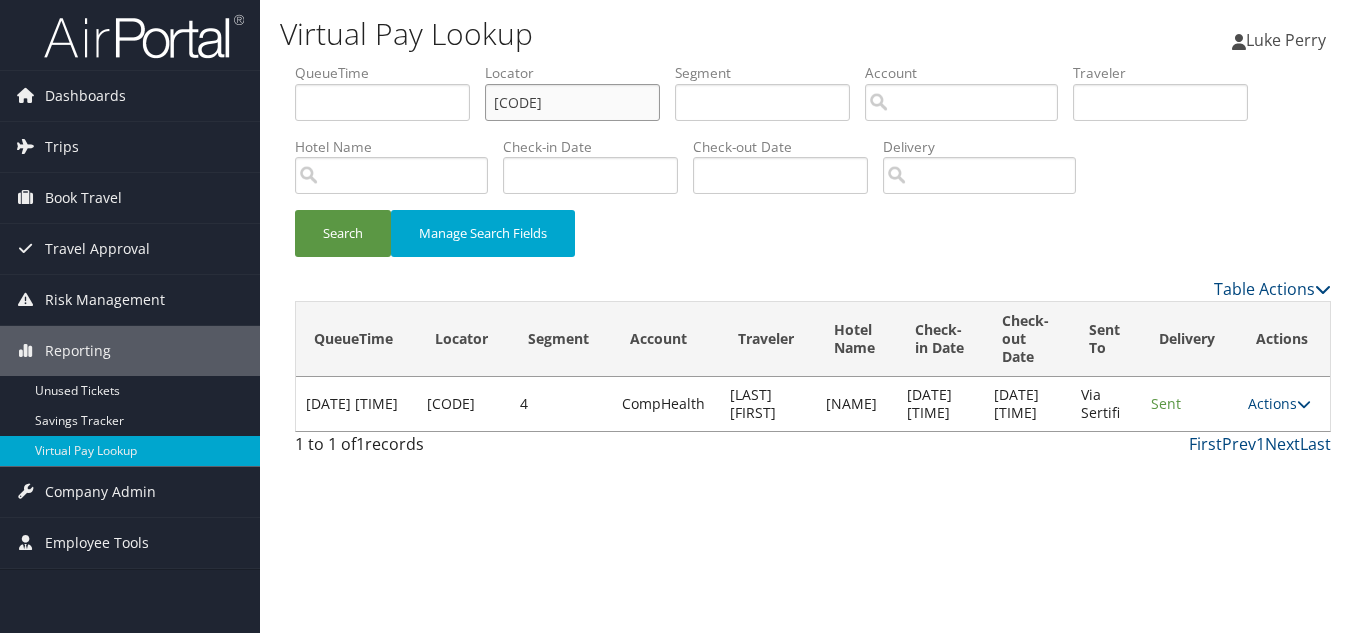 drag, startPoint x: 391, startPoint y: 109, endPoint x: 267, endPoint y: 109, distance: 124 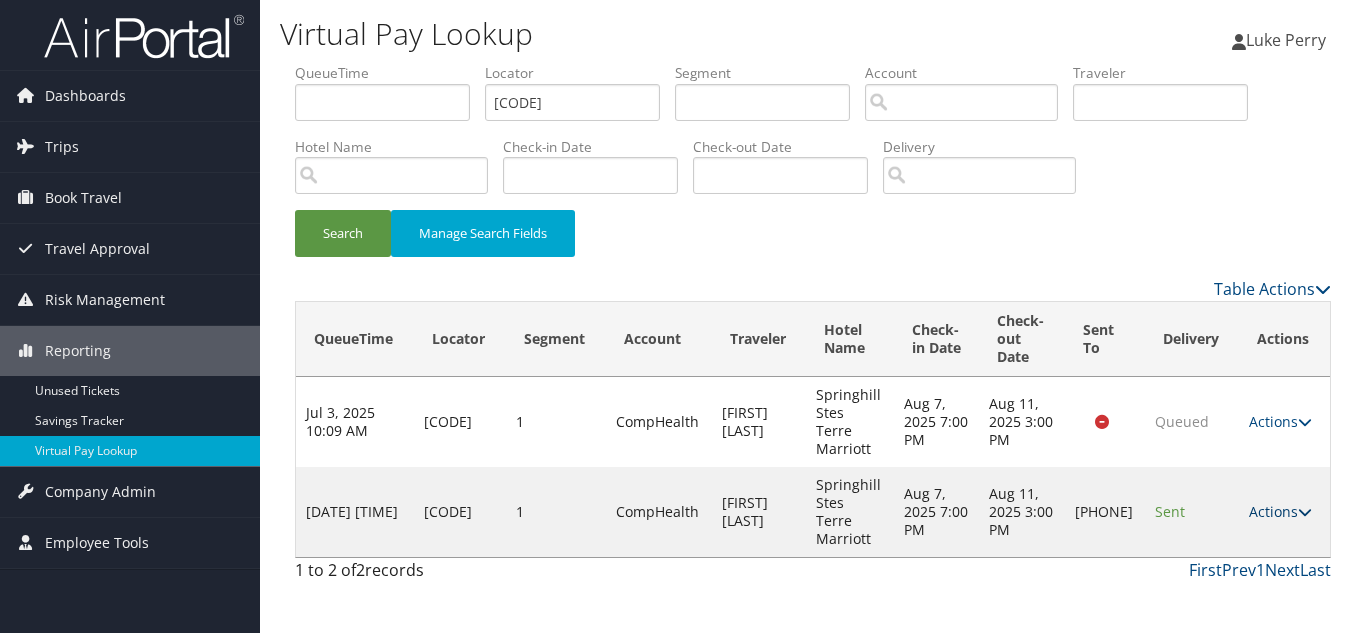 click on "Actions" at bounding box center (1280, 511) 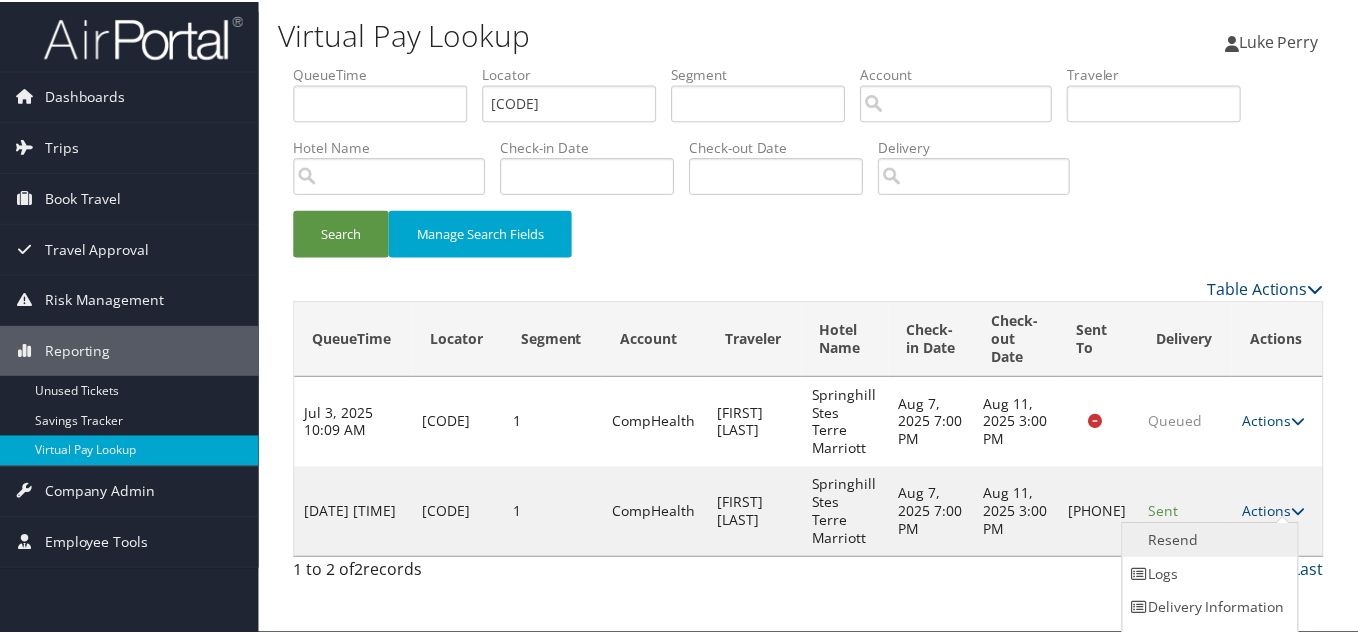 scroll, scrollTop: 28, scrollLeft: 0, axis: vertical 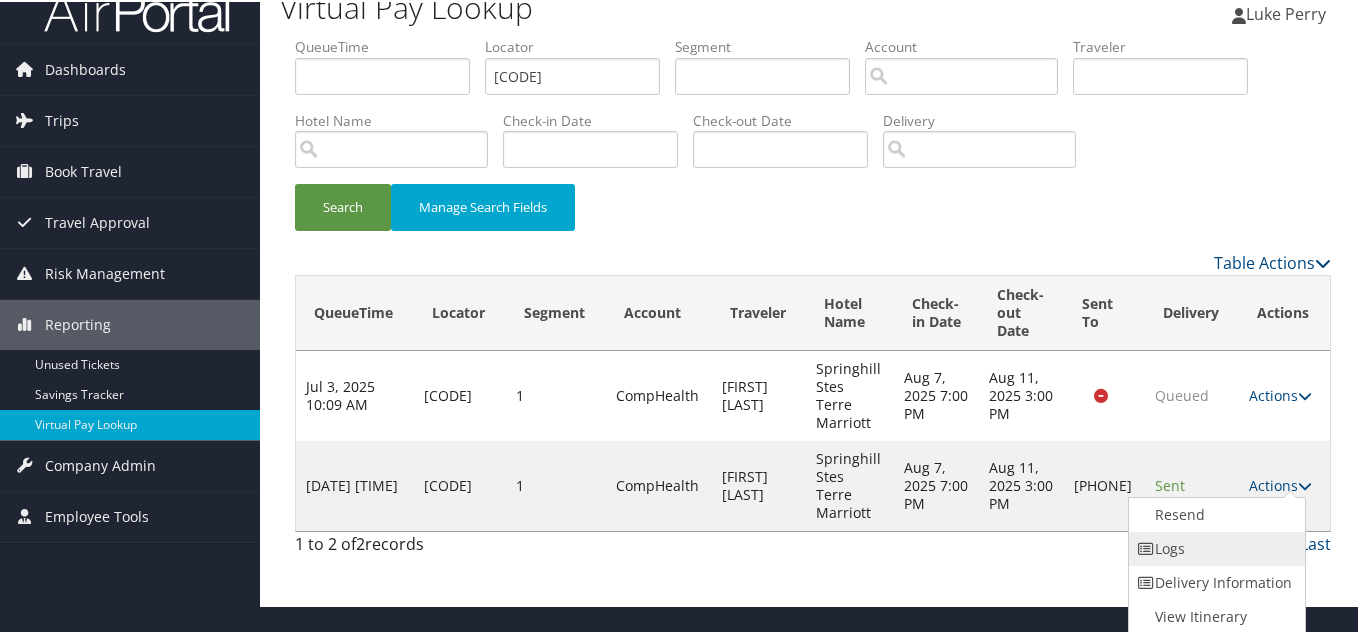 click on "Logs" at bounding box center [1214, 547] 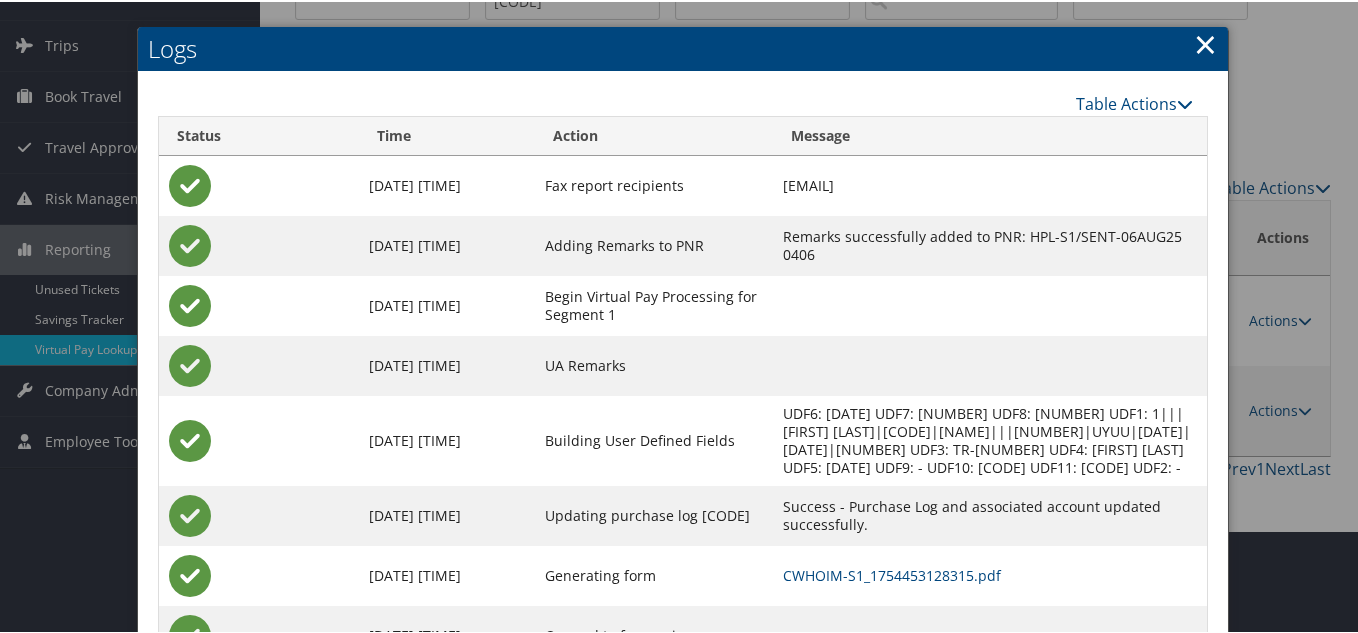 scroll, scrollTop: 200, scrollLeft: 0, axis: vertical 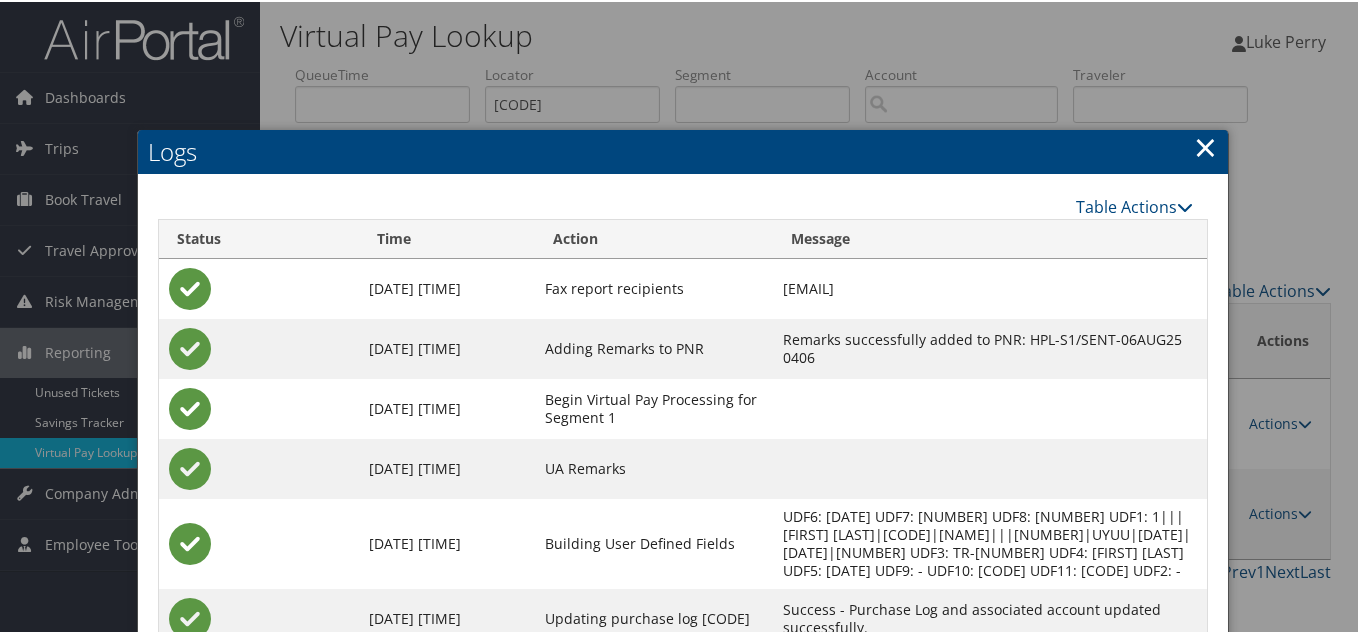 click on "×" at bounding box center (1205, 145) 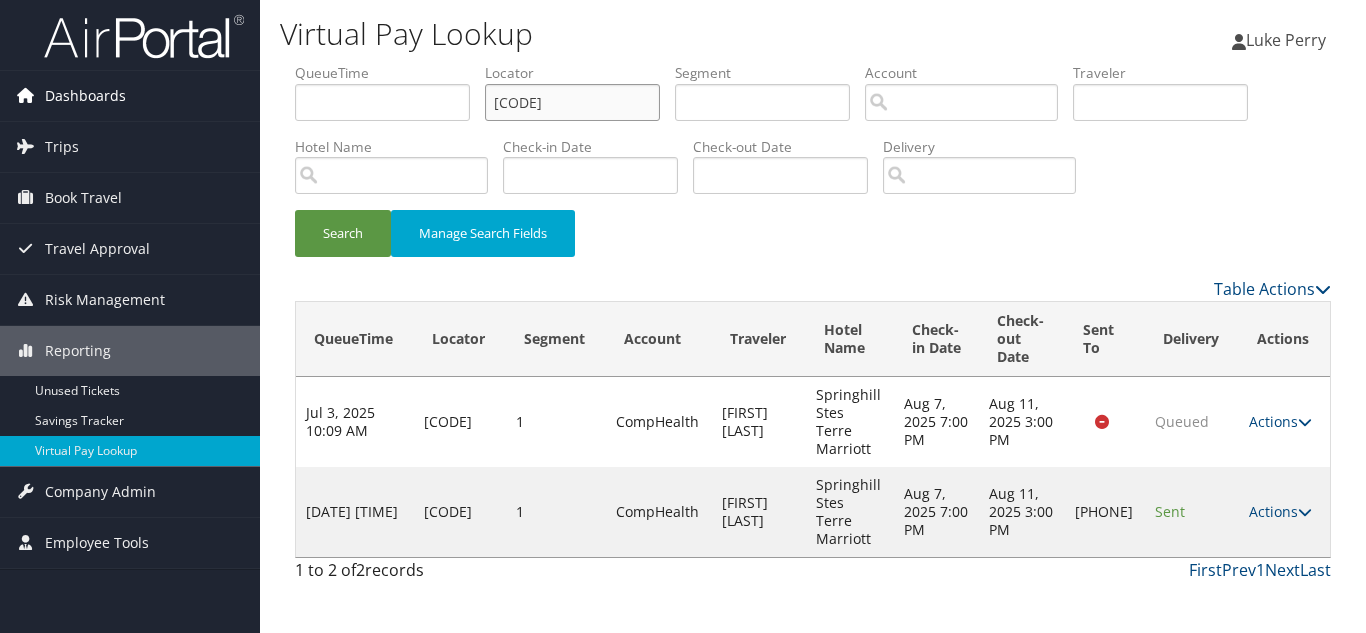 drag, startPoint x: 520, startPoint y: 109, endPoint x: 179, endPoint y: 109, distance: 341 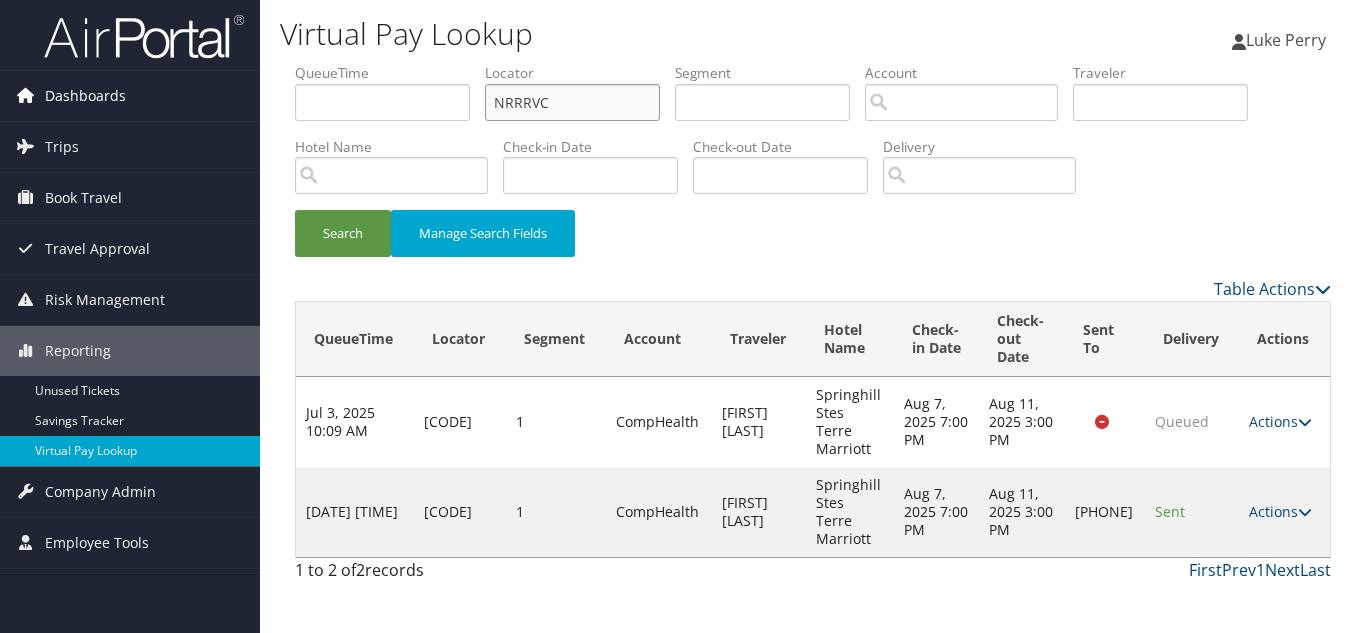 click on "Search" at bounding box center (343, 233) 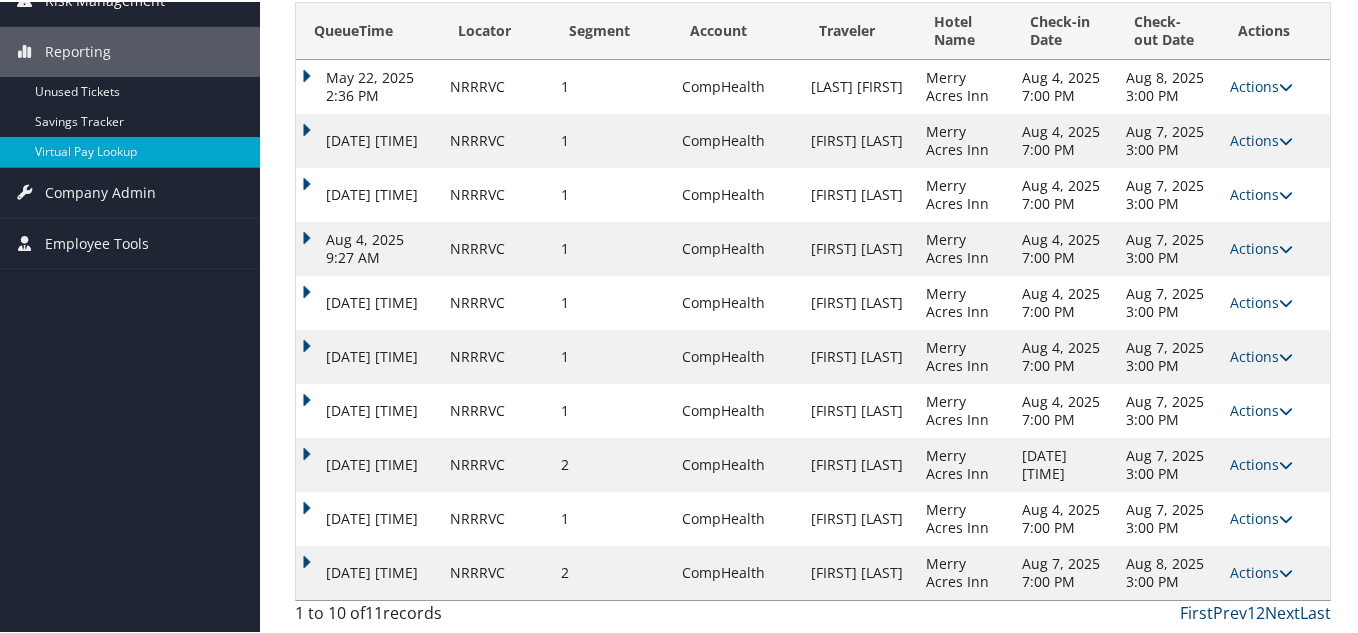 click at bounding box center (1286, 571) 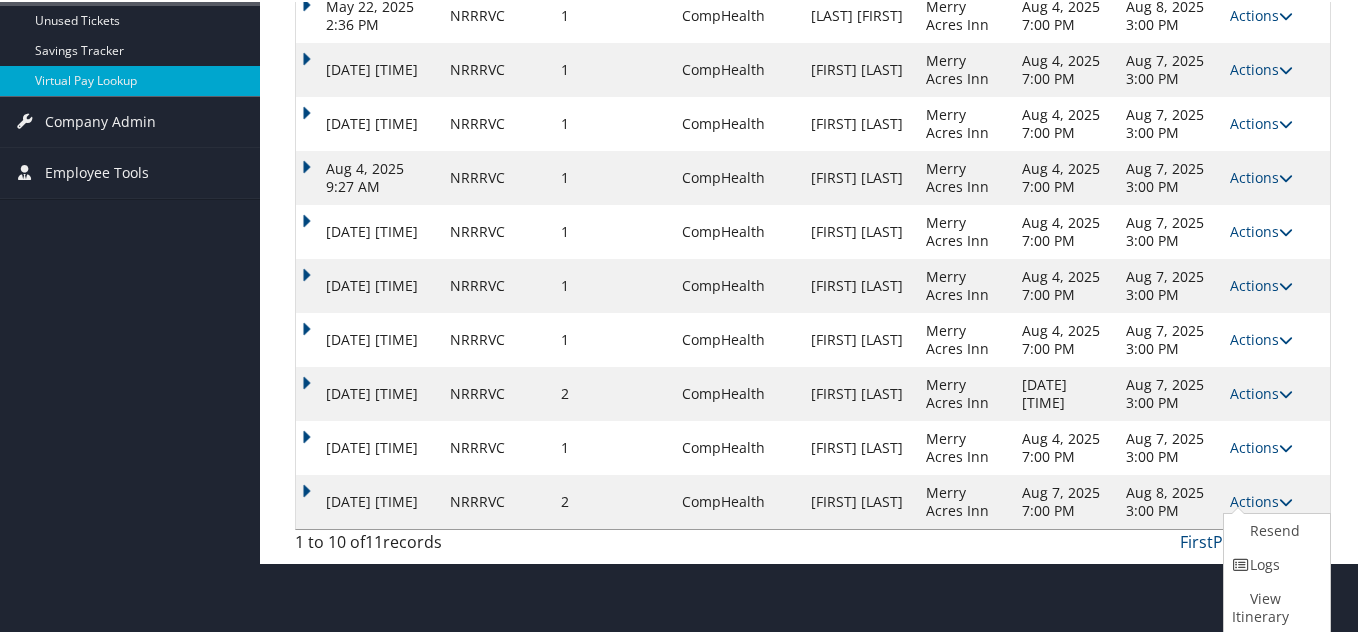 click on "Logs" at bounding box center (1274, 563) 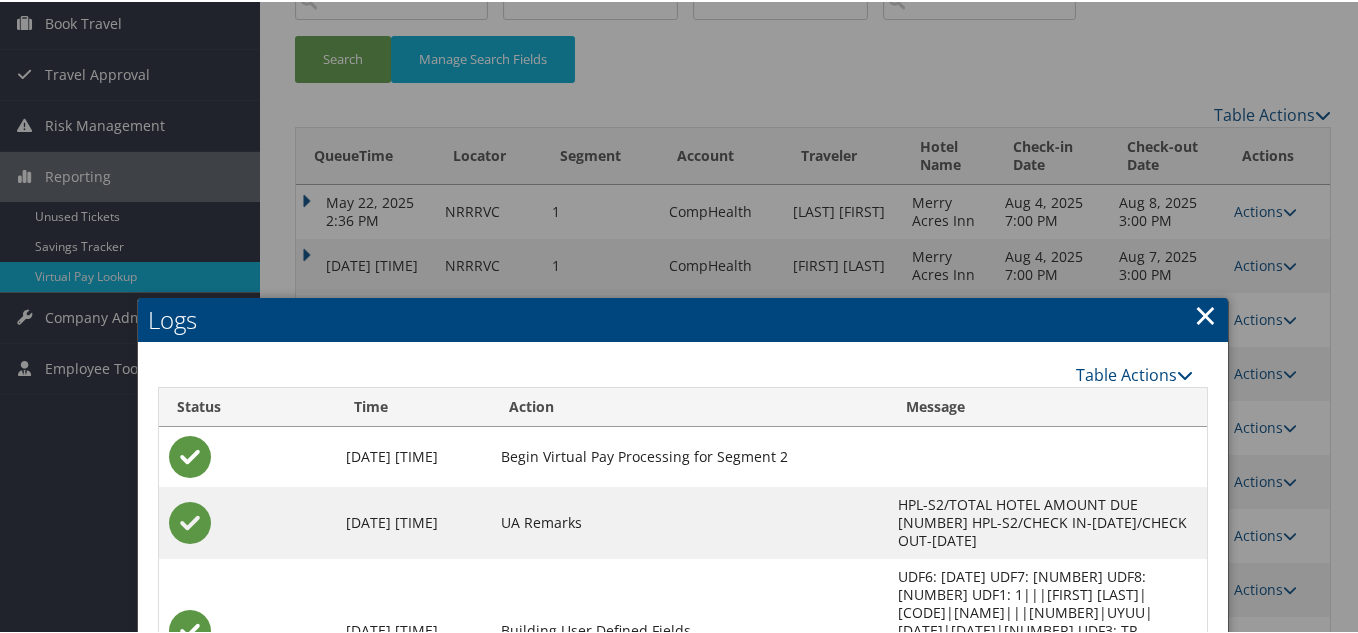 scroll, scrollTop: 172, scrollLeft: 0, axis: vertical 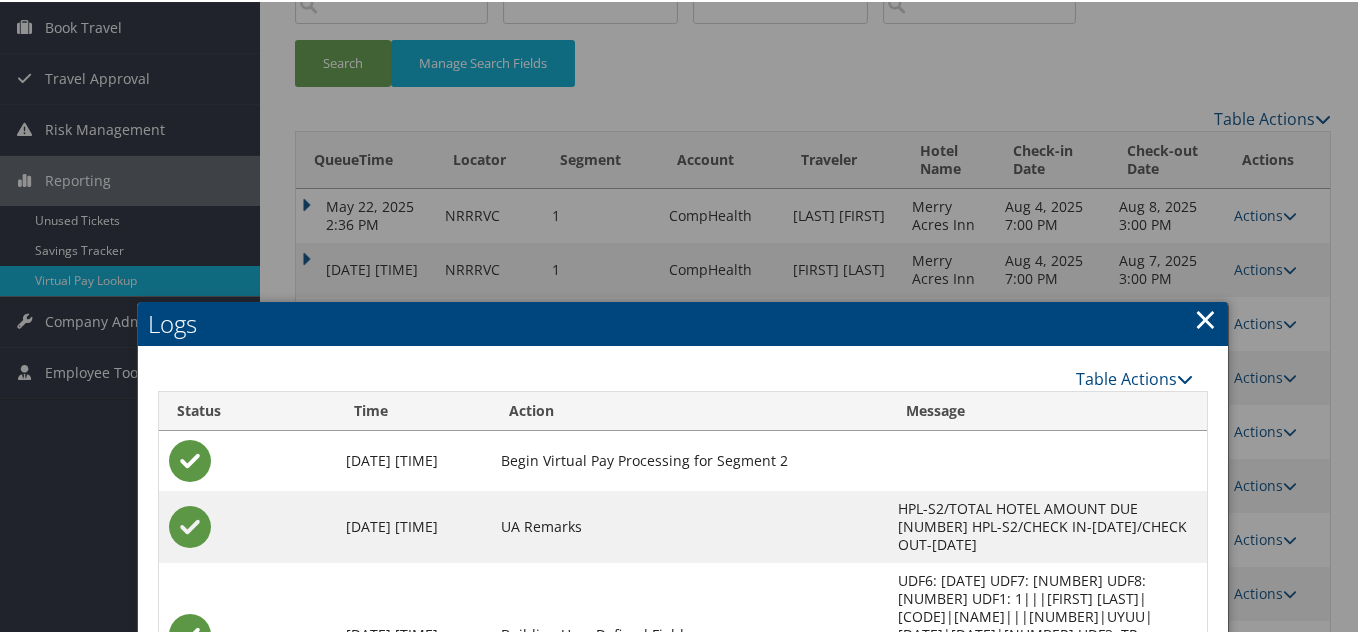 drag, startPoint x: 1201, startPoint y: 320, endPoint x: 1193, endPoint y: 367, distance: 47.67599 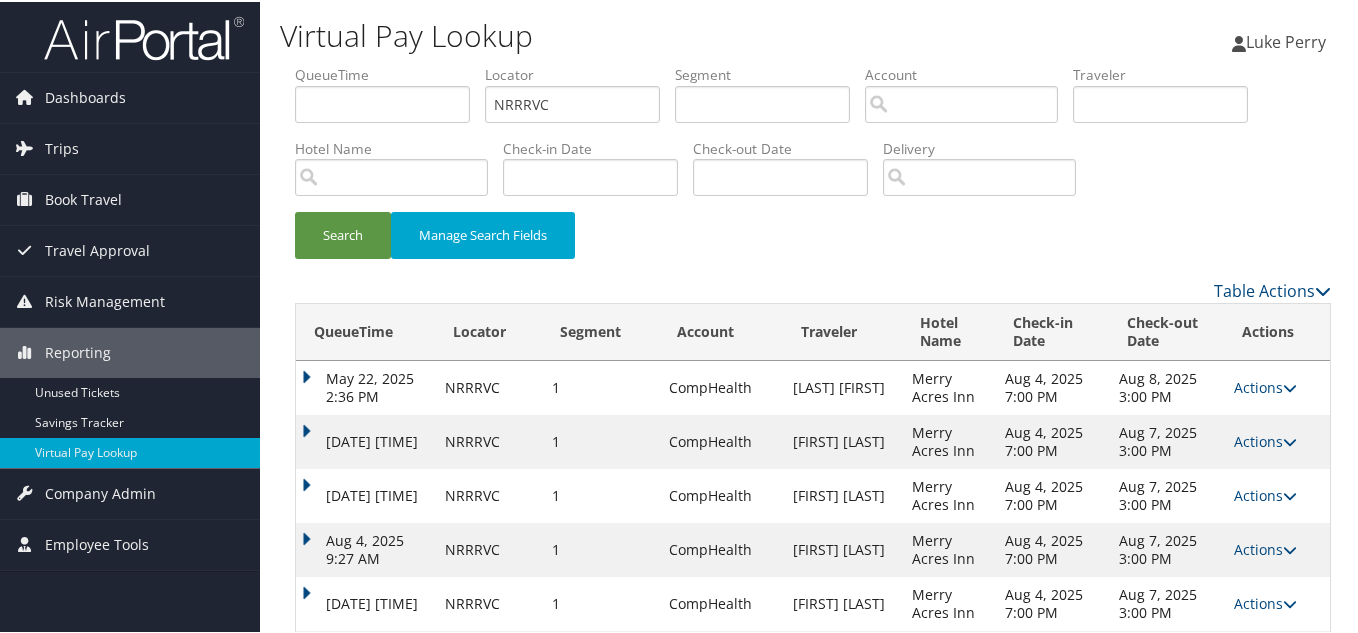 scroll, scrollTop: 301, scrollLeft: 0, axis: vertical 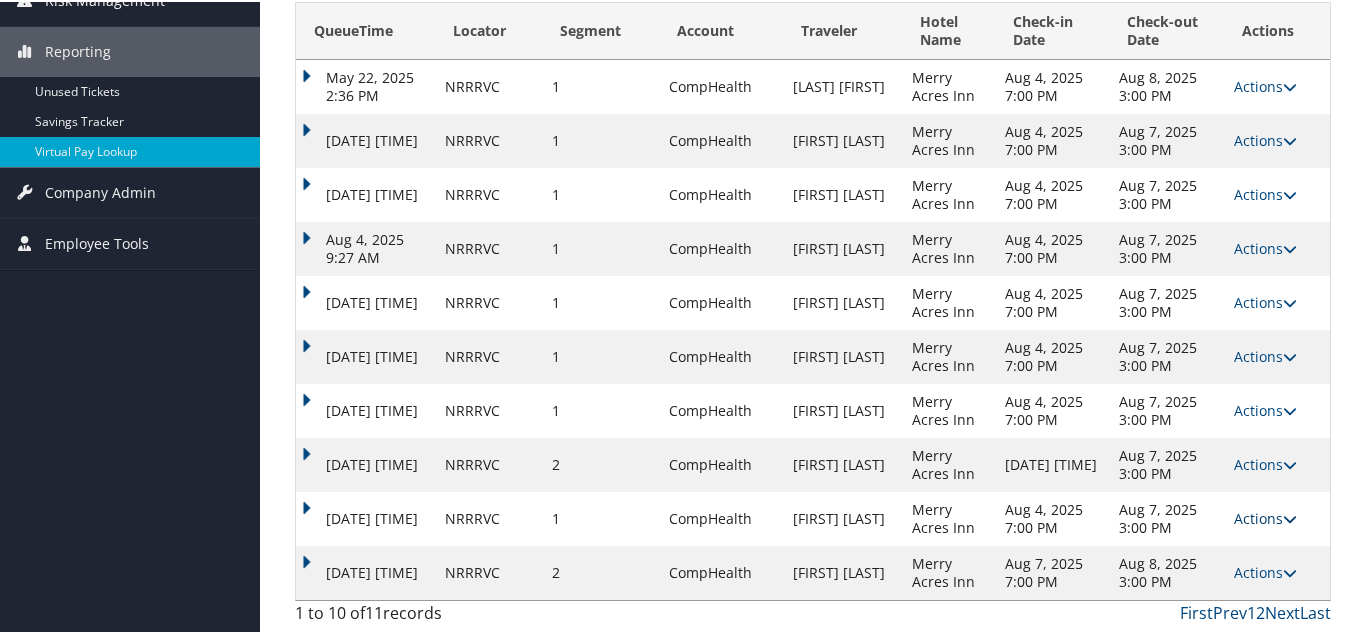 click on "Actions" at bounding box center (1265, 516) 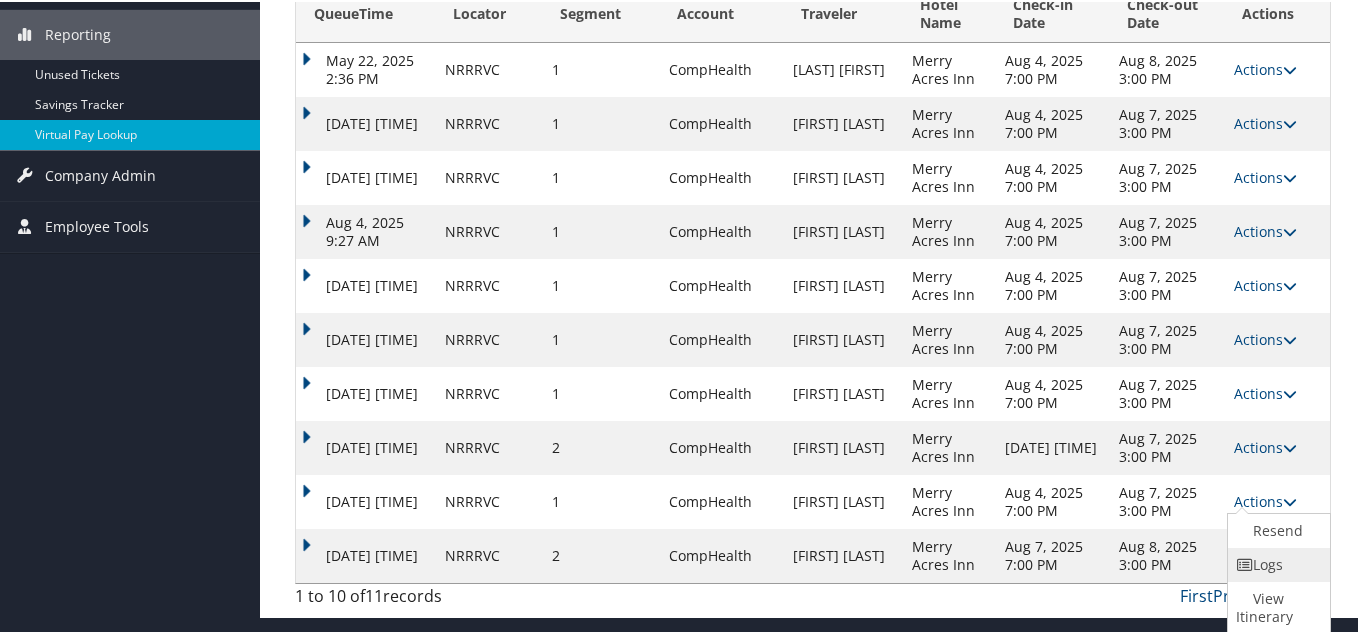 click on "Logs" at bounding box center (1276, 563) 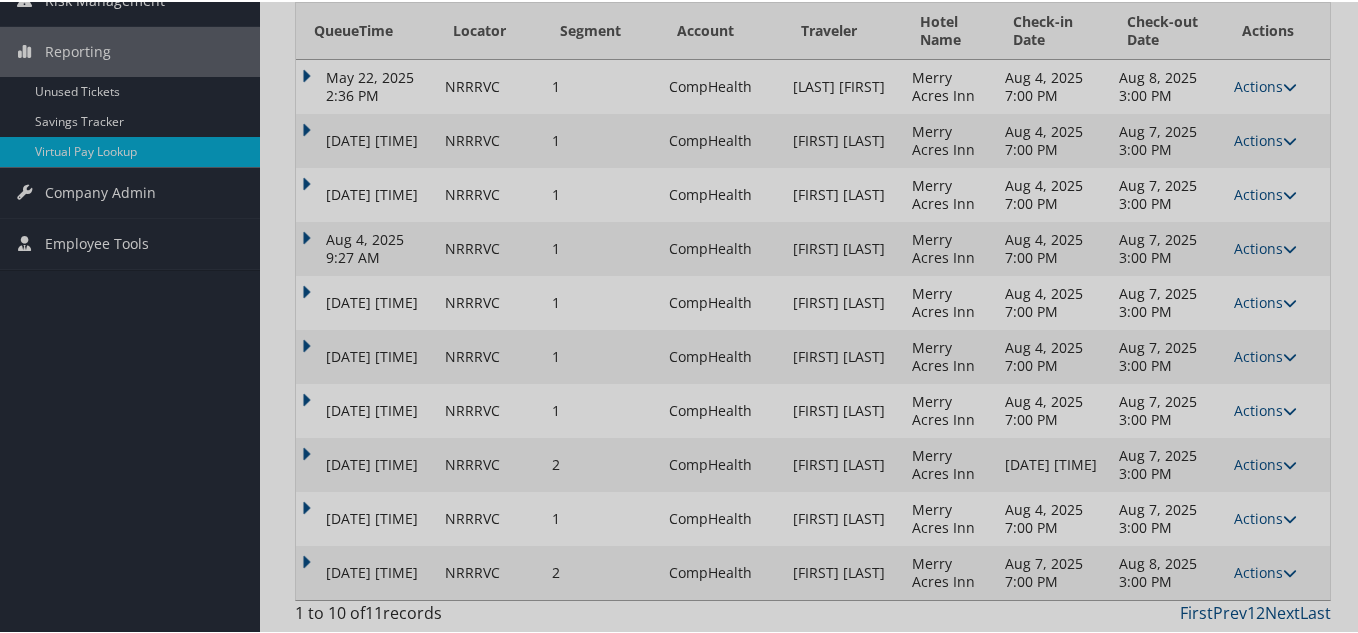 scroll, scrollTop: 301, scrollLeft: 0, axis: vertical 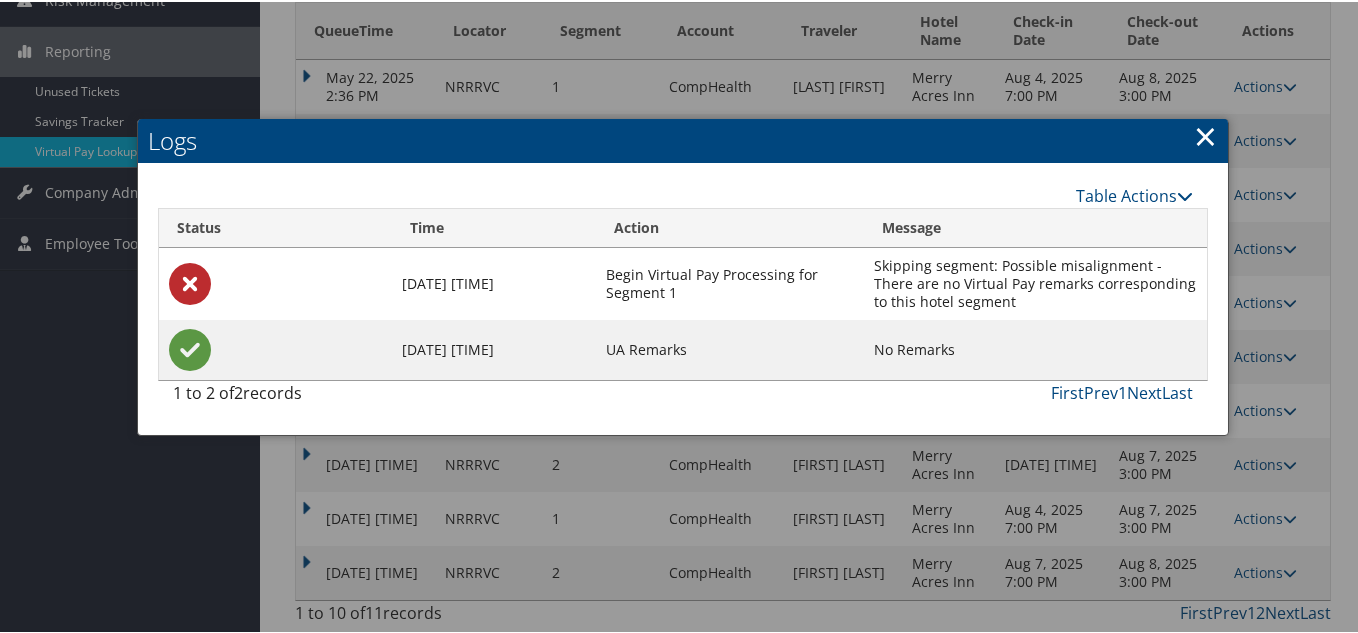 click on "×" at bounding box center [1205, 134] 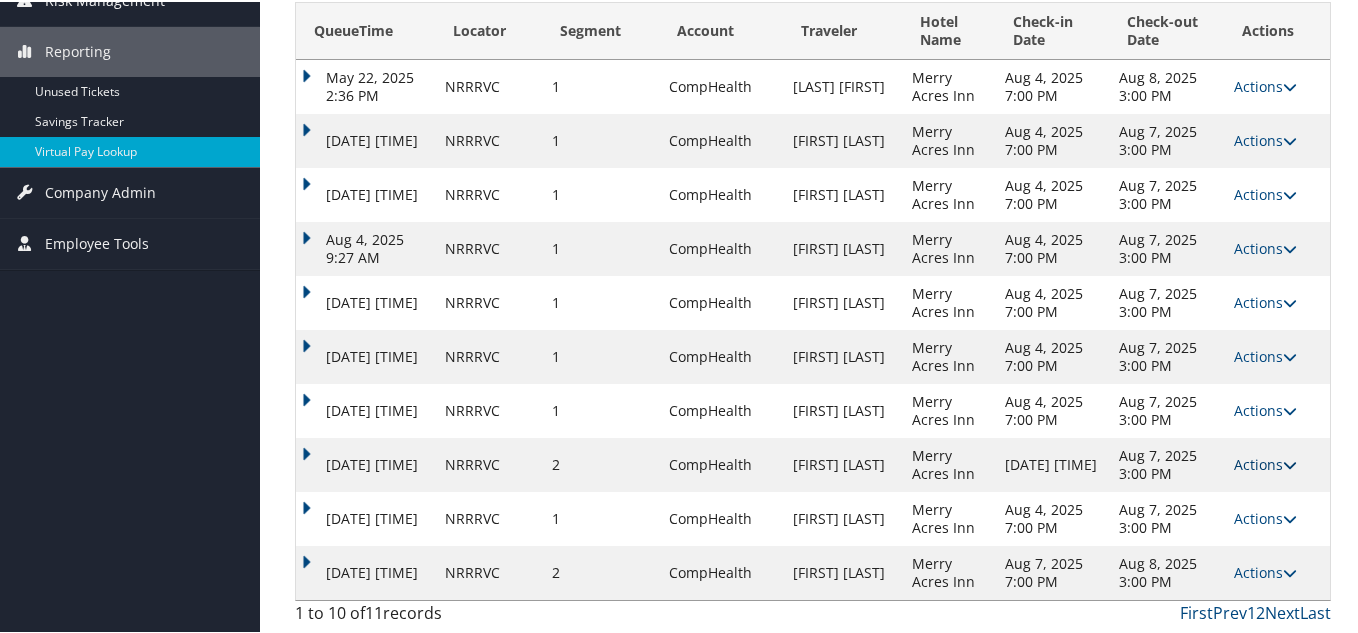 click at bounding box center (1290, 463) 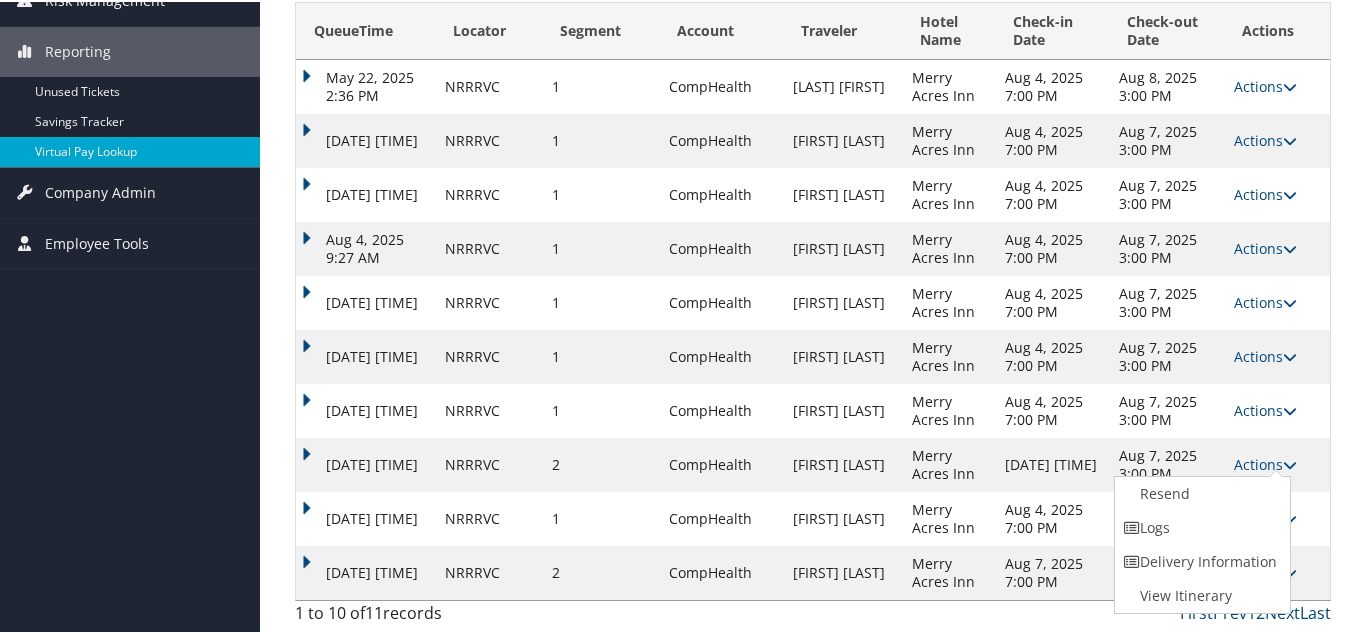 click on "Logs" at bounding box center (1200, 526) 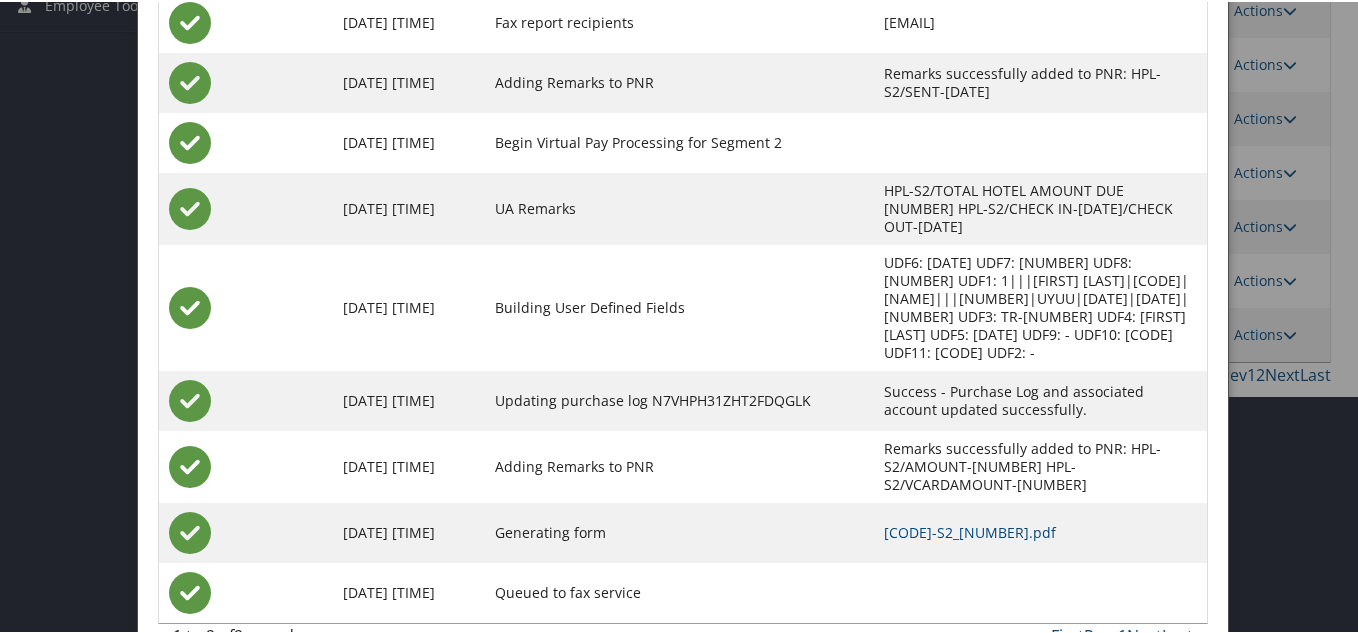 scroll, scrollTop: 541, scrollLeft: 0, axis: vertical 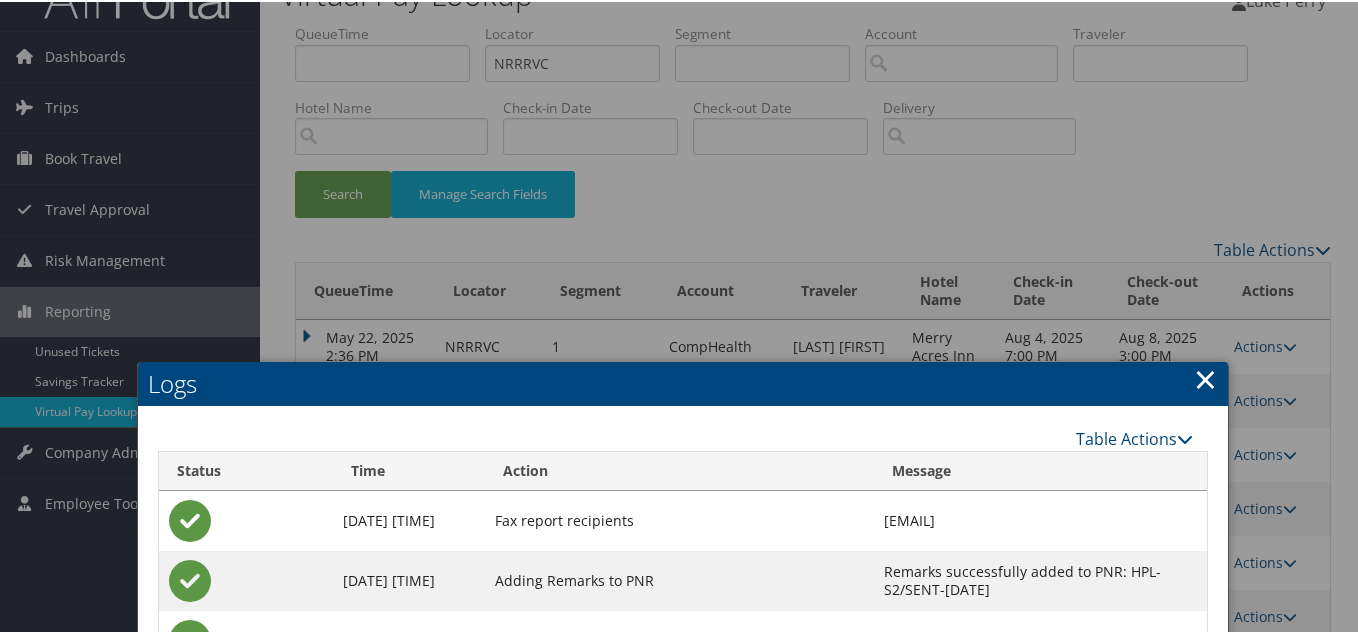 click on "×" at bounding box center (1205, 377) 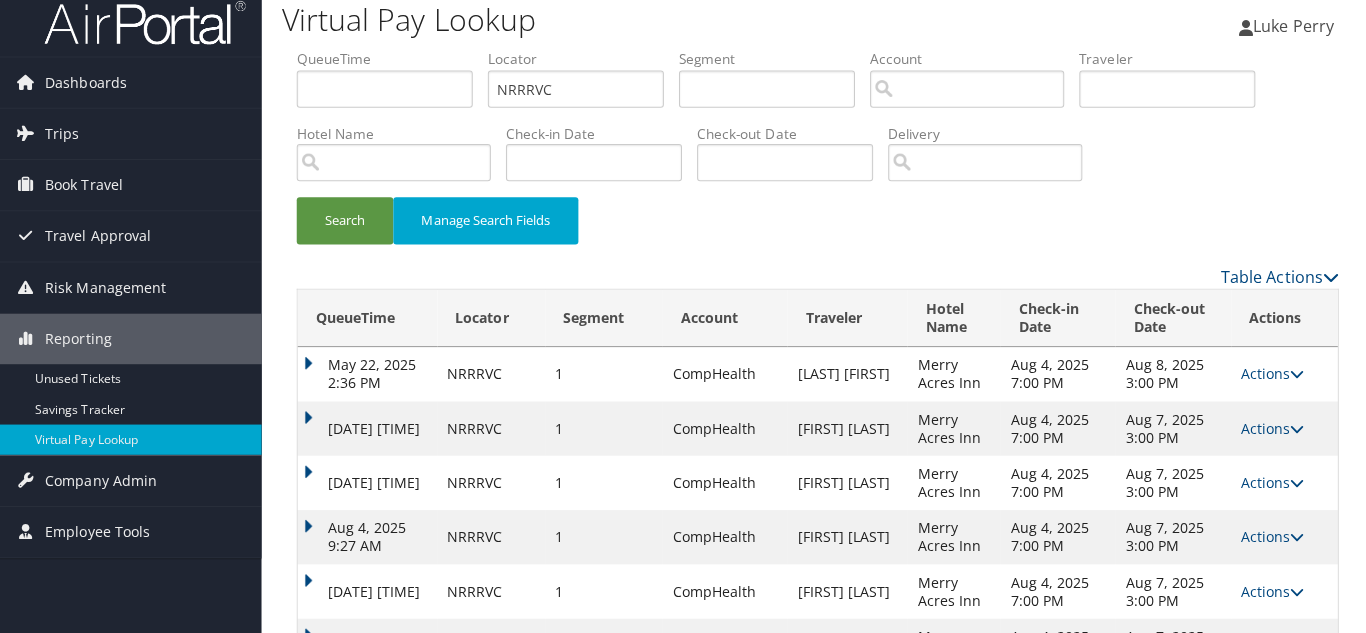 scroll, scrollTop: 0, scrollLeft: 0, axis: both 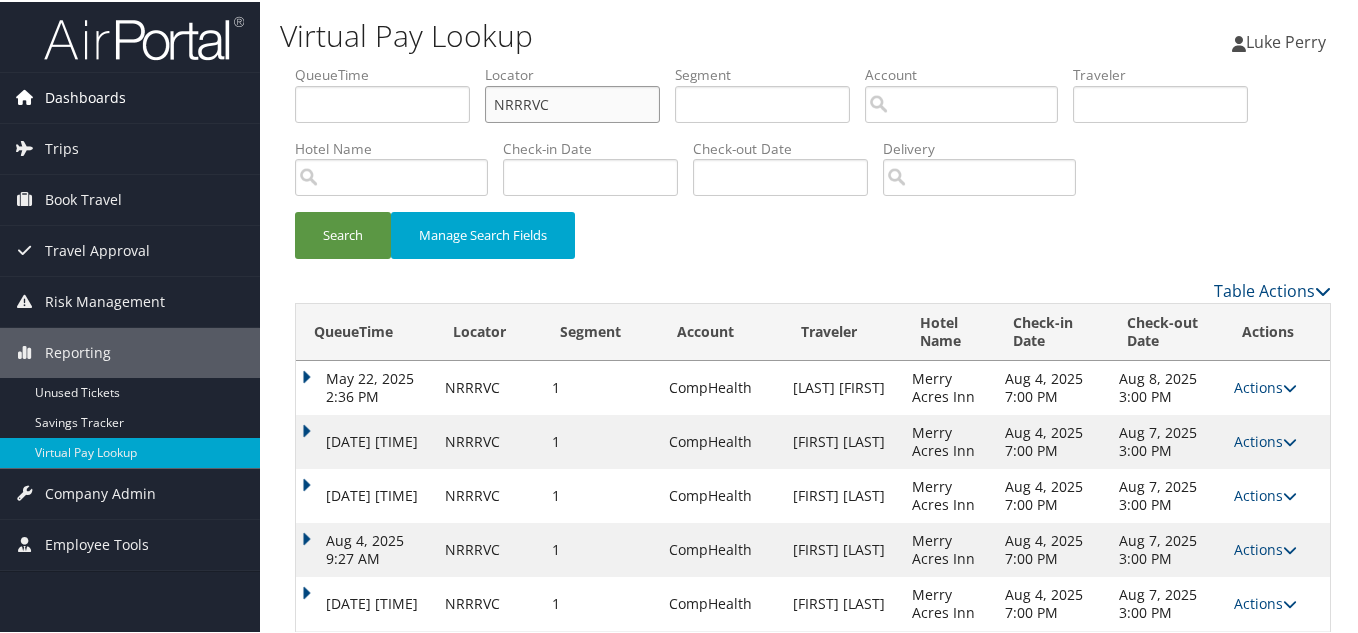 drag, startPoint x: 575, startPoint y: 99, endPoint x: 217, endPoint y: 93, distance: 358.05026 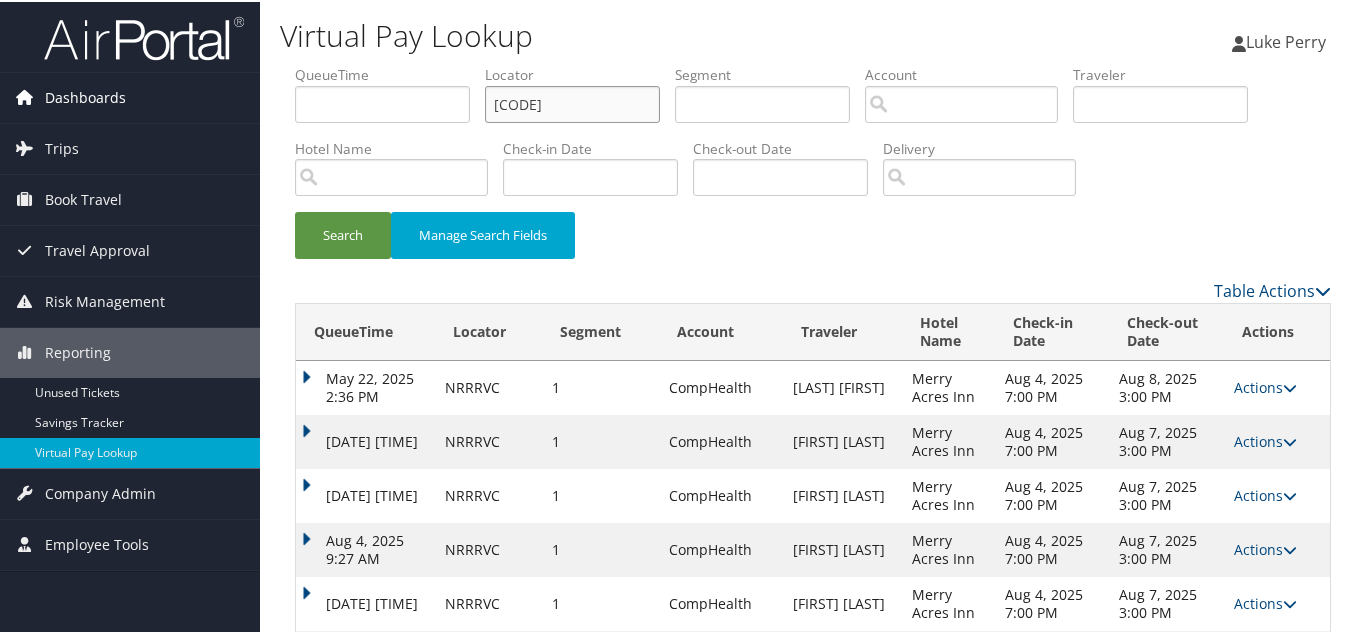 click on "Search" at bounding box center (343, 233) 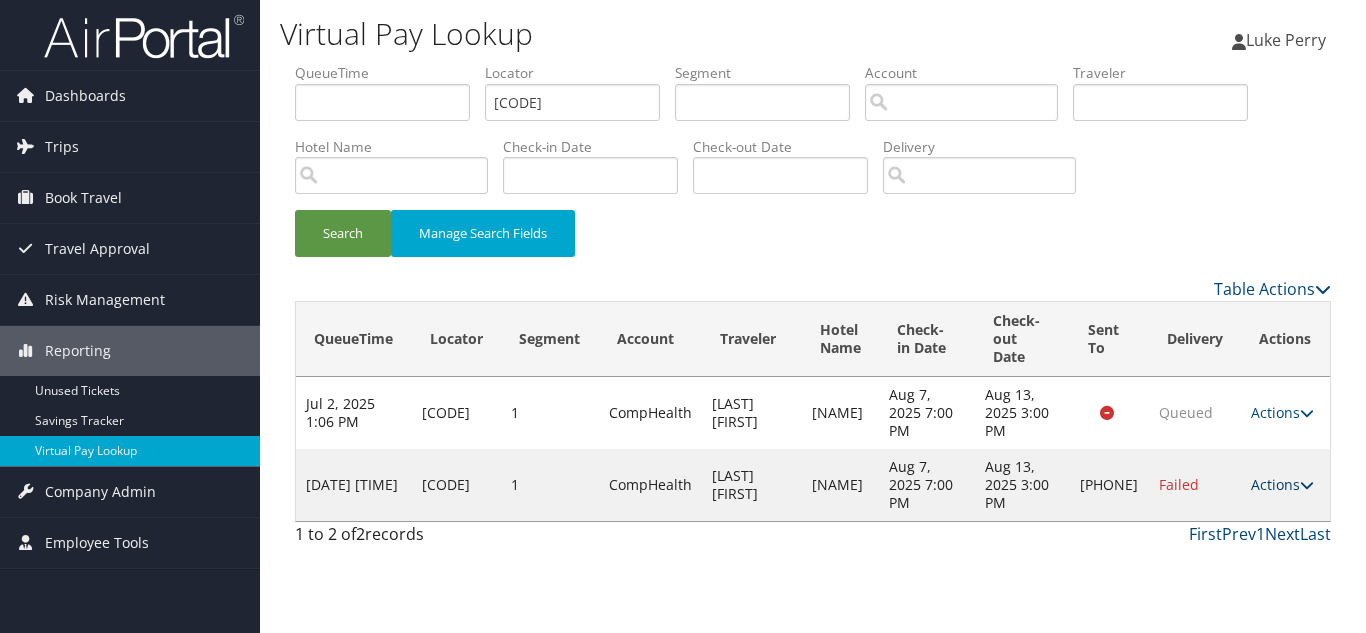 click on "Actions" at bounding box center (1282, 484) 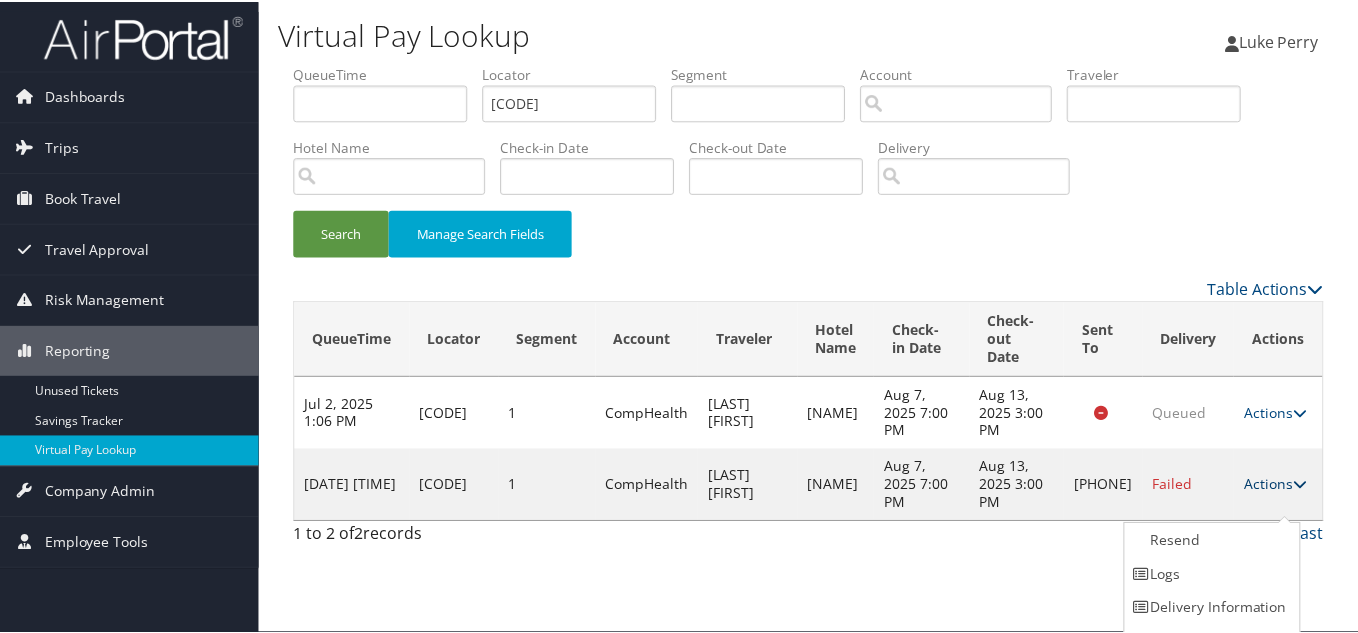 scroll, scrollTop: 28, scrollLeft: 0, axis: vertical 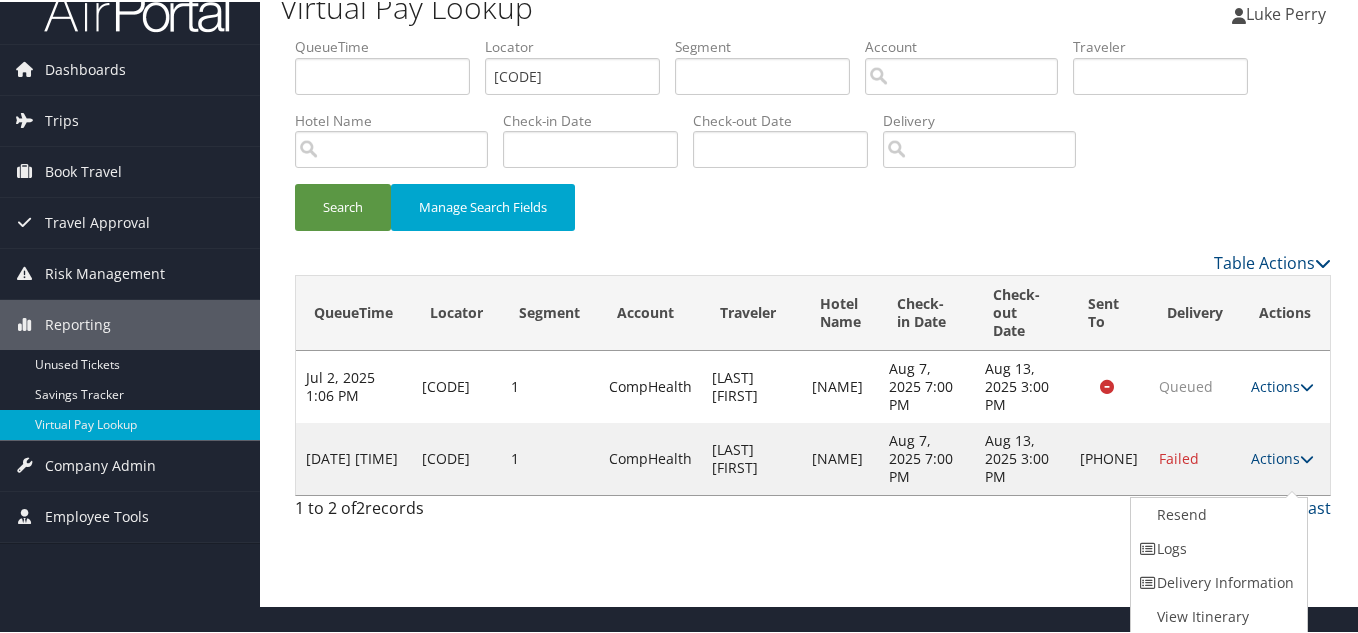 click on "Logs" at bounding box center [1216, 547] 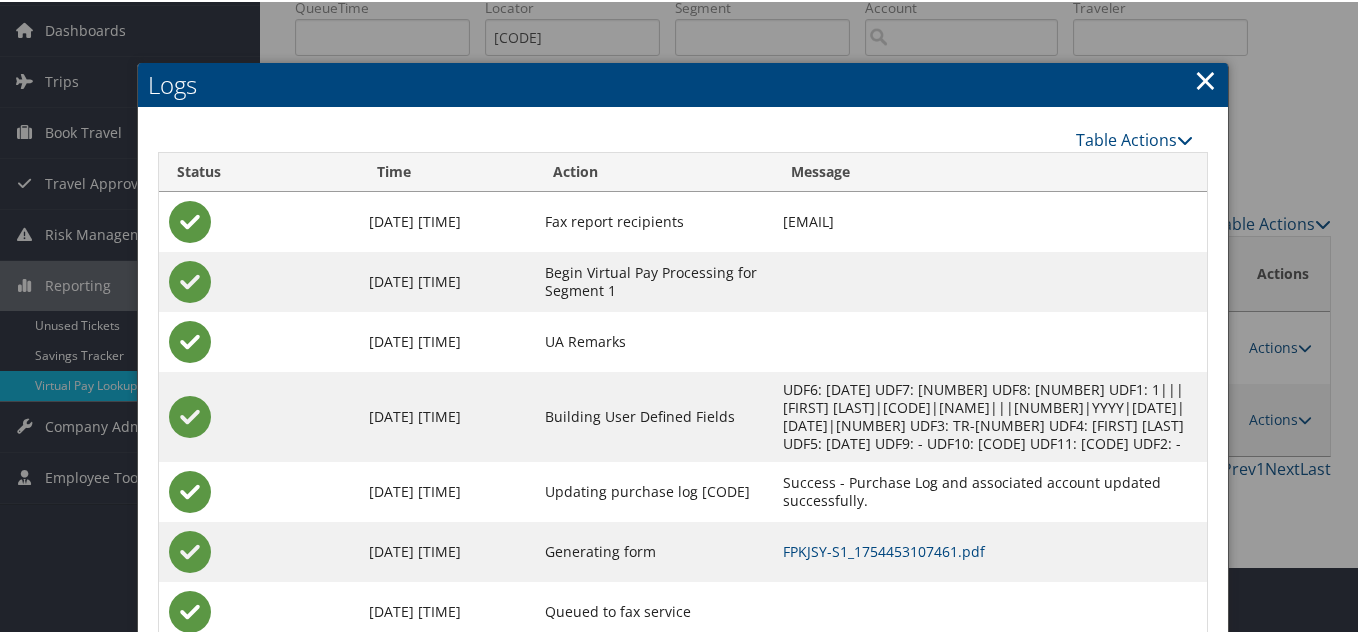 scroll, scrollTop: 148, scrollLeft: 0, axis: vertical 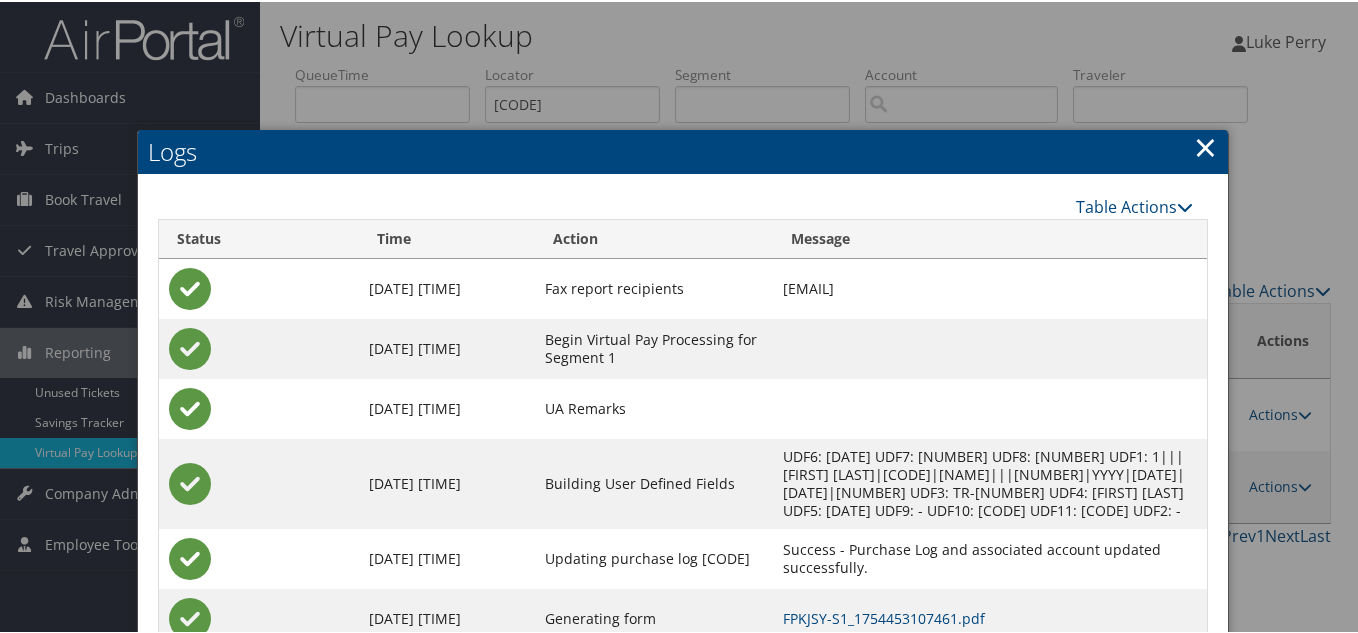 click on "×" at bounding box center (1205, 145) 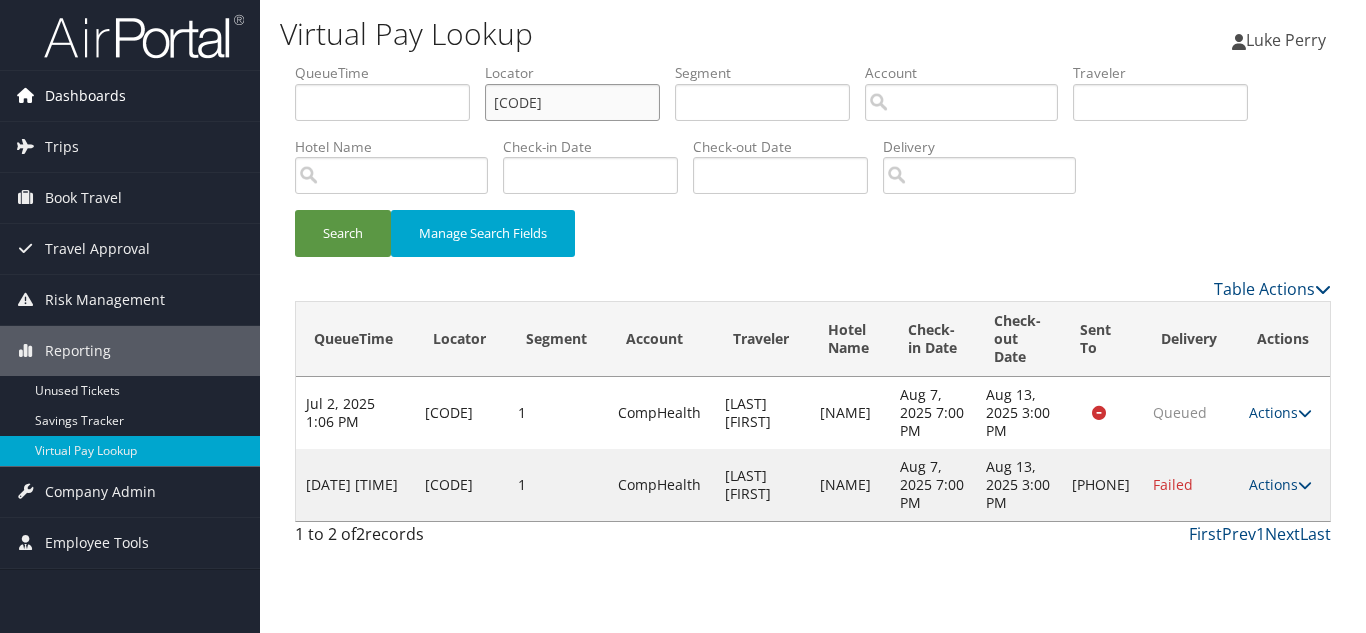 drag, startPoint x: 219, startPoint y: 101, endPoint x: 197, endPoint y: 99, distance: 22.090721 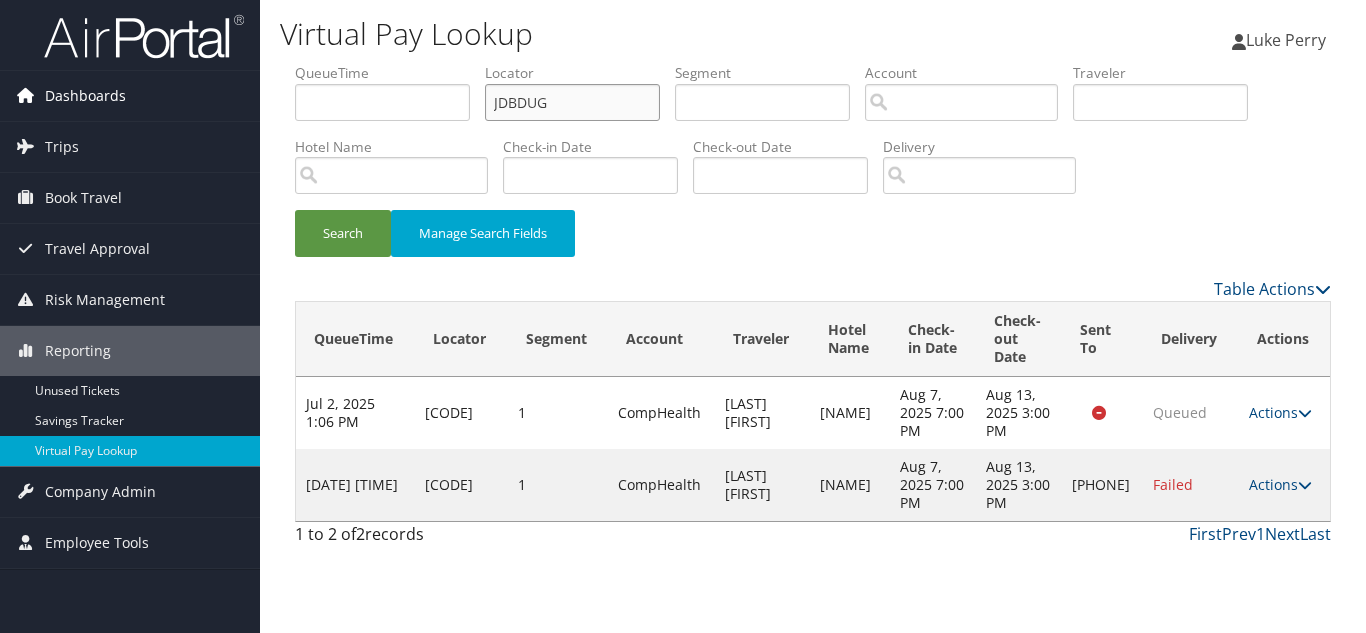 type on "JDBDUG" 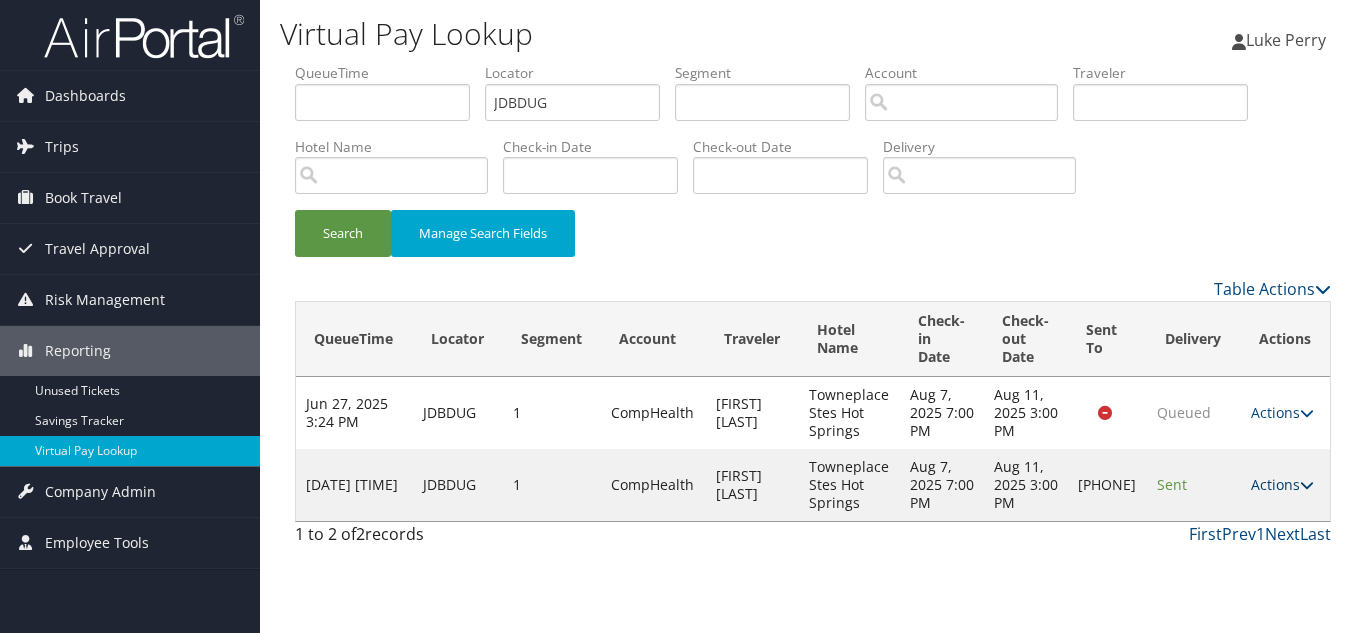 click on "Actions" at bounding box center (1282, 484) 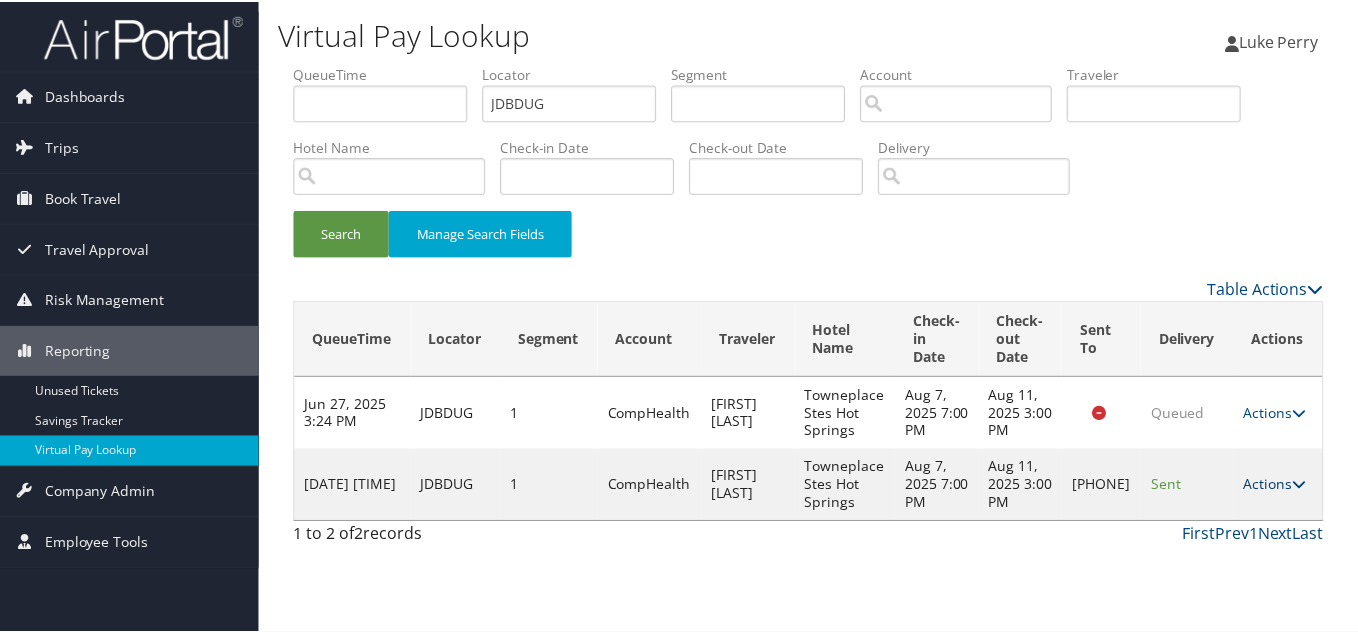 scroll, scrollTop: 10, scrollLeft: 0, axis: vertical 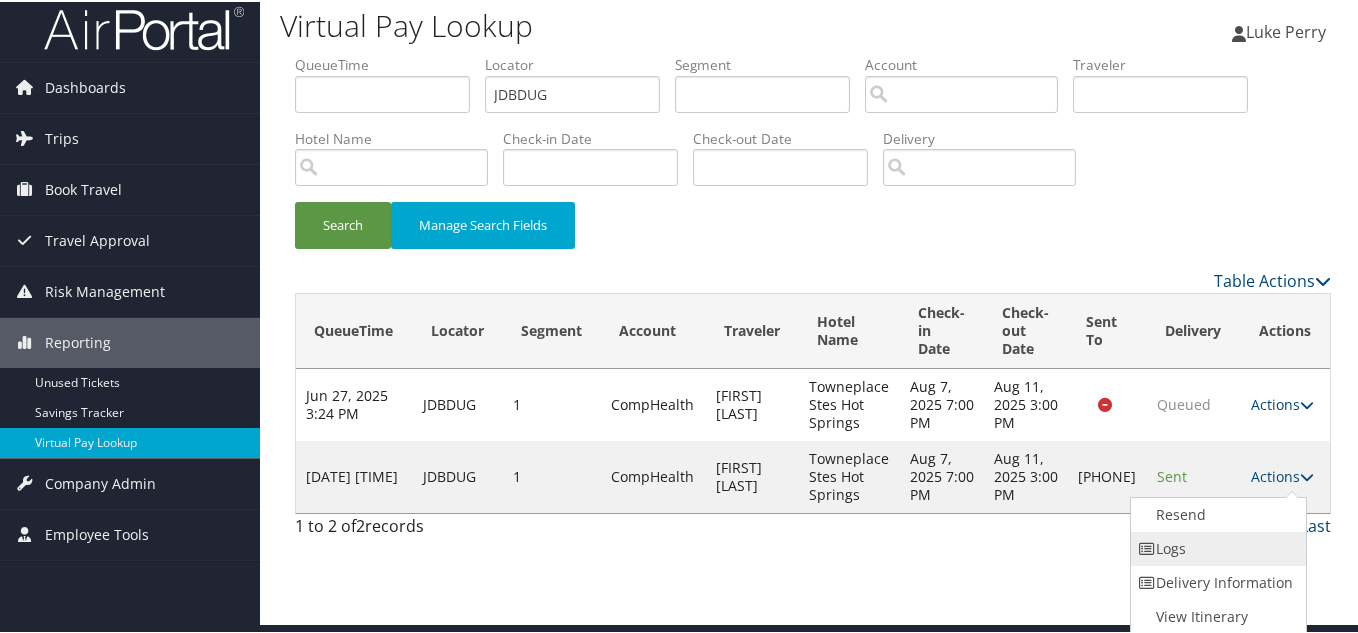 click on "Logs" at bounding box center [1216, 547] 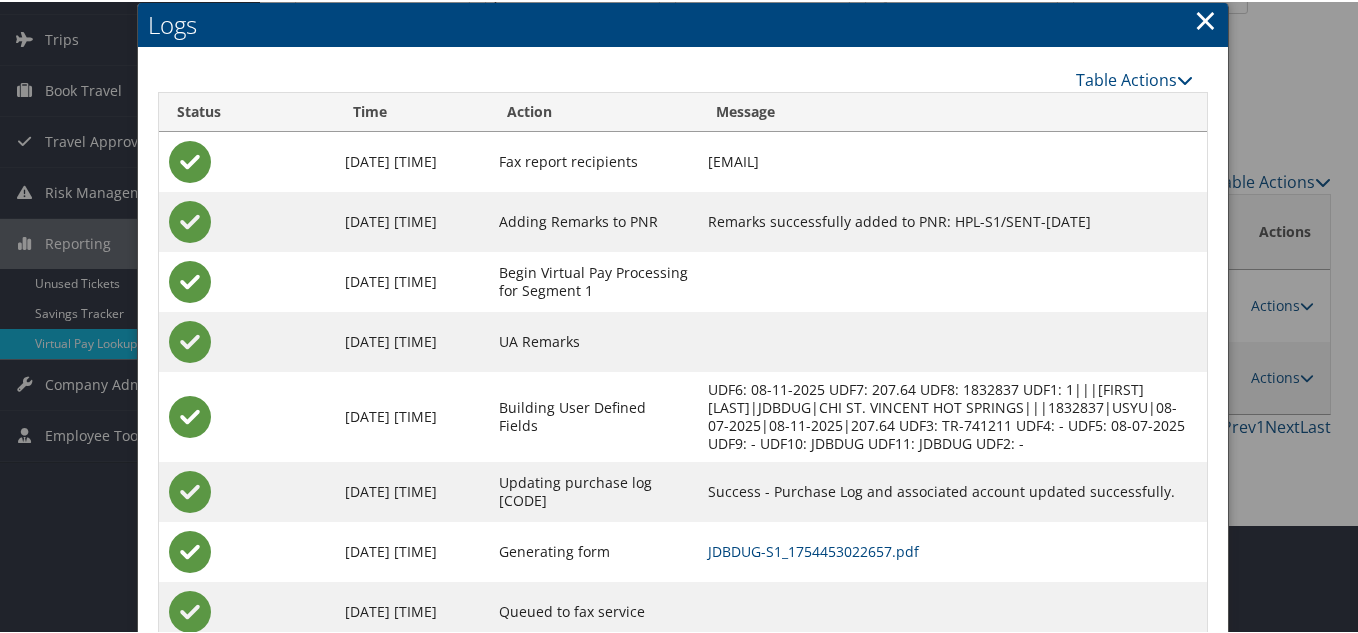 scroll, scrollTop: 190, scrollLeft: 0, axis: vertical 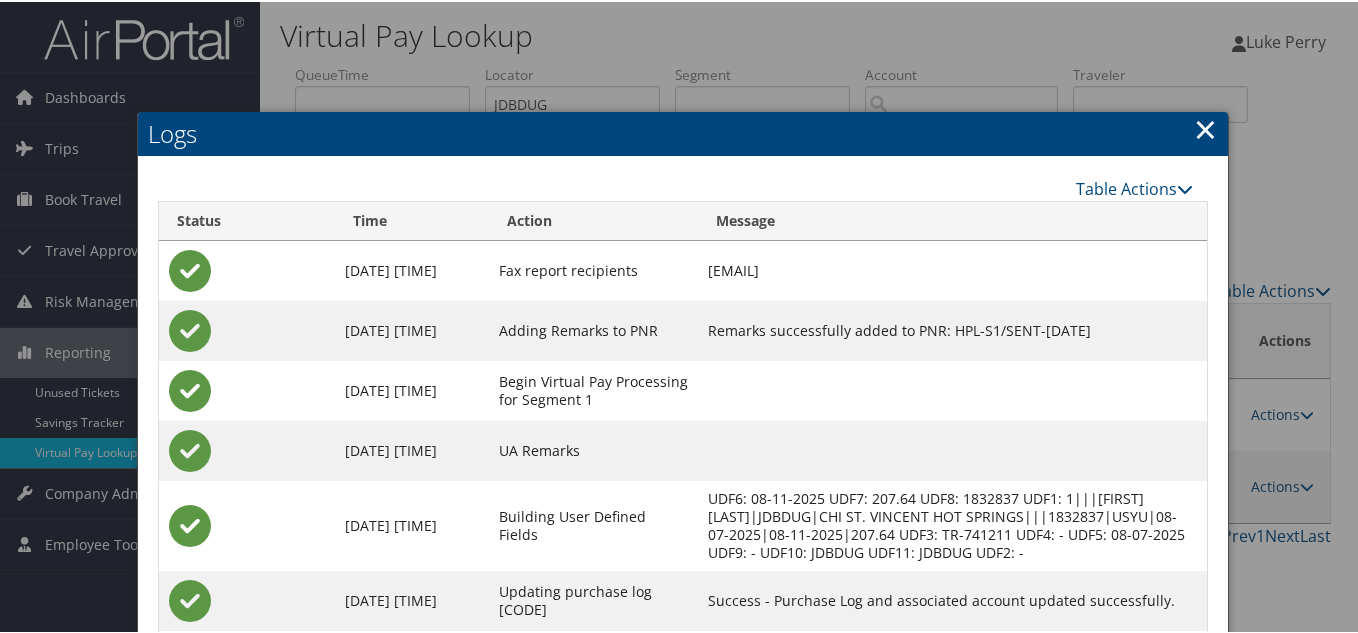 click on "×" at bounding box center [1205, 127] 